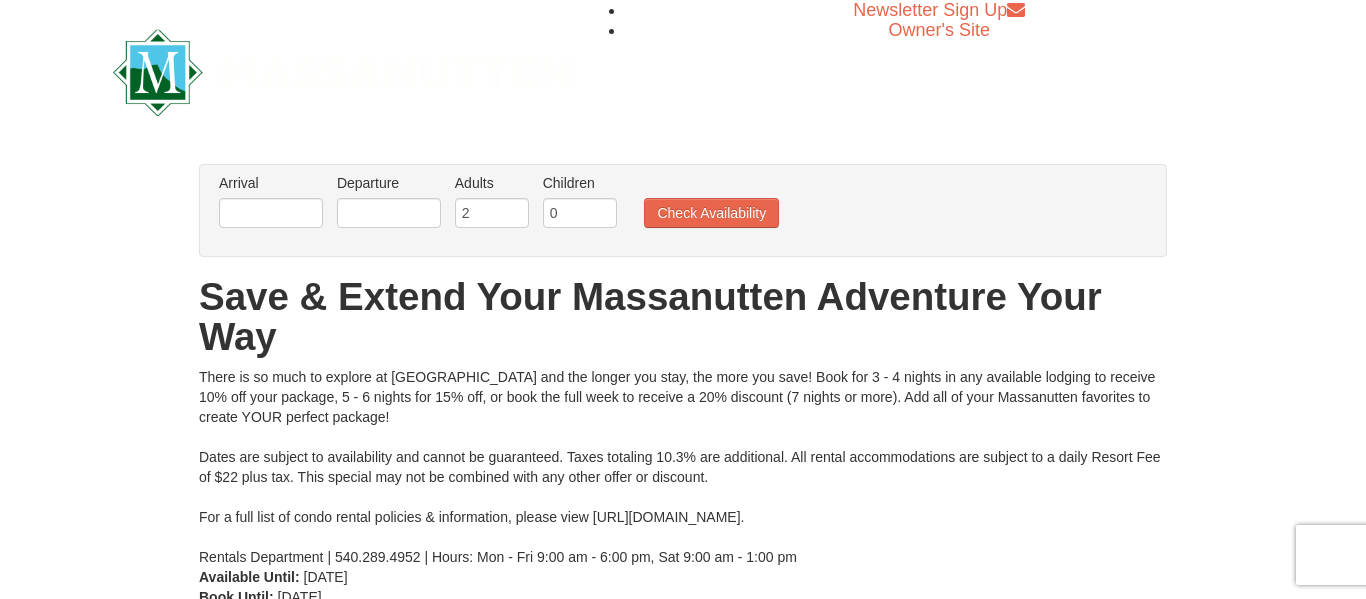 scroll, scrollTop: 0, scrollLeft: 0, axis: both 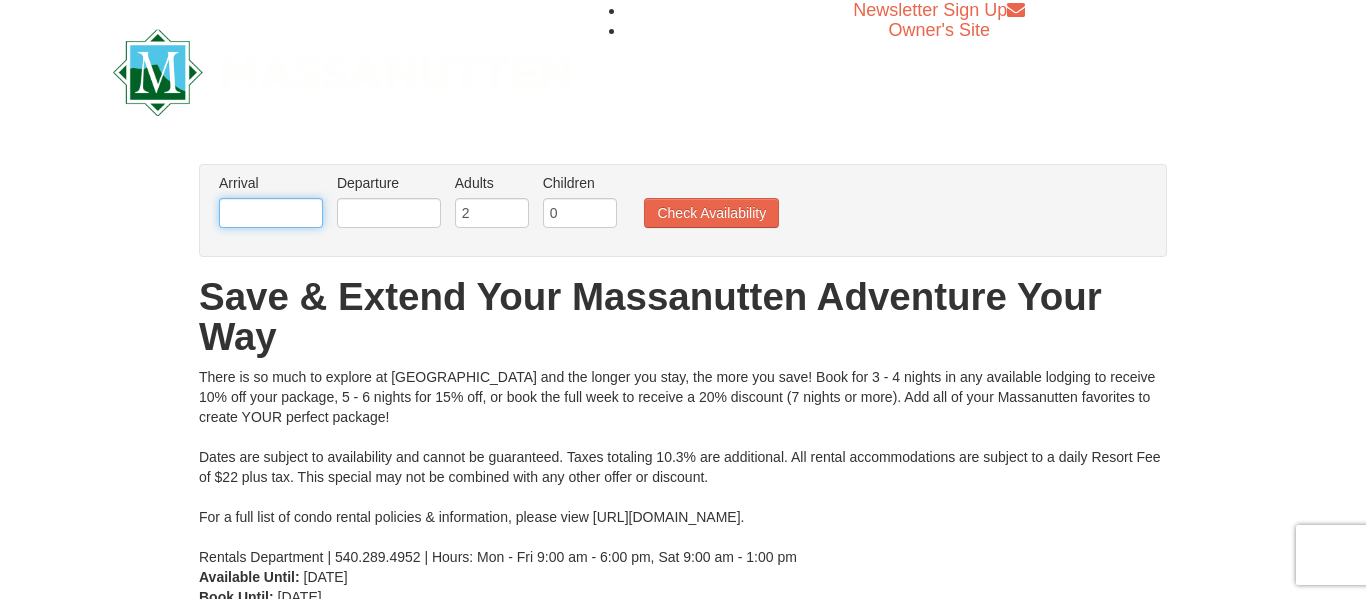 click at bounding box center (271, 213) 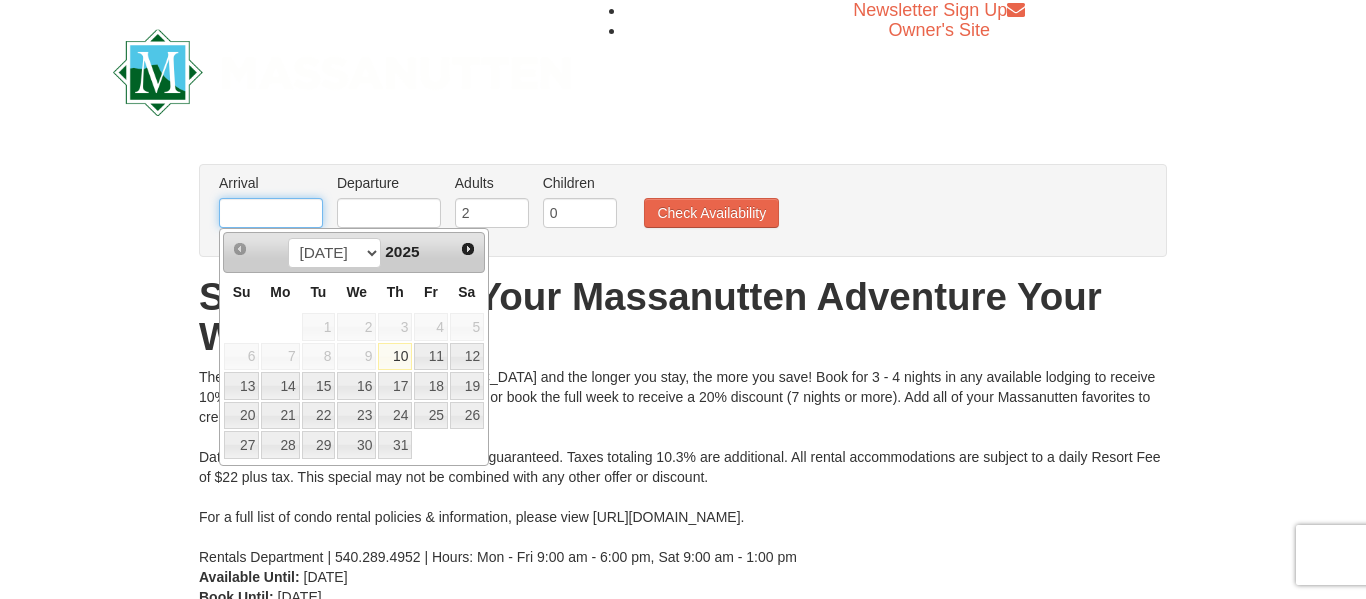 type on "[DATE]" 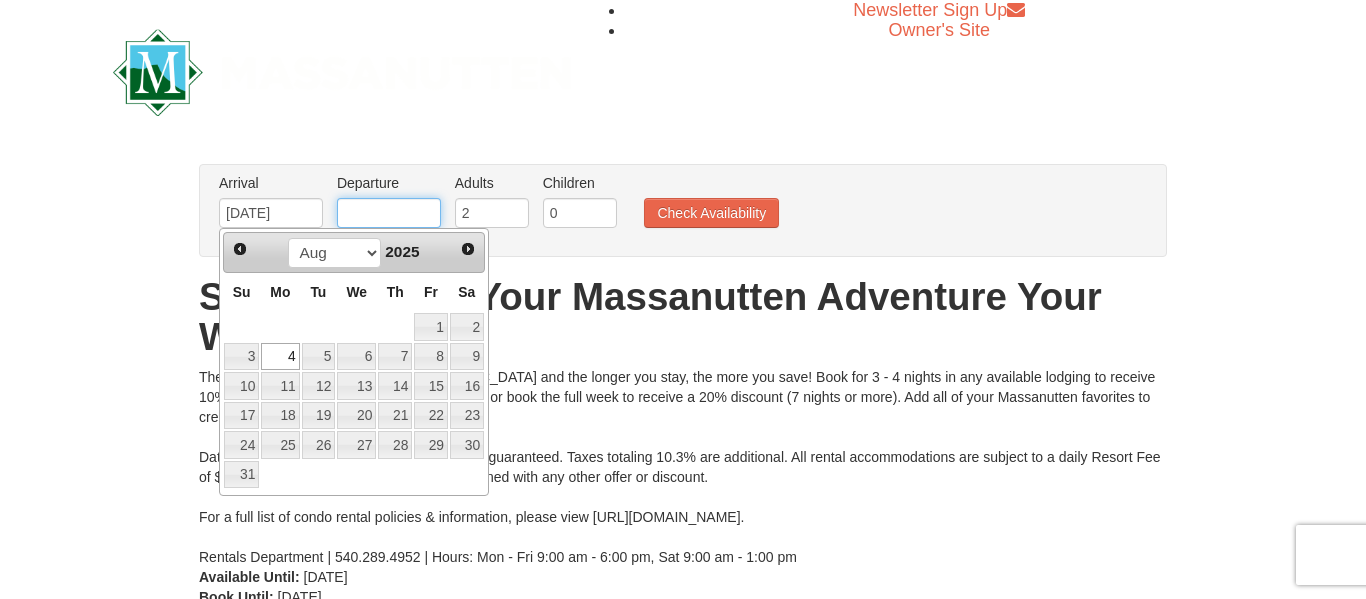 click at bounding box center (389, 213) 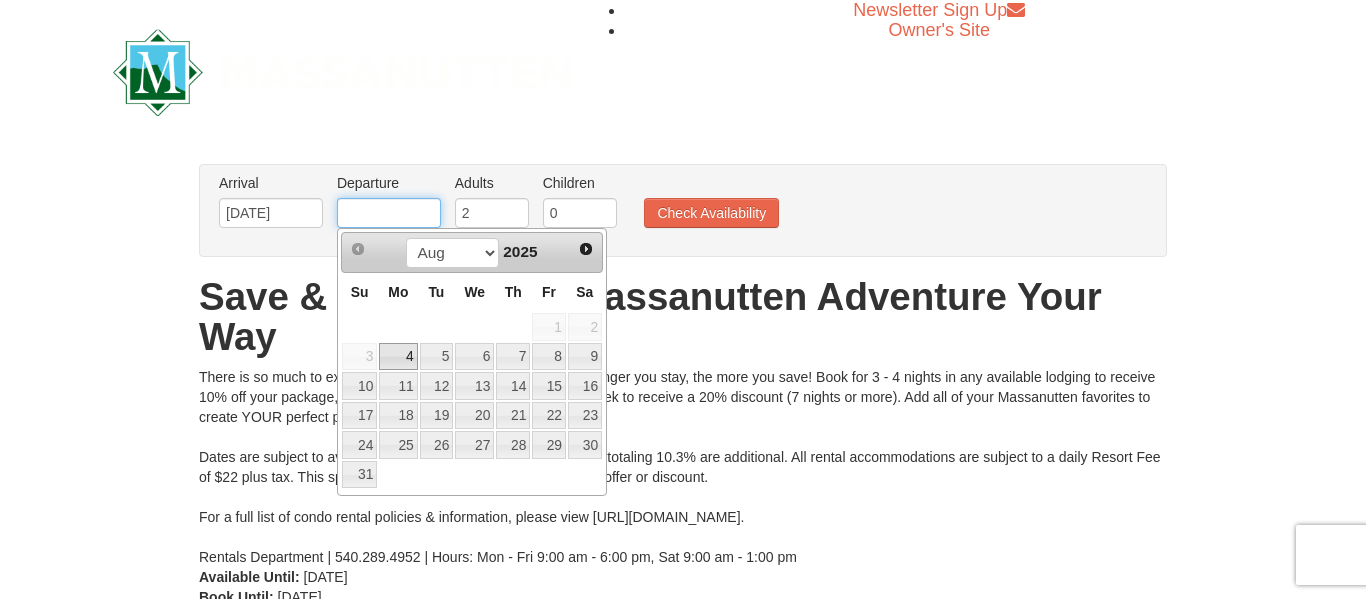 type on "[DATE]" 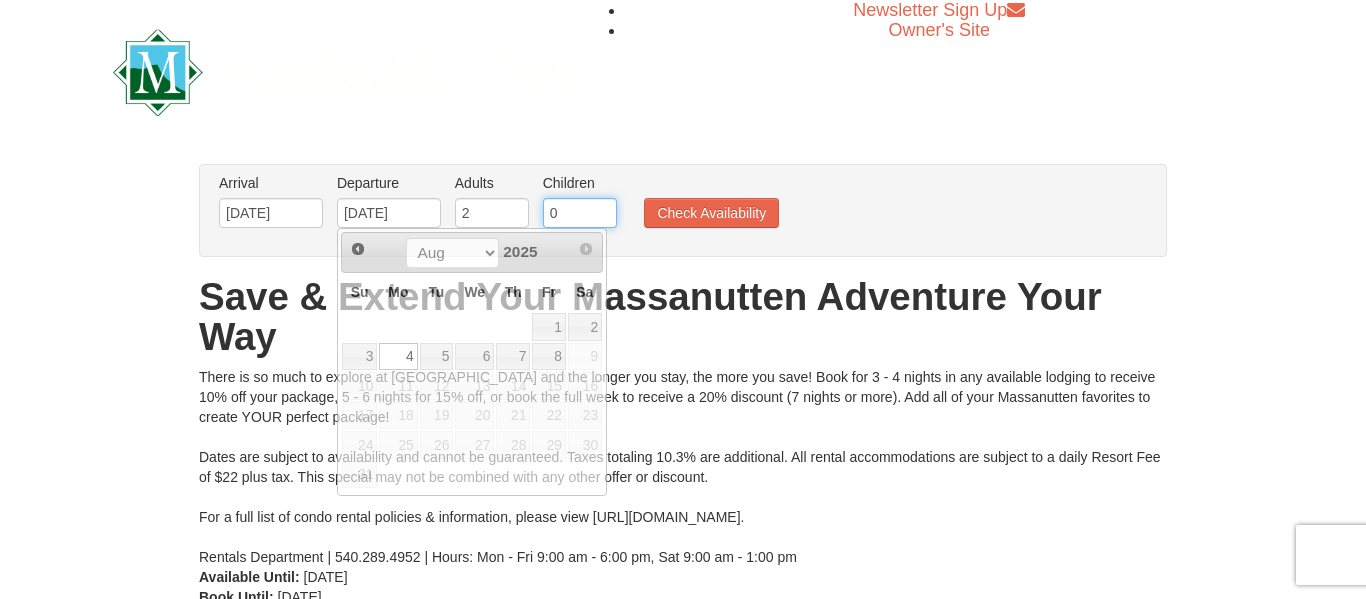 click on "0" at bounding box center (580, 213) 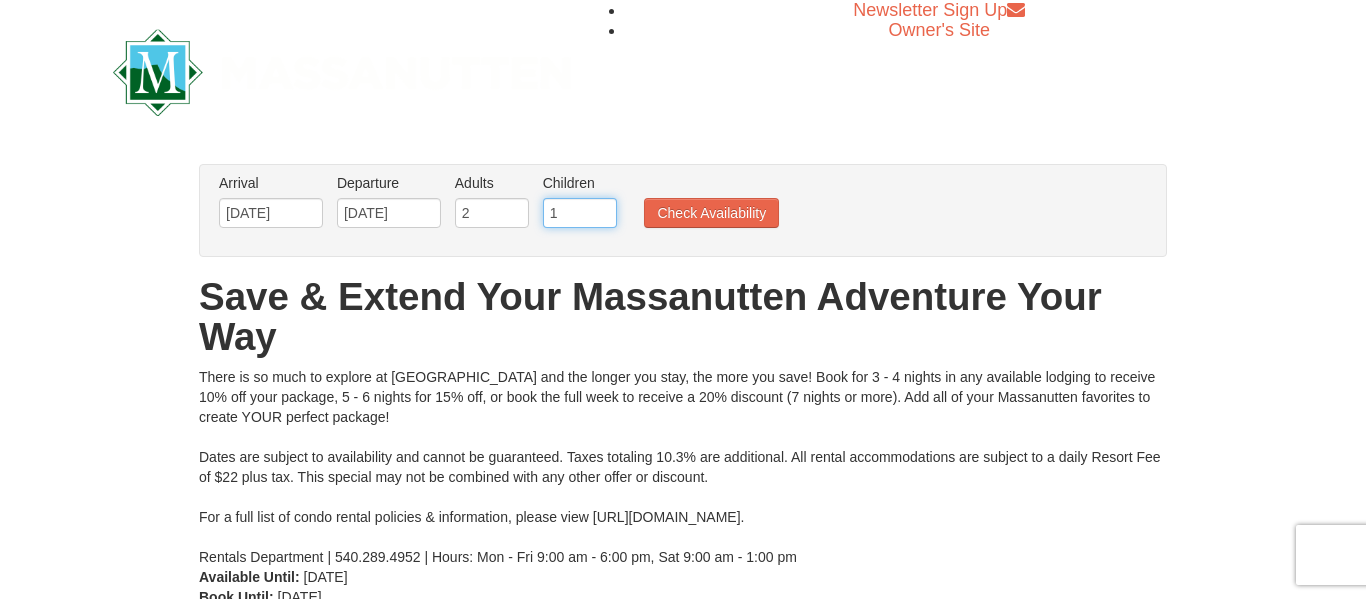 type on "1" 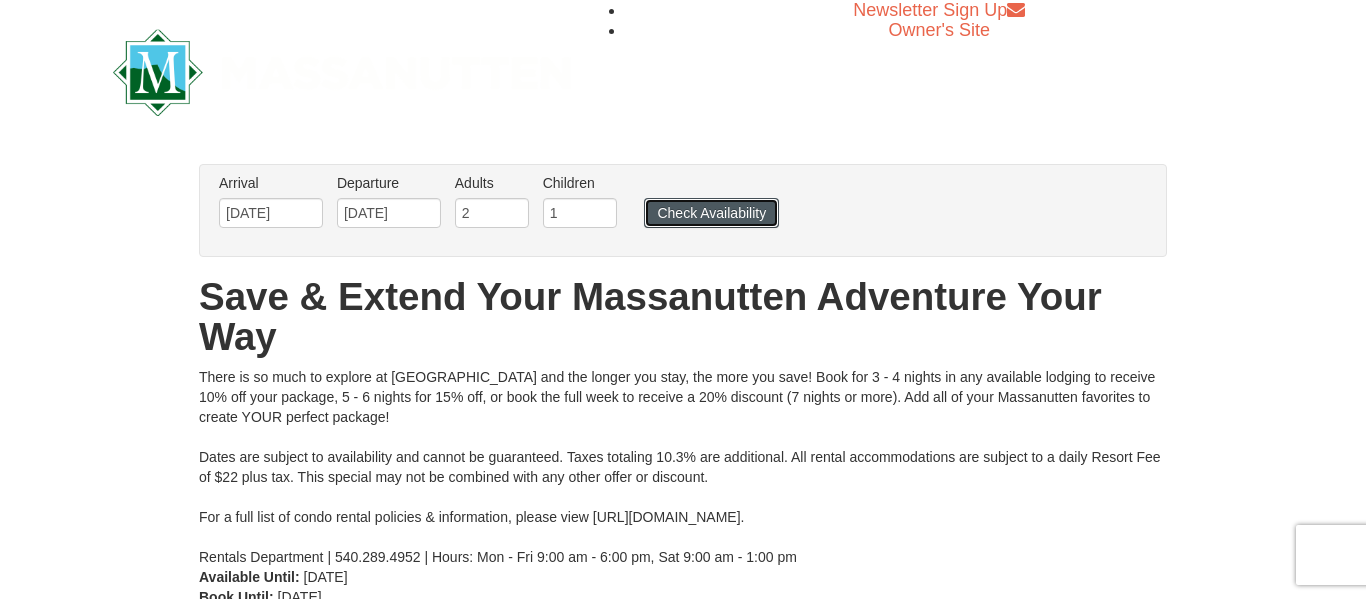 click on "Check Availability" at bounding box center (711, 213) 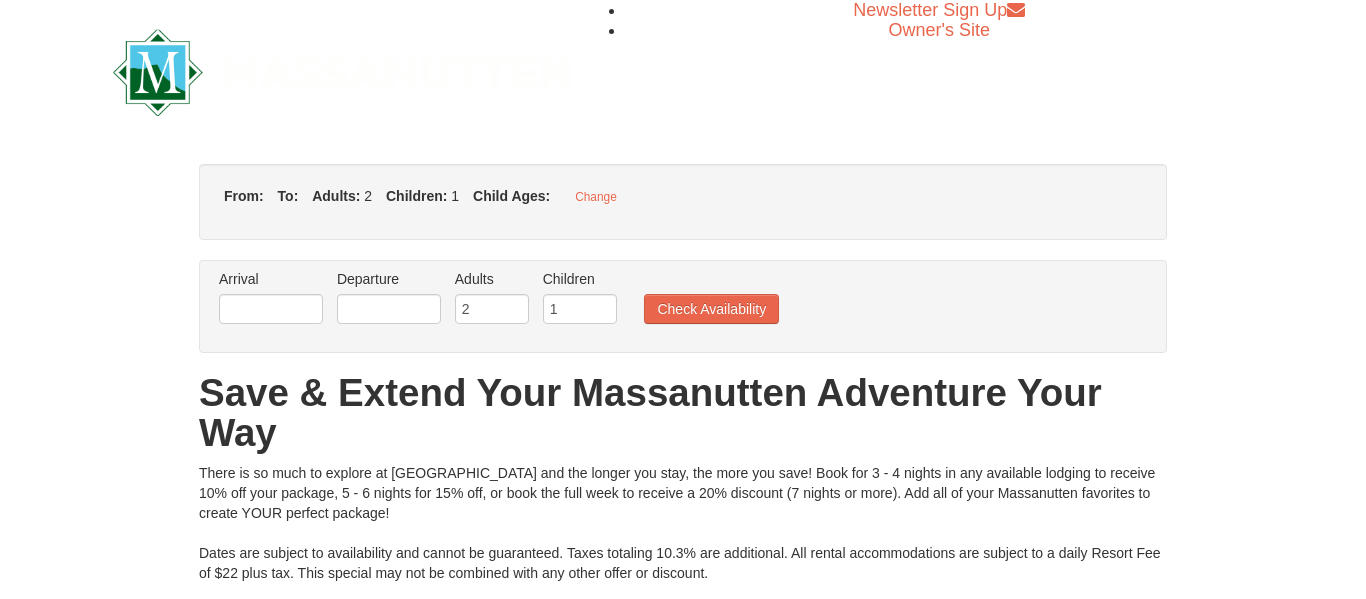 scroll, scrollTop: 0, scrollLeft: 0, axis: both 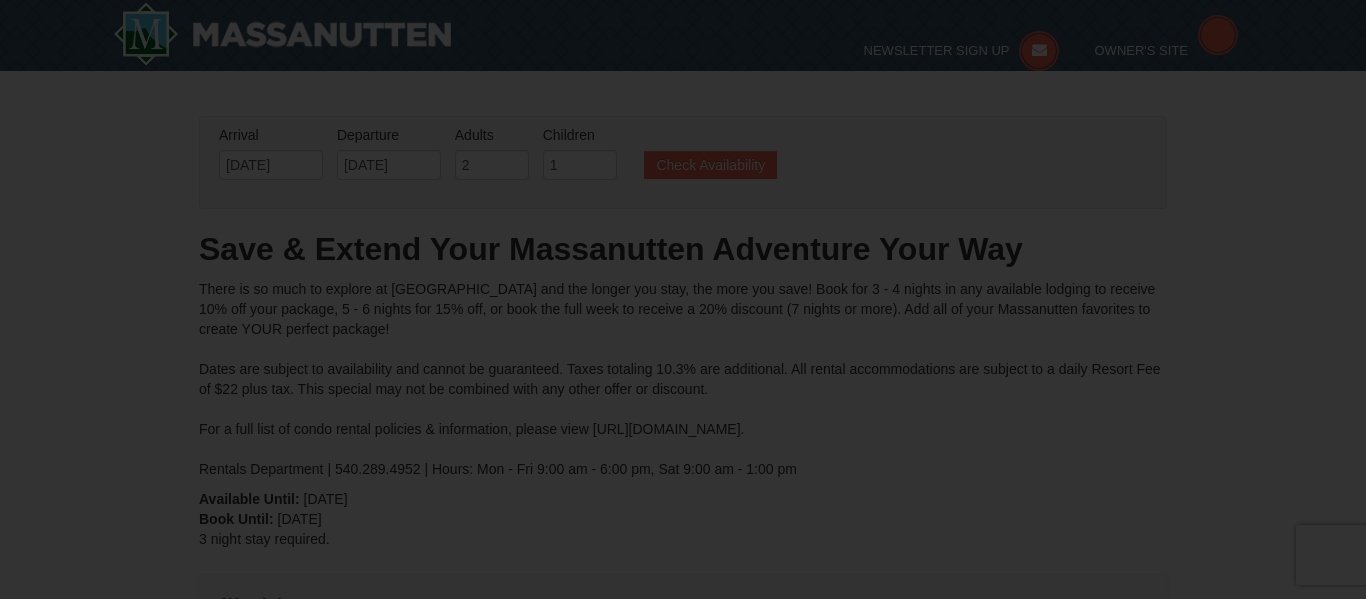 type on "[DATE]" 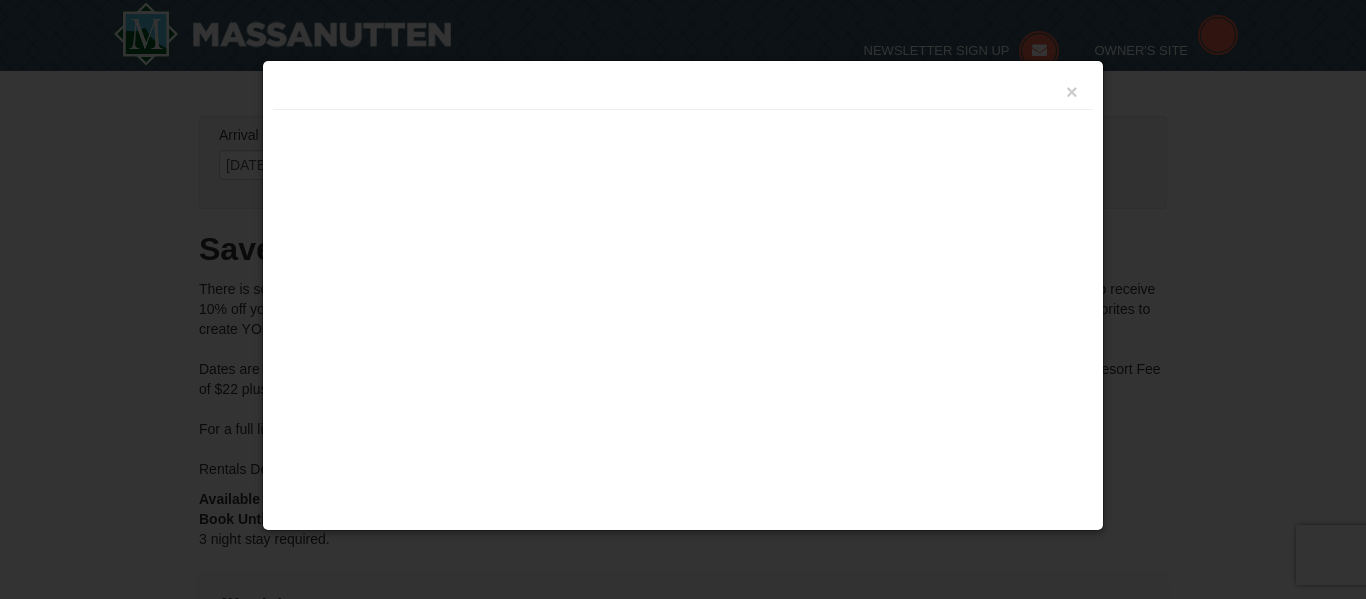 scroll, scrollTop: 652, scrollLeft: 0, axis: vertical 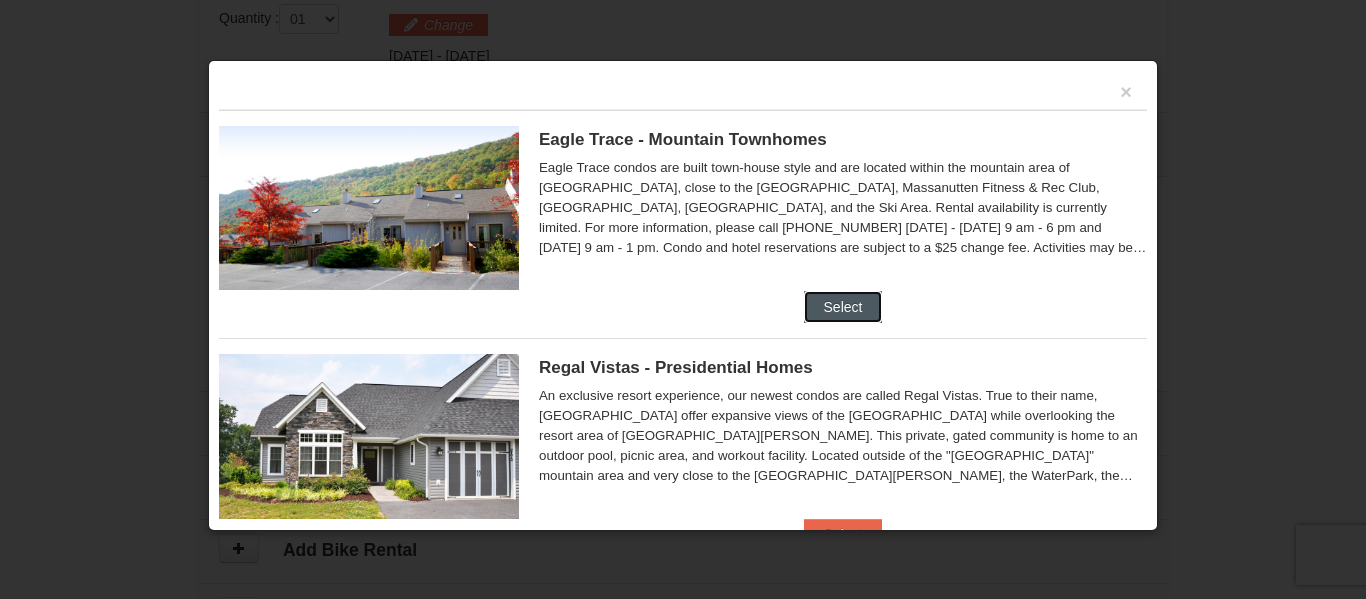 click on "Select" at bounding box center [843, 307] 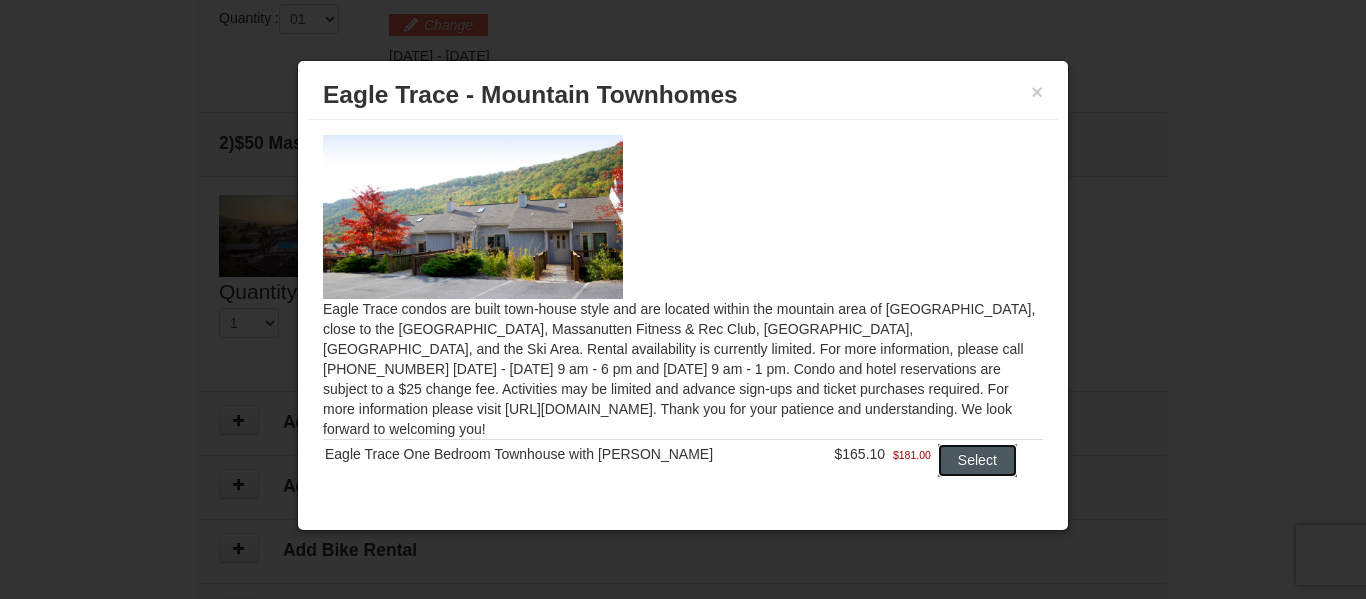 click on "Select" at bounding box center [977, 460] 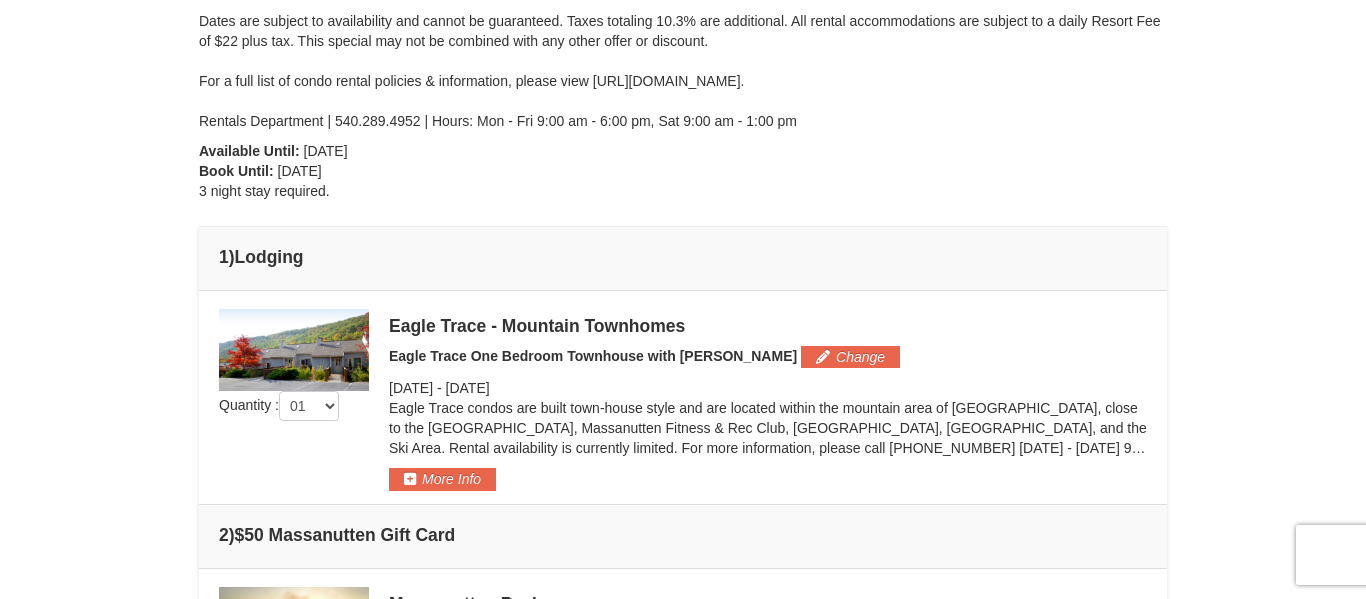 scroll, scrollTop: 346, scrollLeft: 0, axis: vertical 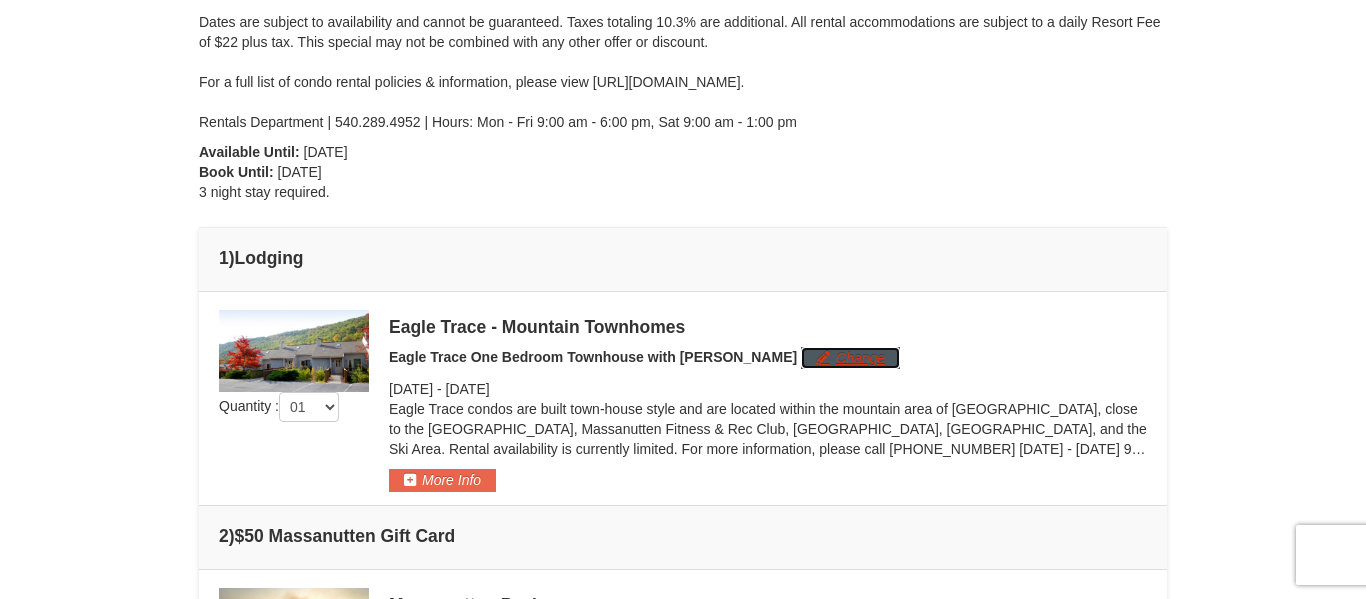 click on "Change" at bounding box center (850, 358) 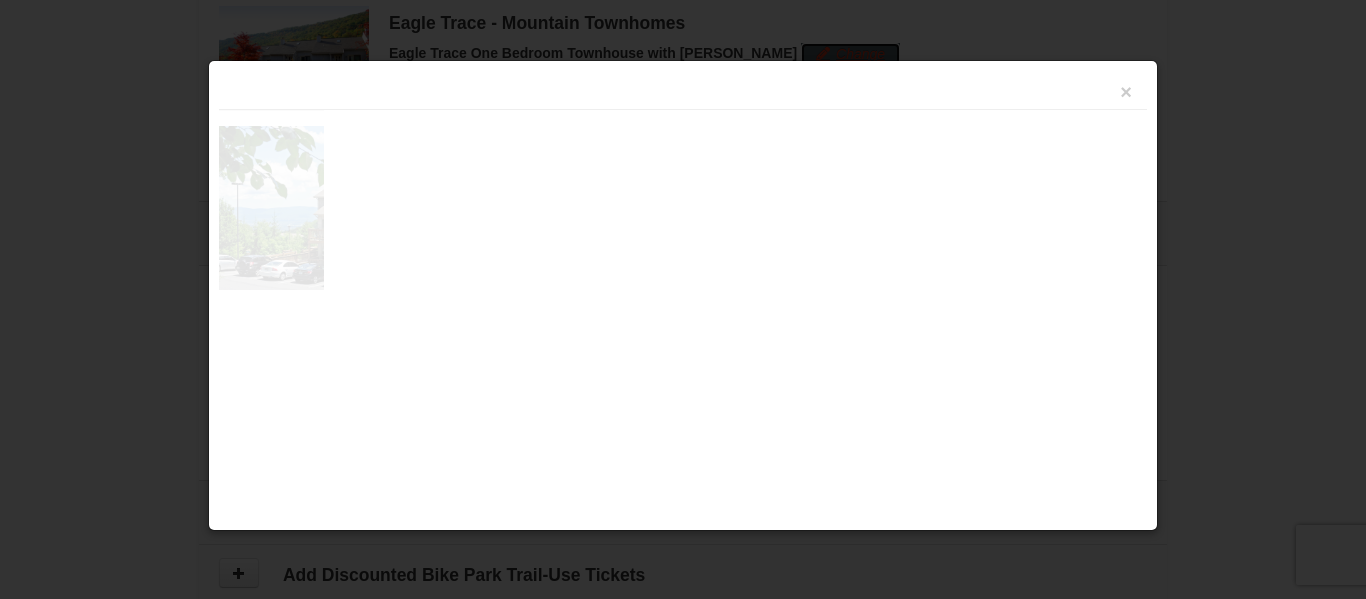scroll, scrollTop: 656, scrollLeft: 0, axis: vertical 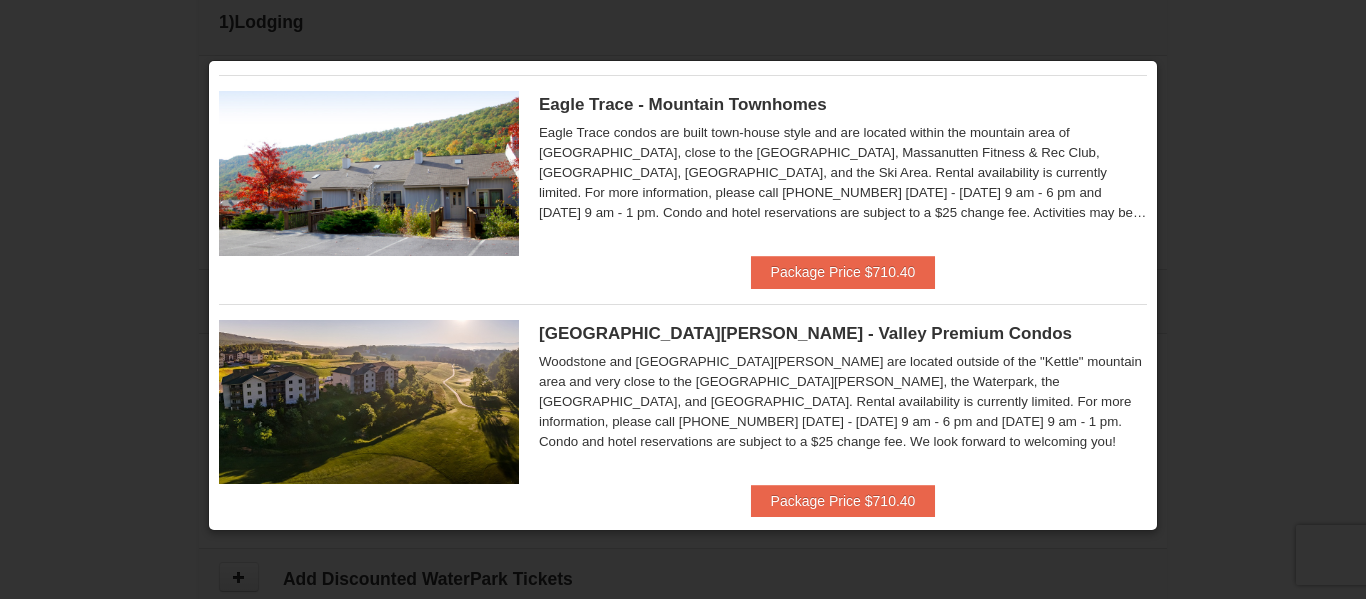 click at bounding box center (369, 173) 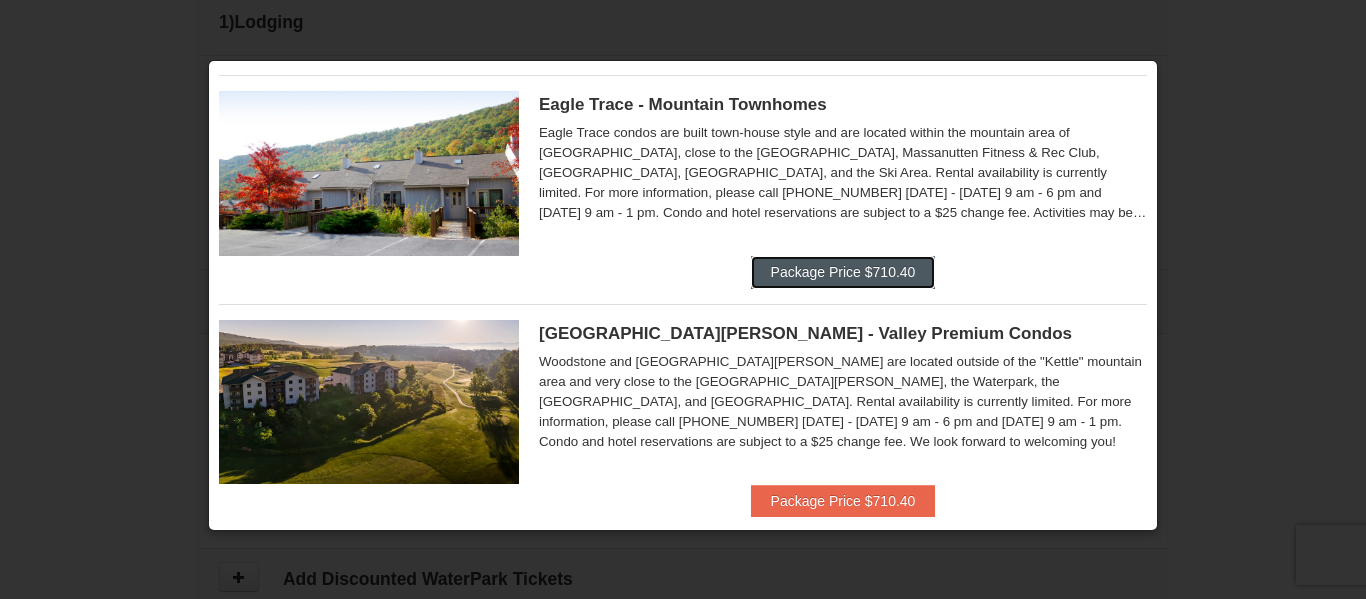 click on "Package Price $710.40" at bounding box center [843, 272] 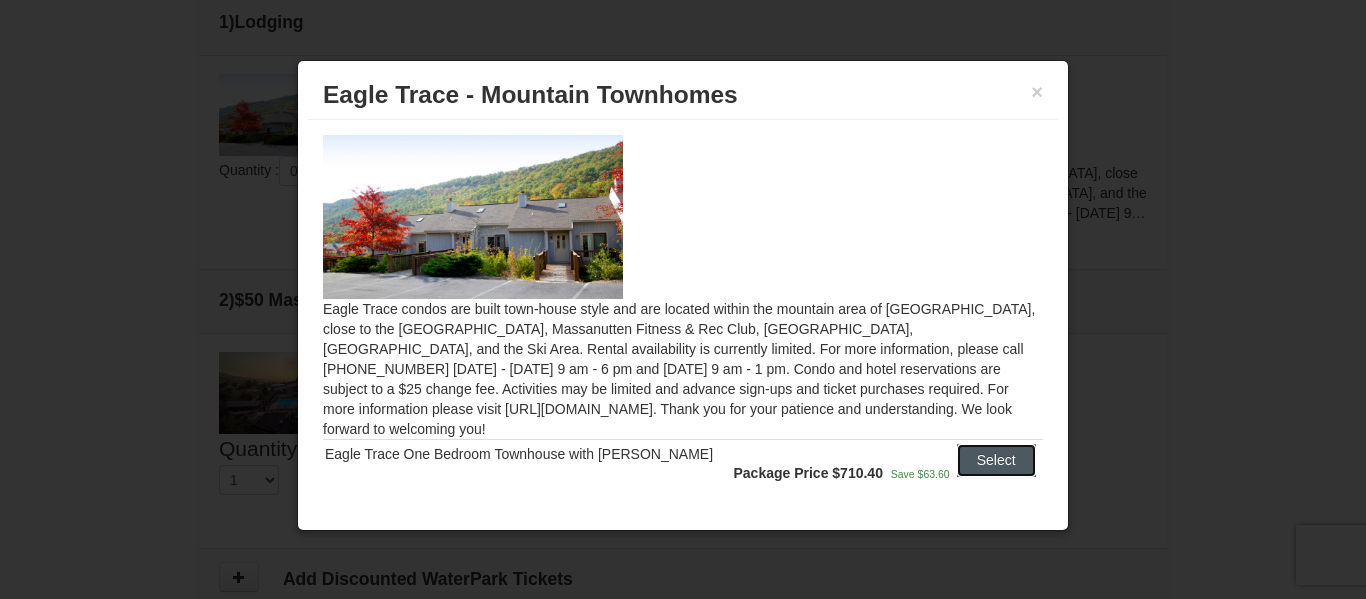 click on "Select" at bounding box center (996, 460) 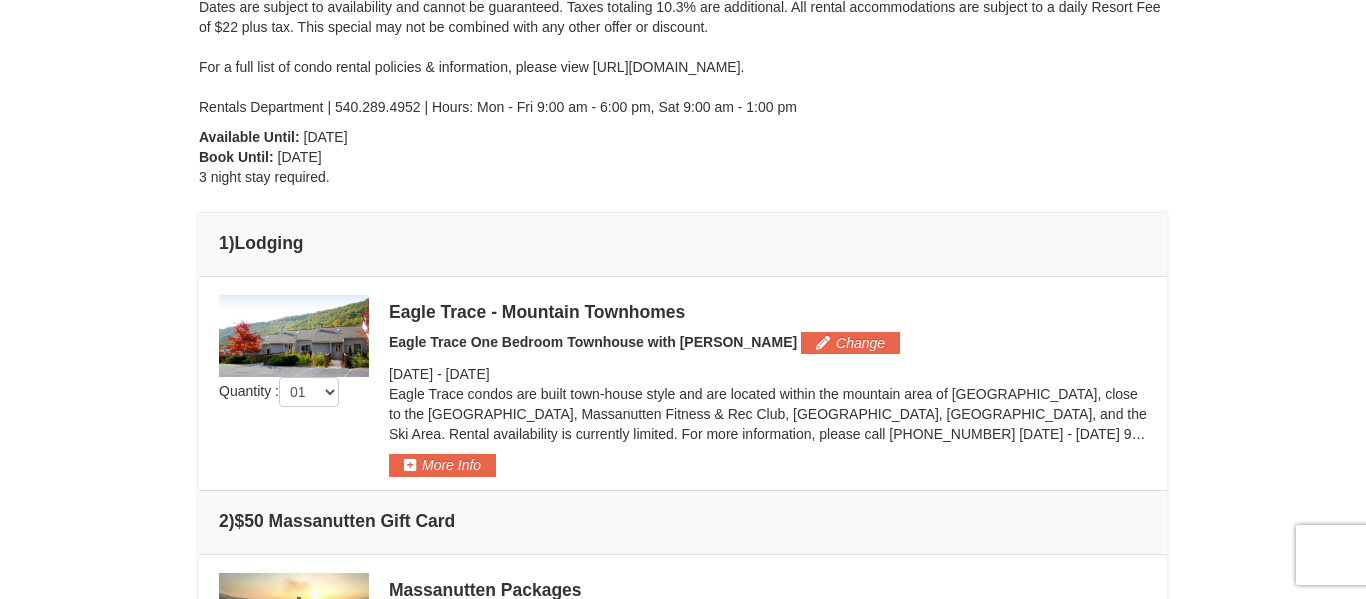 scroll, scrollTop: 370, scrollLeft: 0, axis: vertical 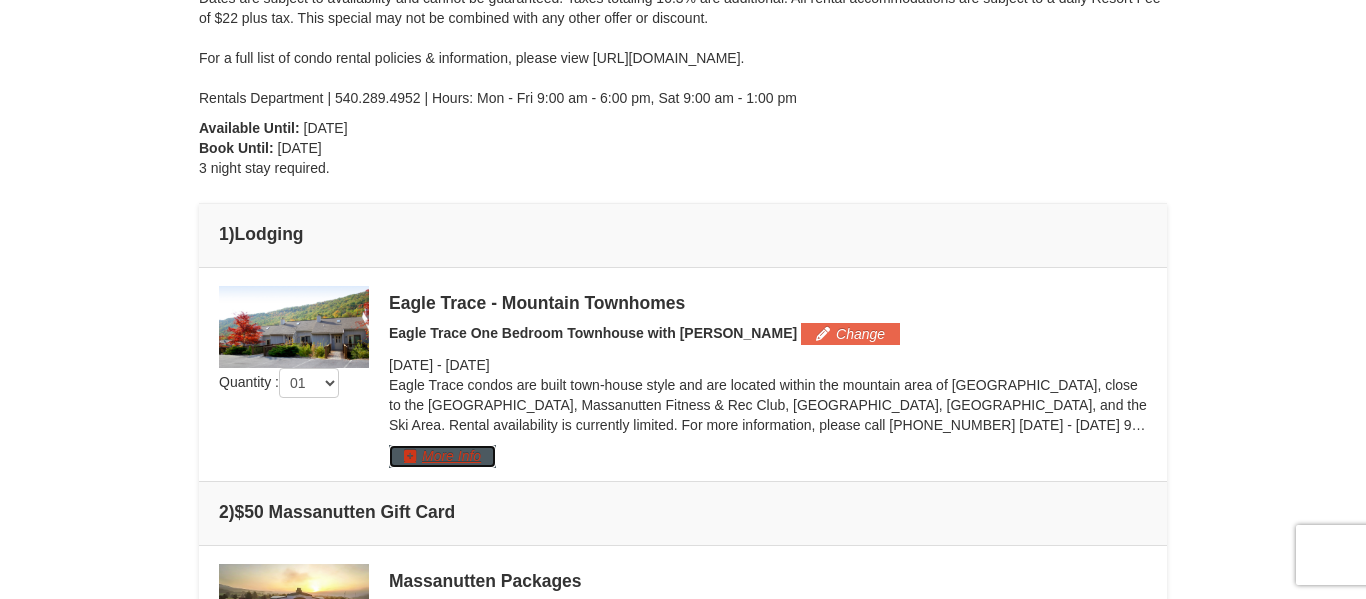 click on "More Info" at bounding box center [442, 456] 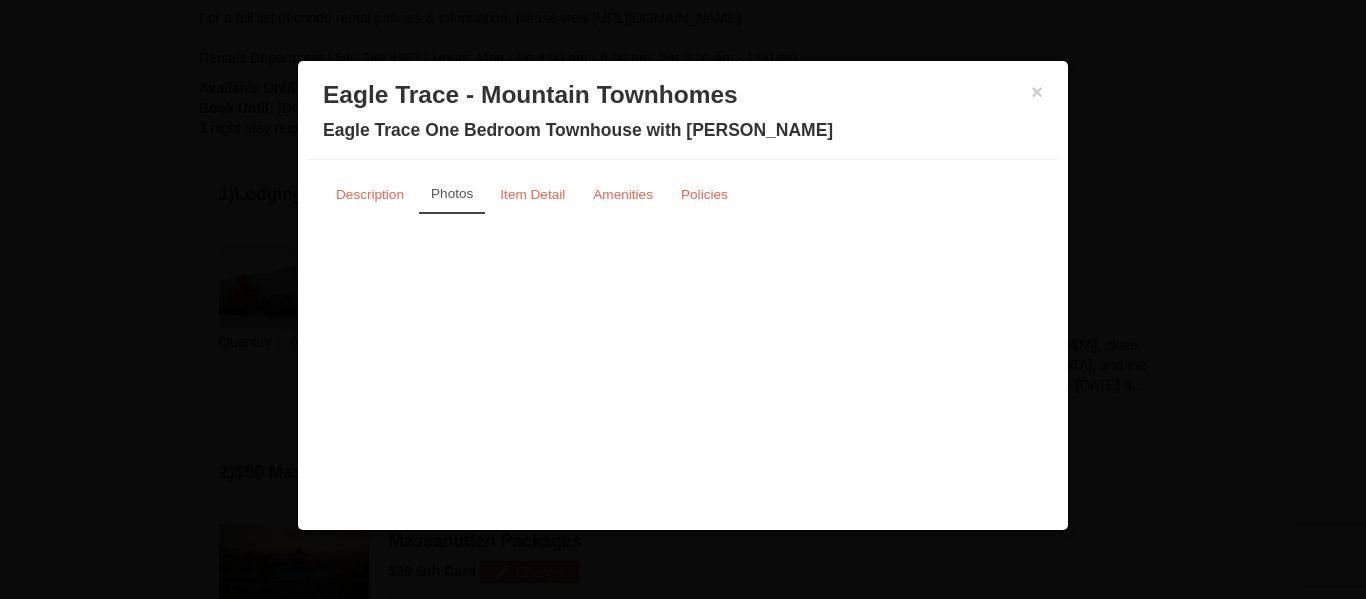 scroll, scrollTop: 465, scrollLeft: 0, axis: vertical 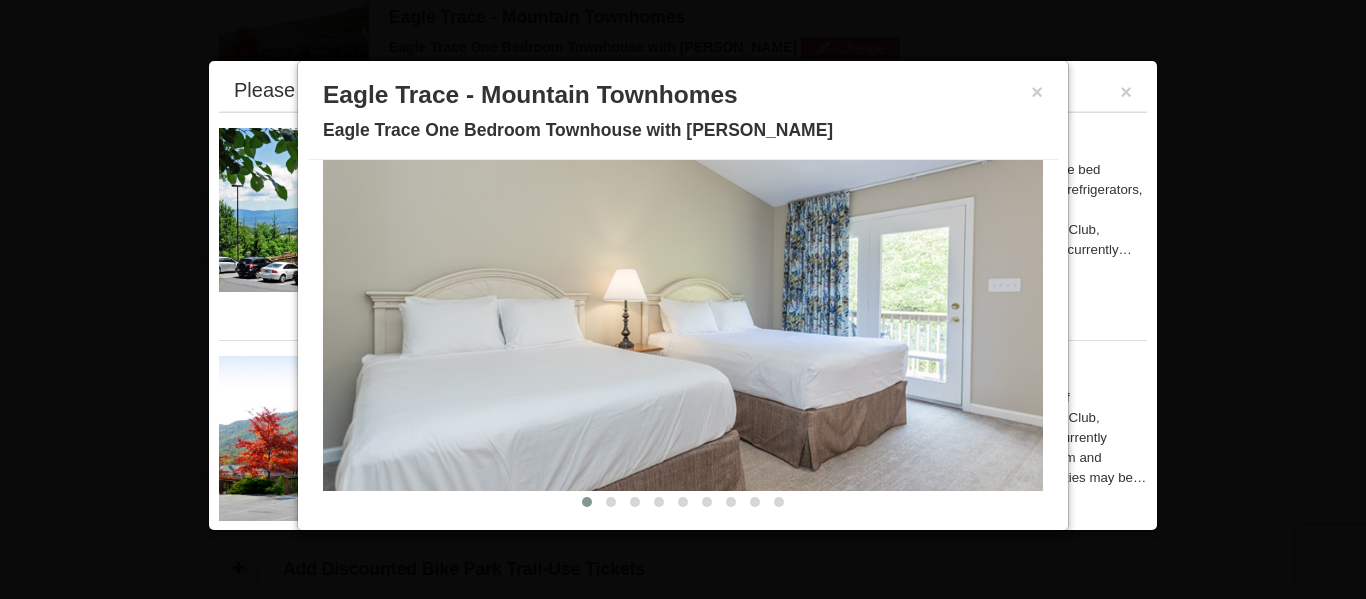 click at bounding box center [683, 294] 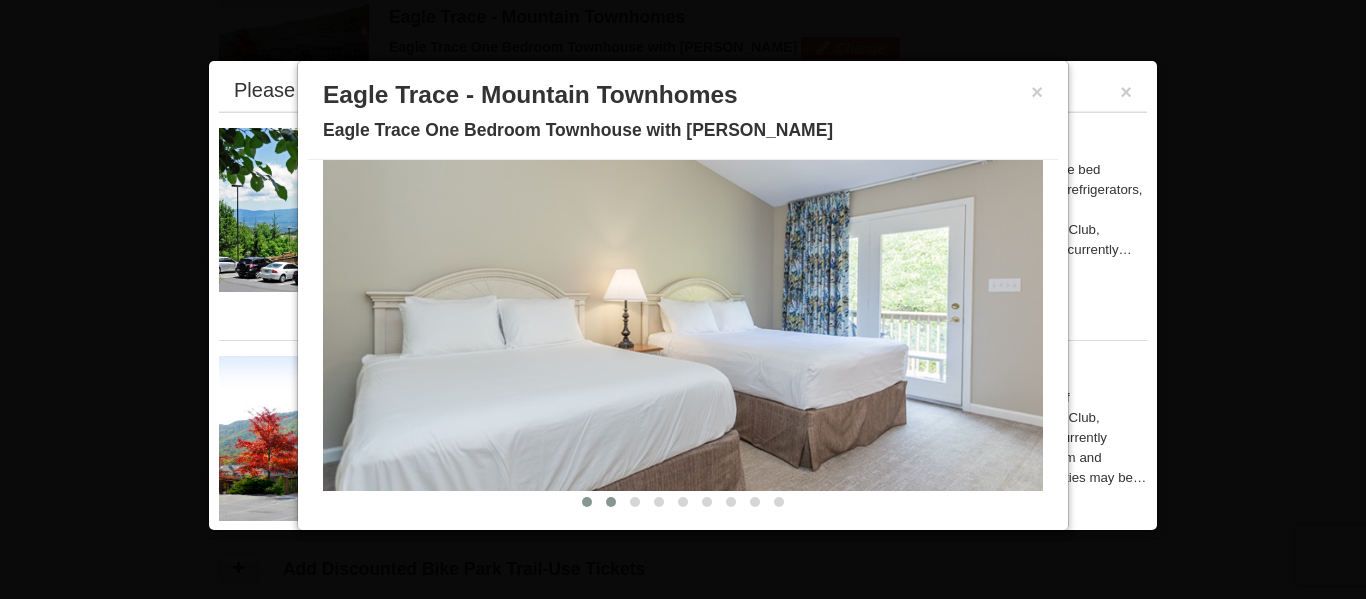 click at bounding box center [611, 502] 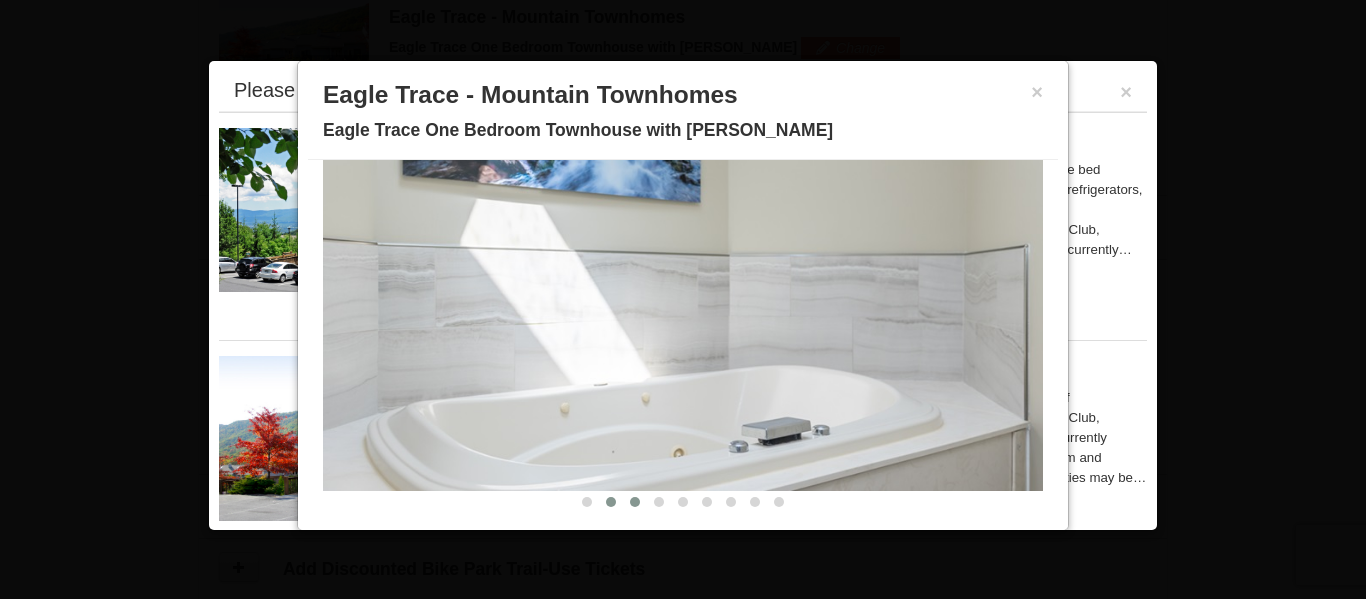 click at bounding box center (635, 502) 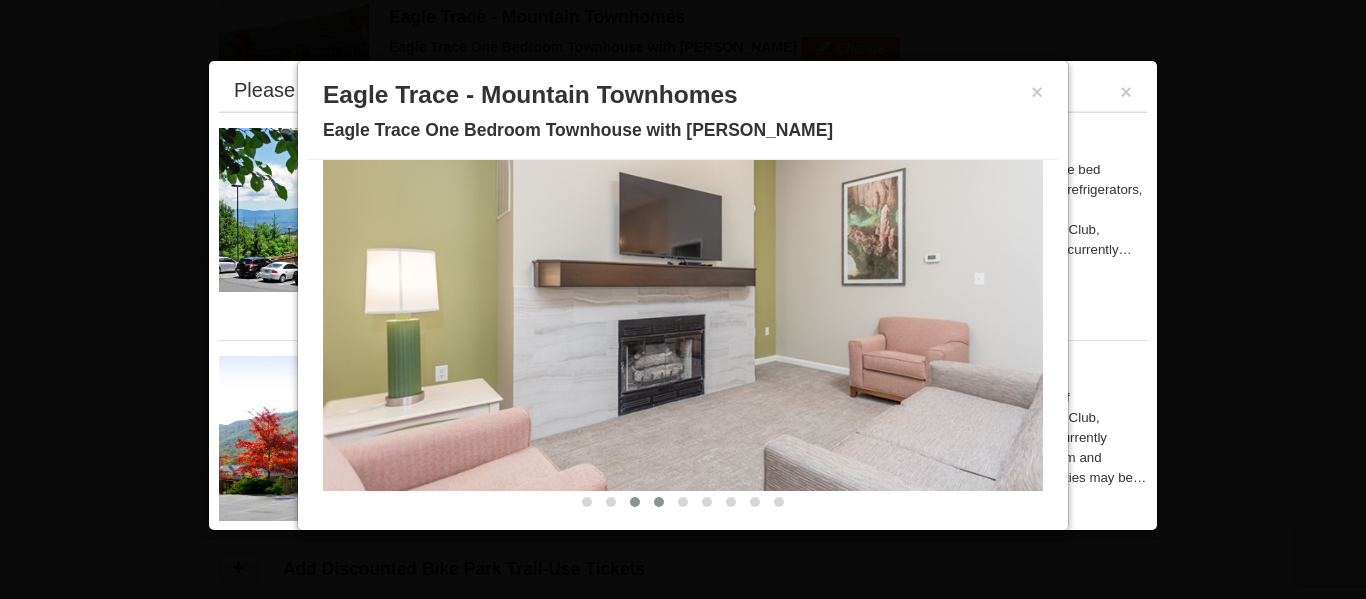 click at bounding box center (659, 502) 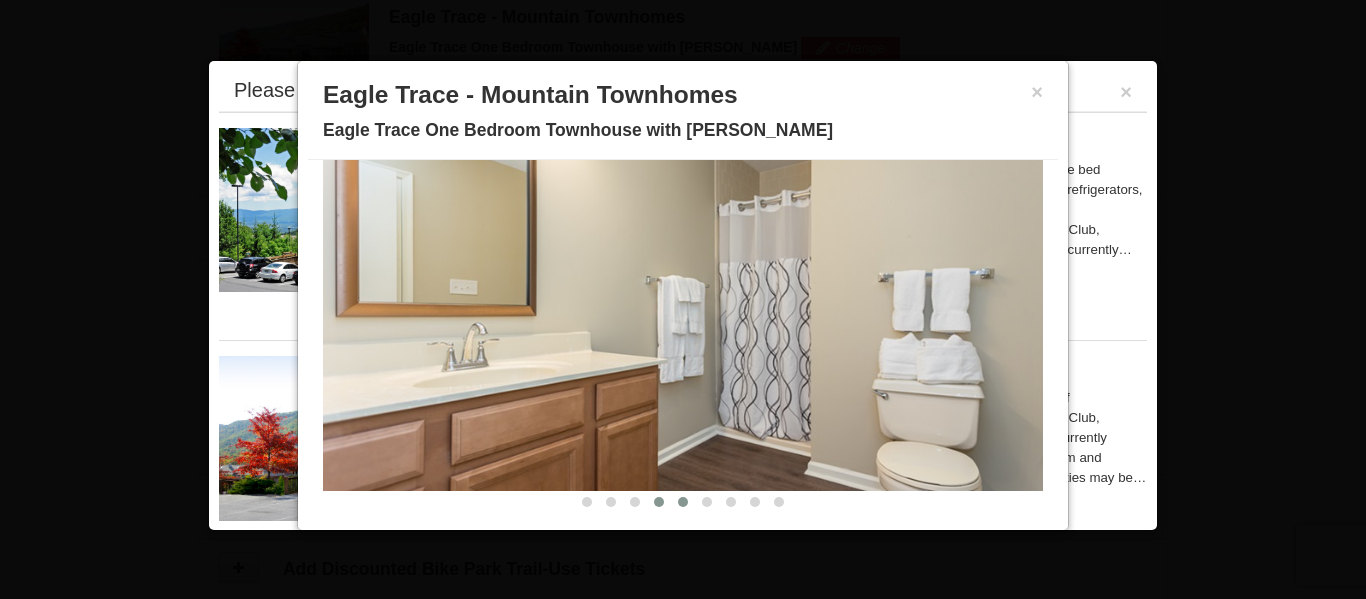click at bounding box center (683, 502) 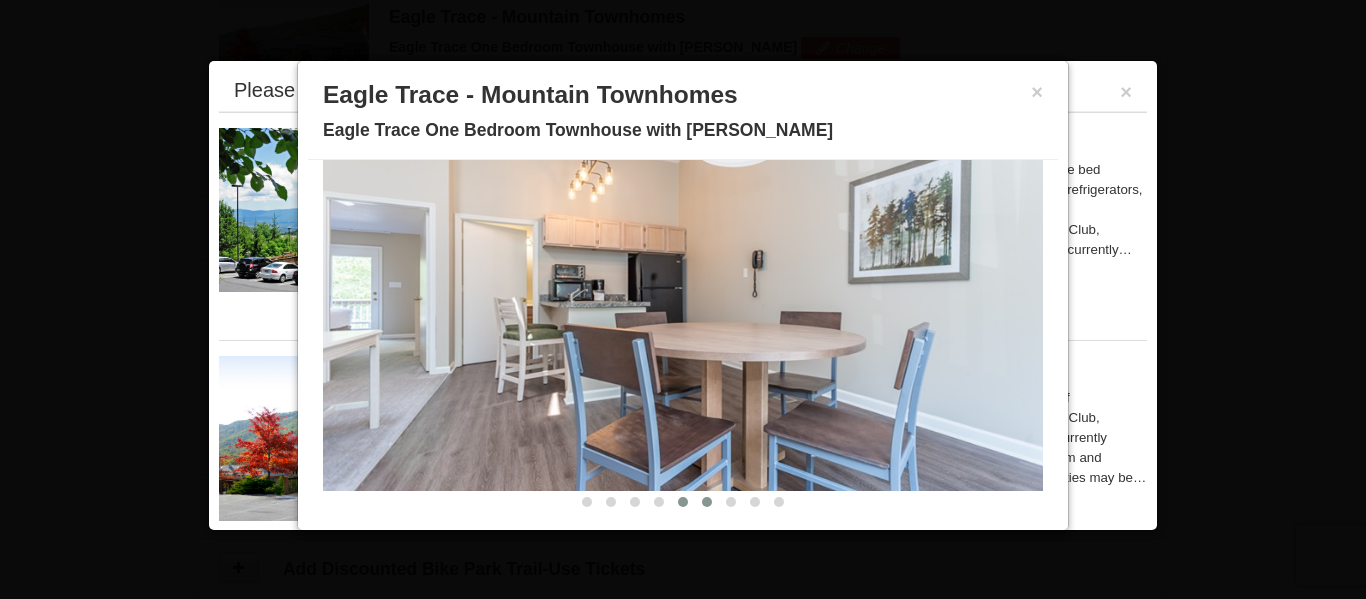 click at bounding box center (707, 502) 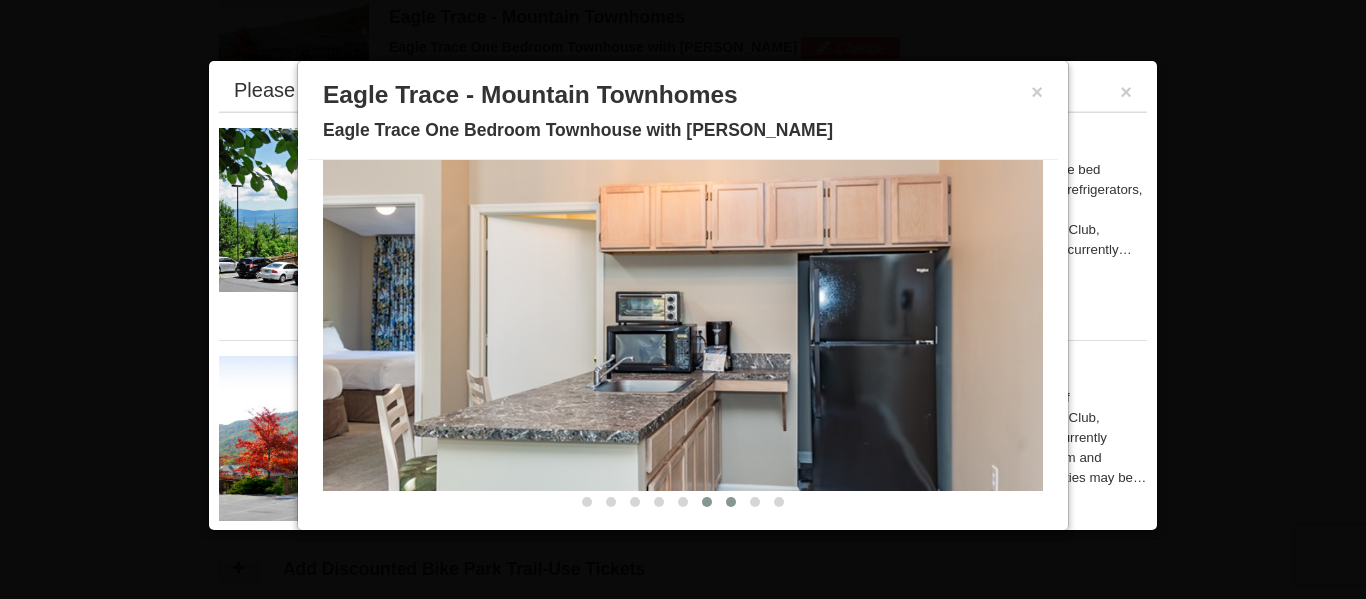 click at bounding box center [731, 502] 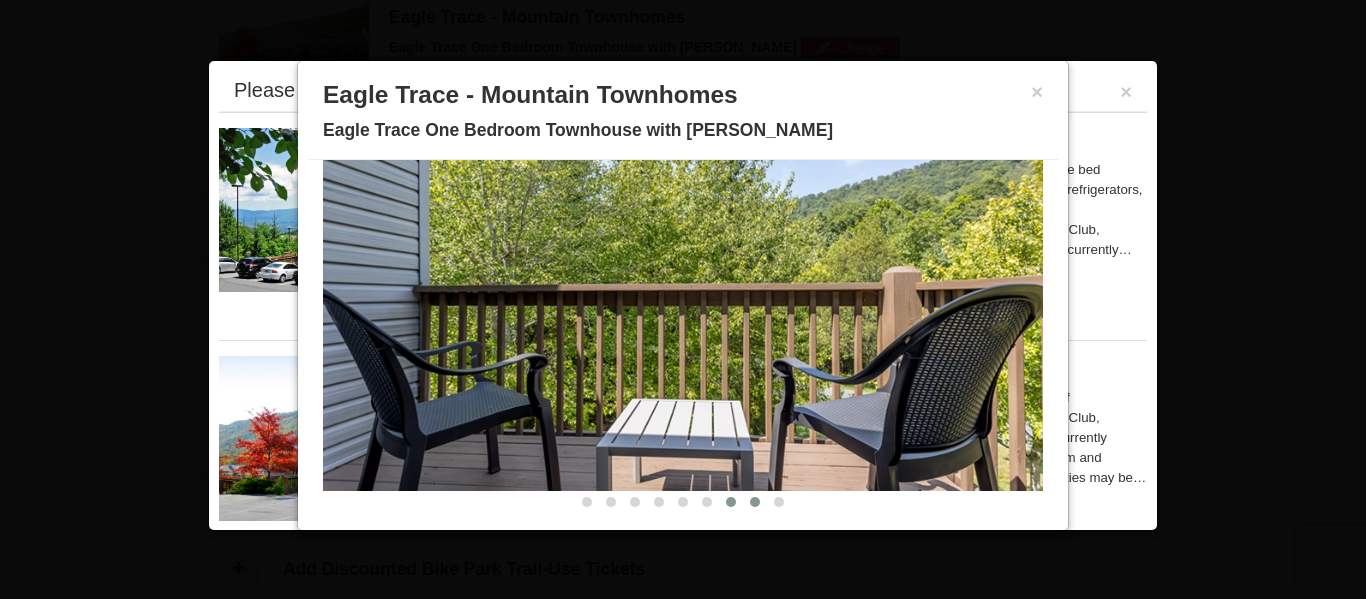 click at bounding box center (755, 502) 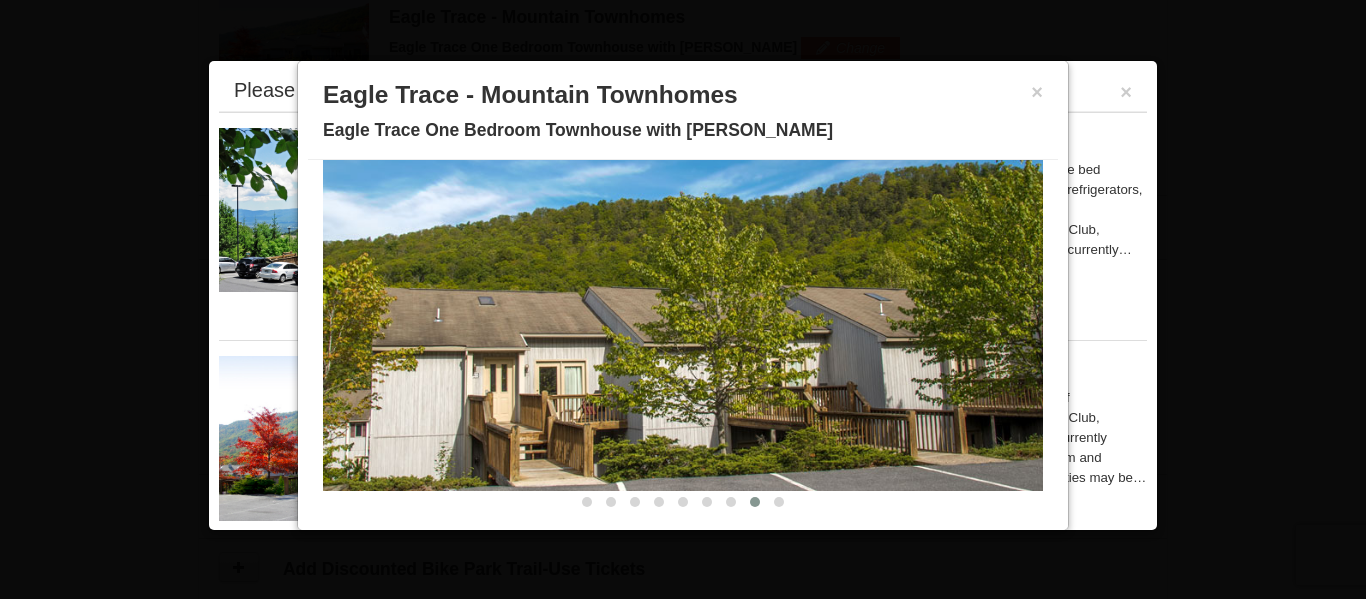 click at bounding box center [755, 502] 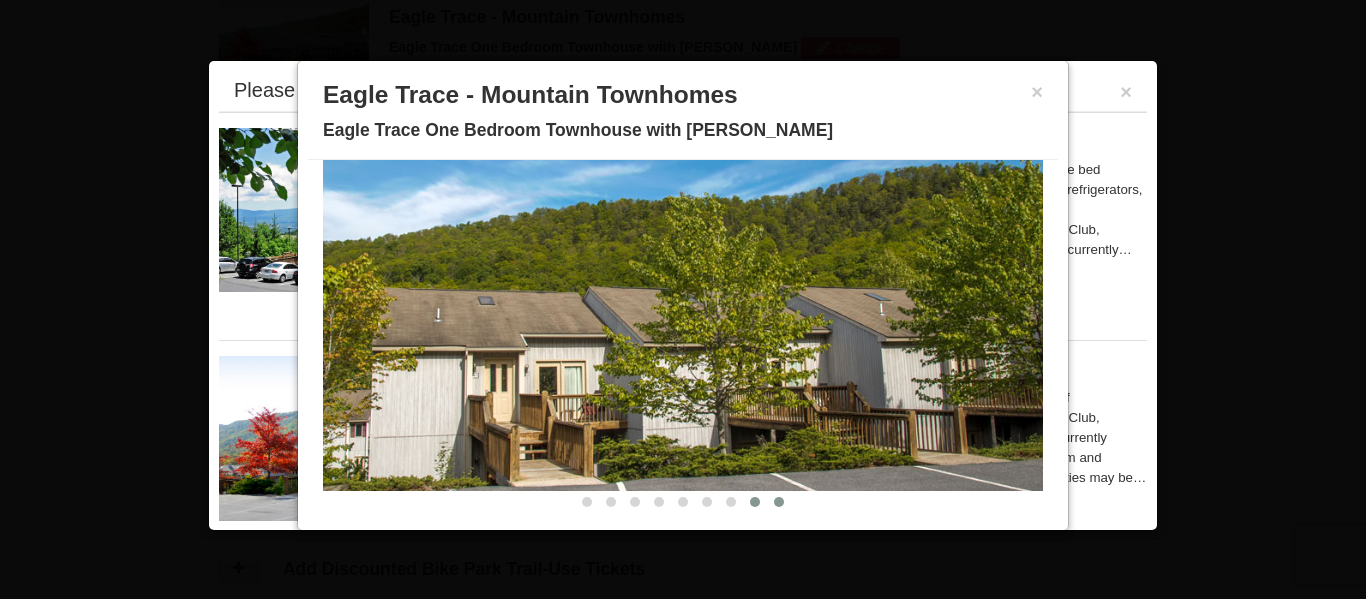 click at bounding box center [779, 502] 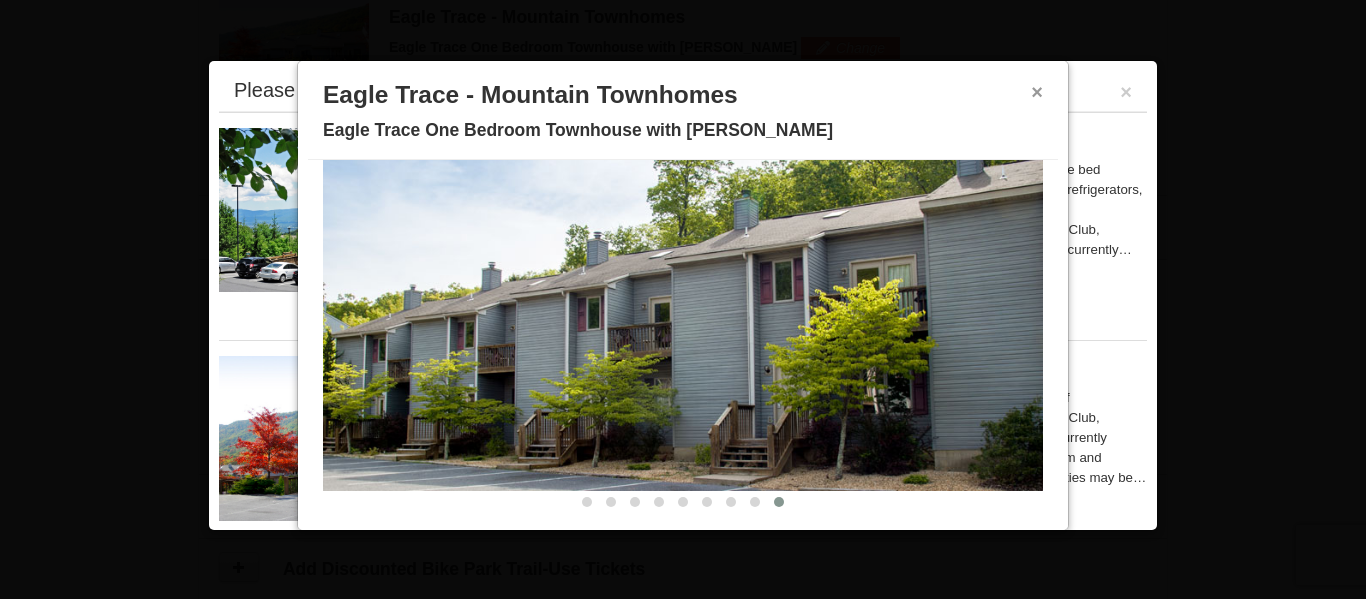 click on "×" at bounding box center (1037, 92) 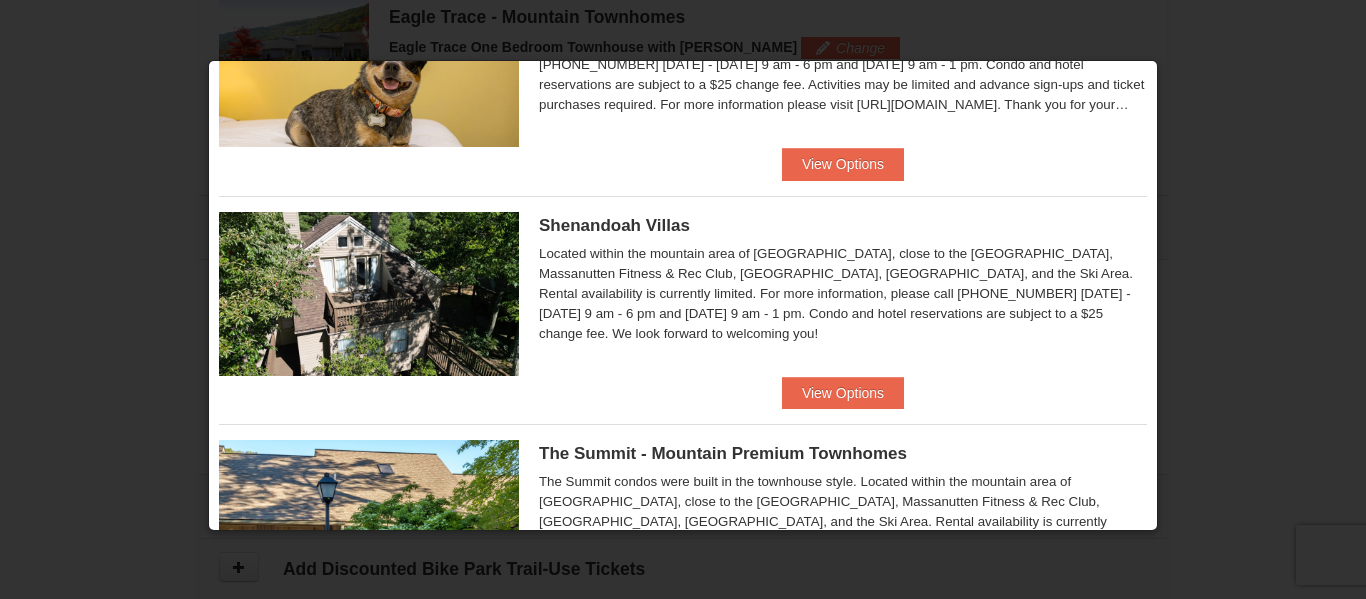 scroll, scrollTop: 832, scrollLeft: 0, axis: vertical 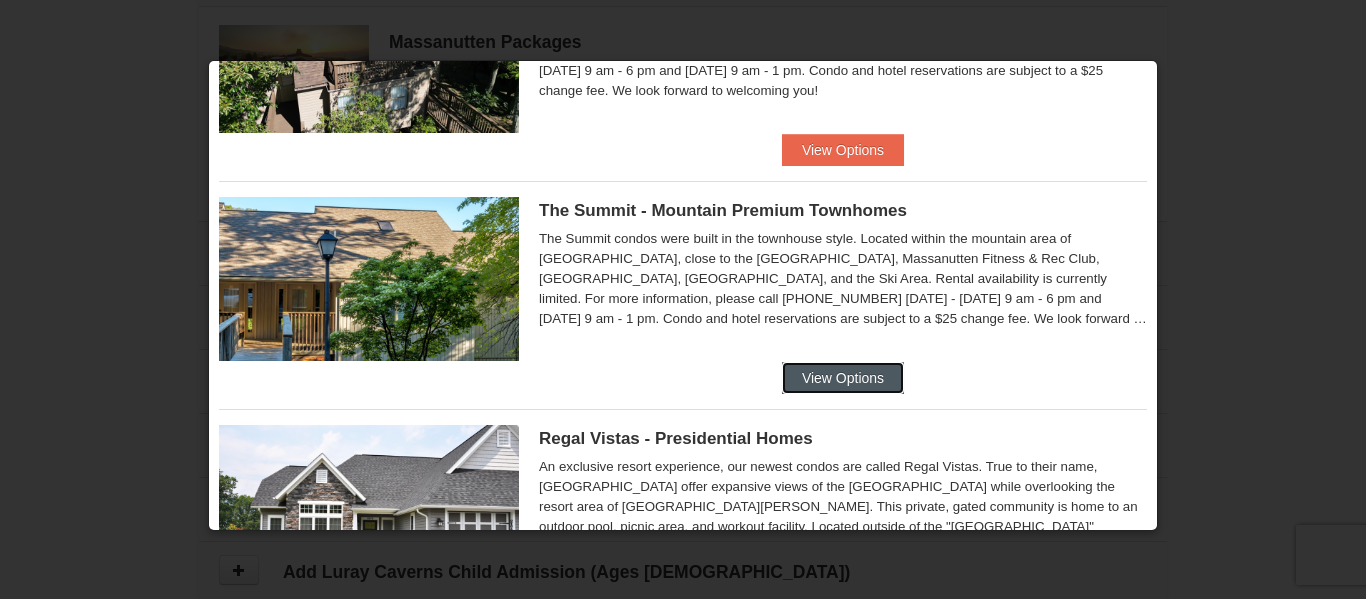 click on "View Options" at bounding box center [843, 378] 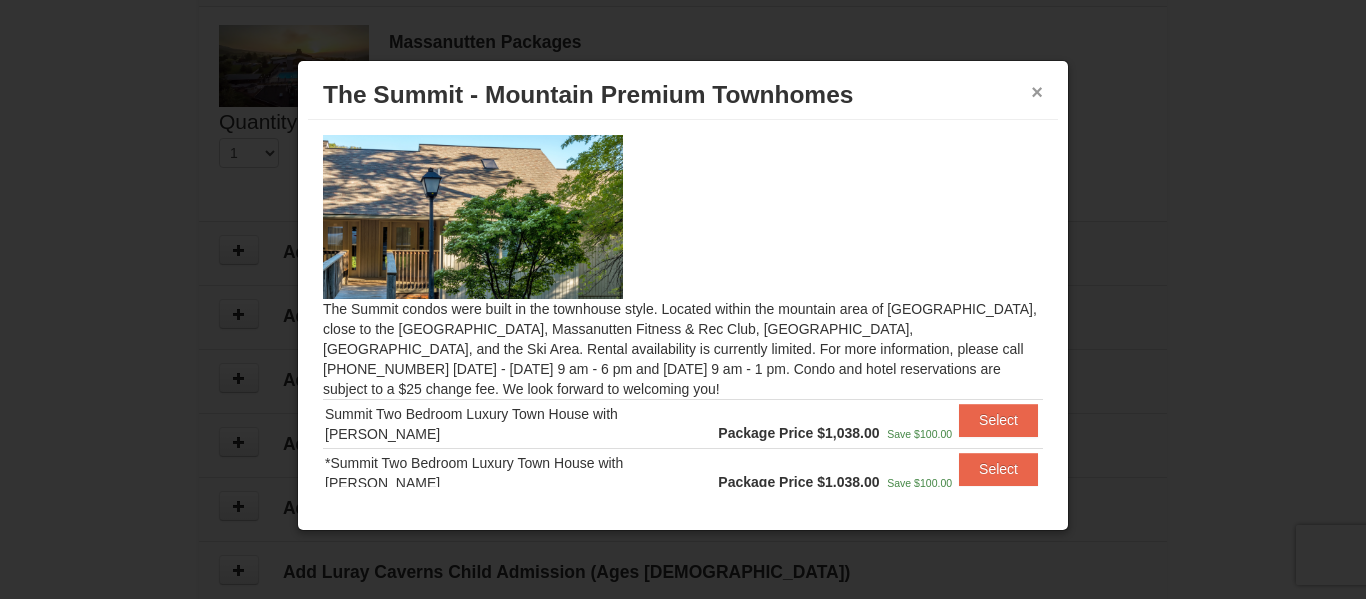 click on "×" at bounding box center (1037, 92) 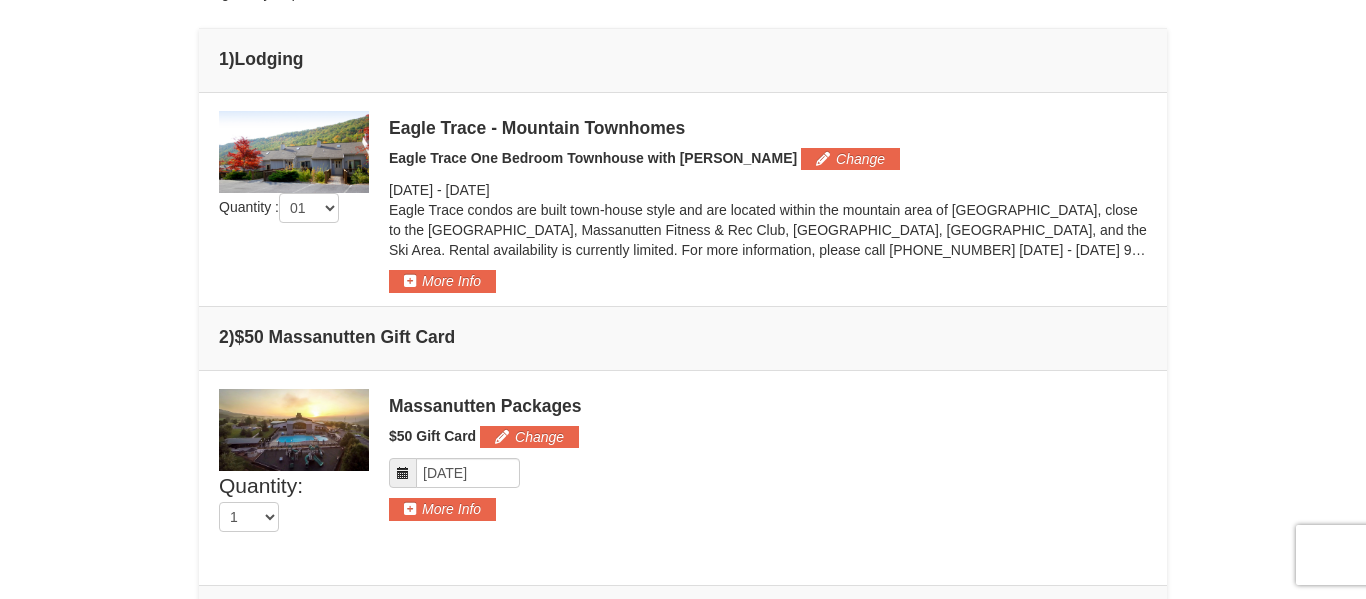 scroll, scrollTop: 542, scrollLeft: 0, axis: vertical 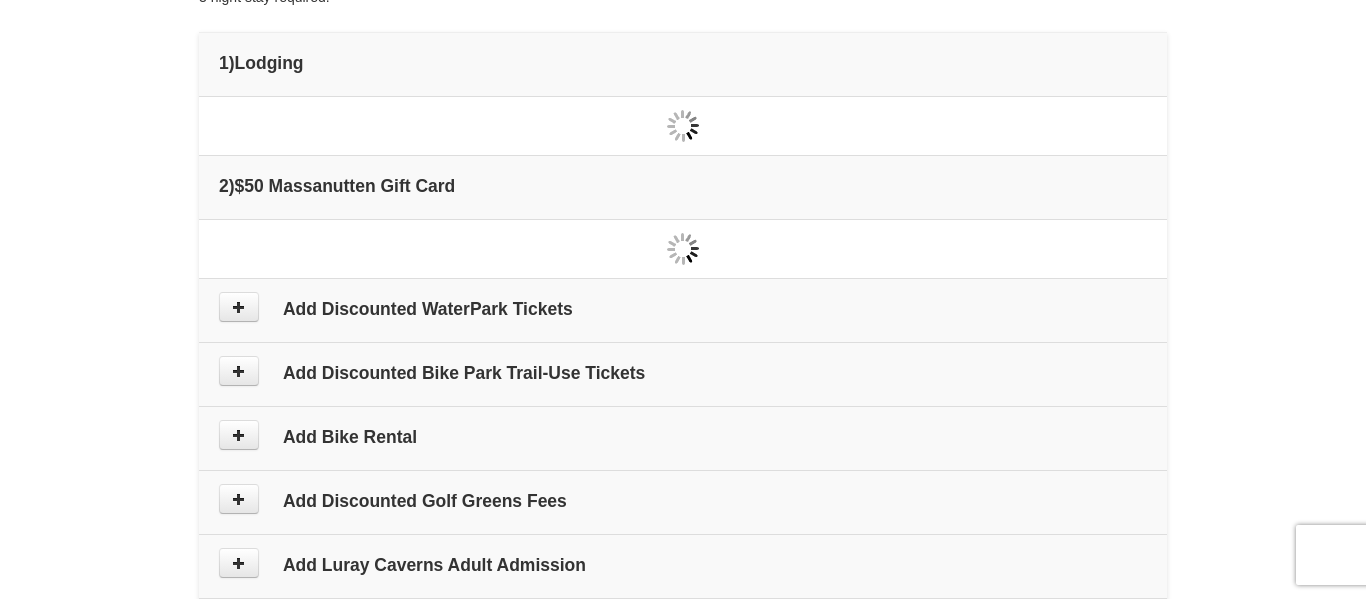 type on "[DATE]" 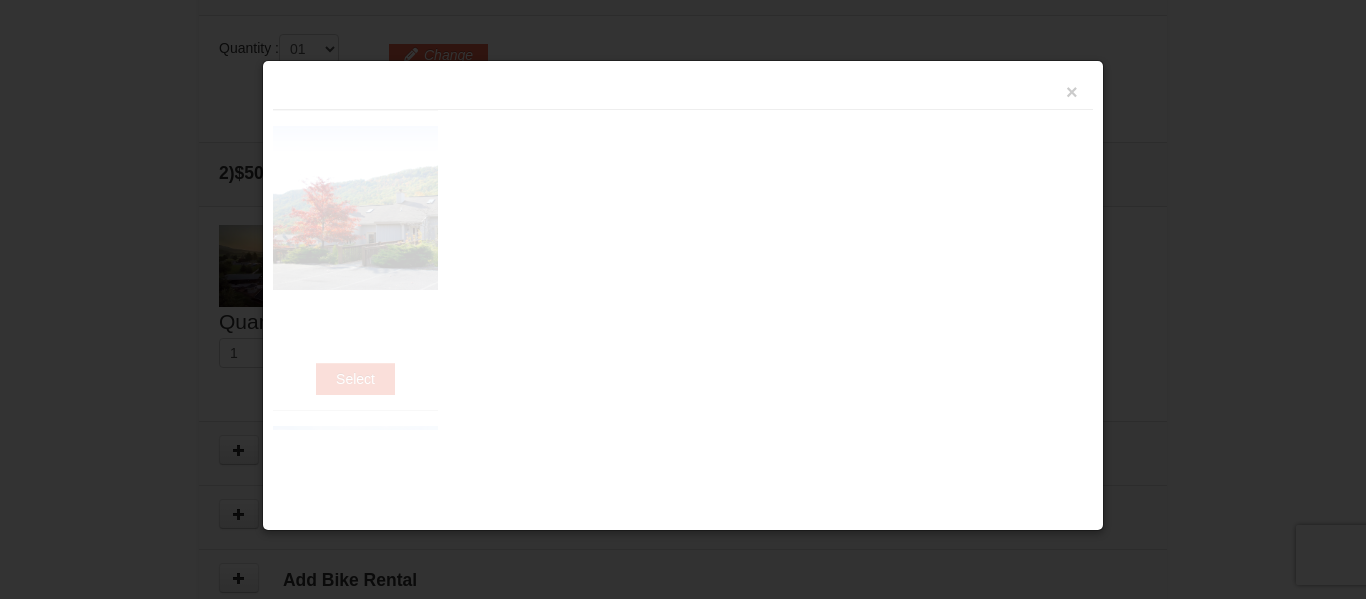 scroll, scrollTop: 652, scrollLeft: 0, axis: vertical 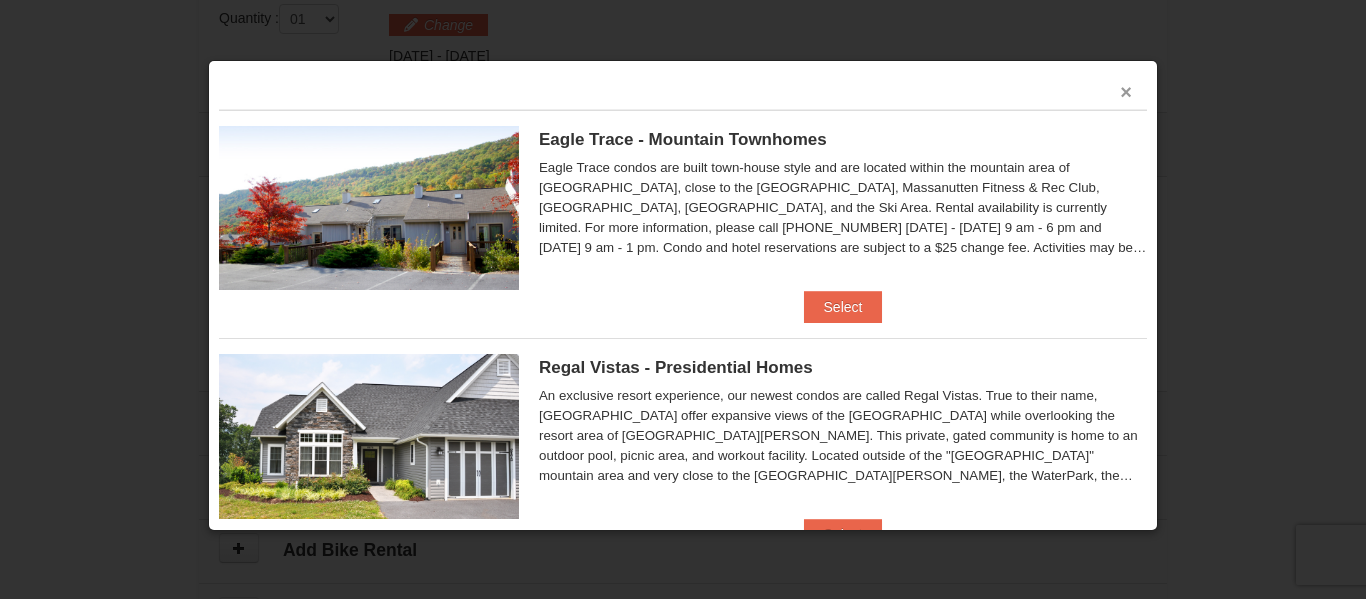click on "×" at bounding box center (1126, 92) 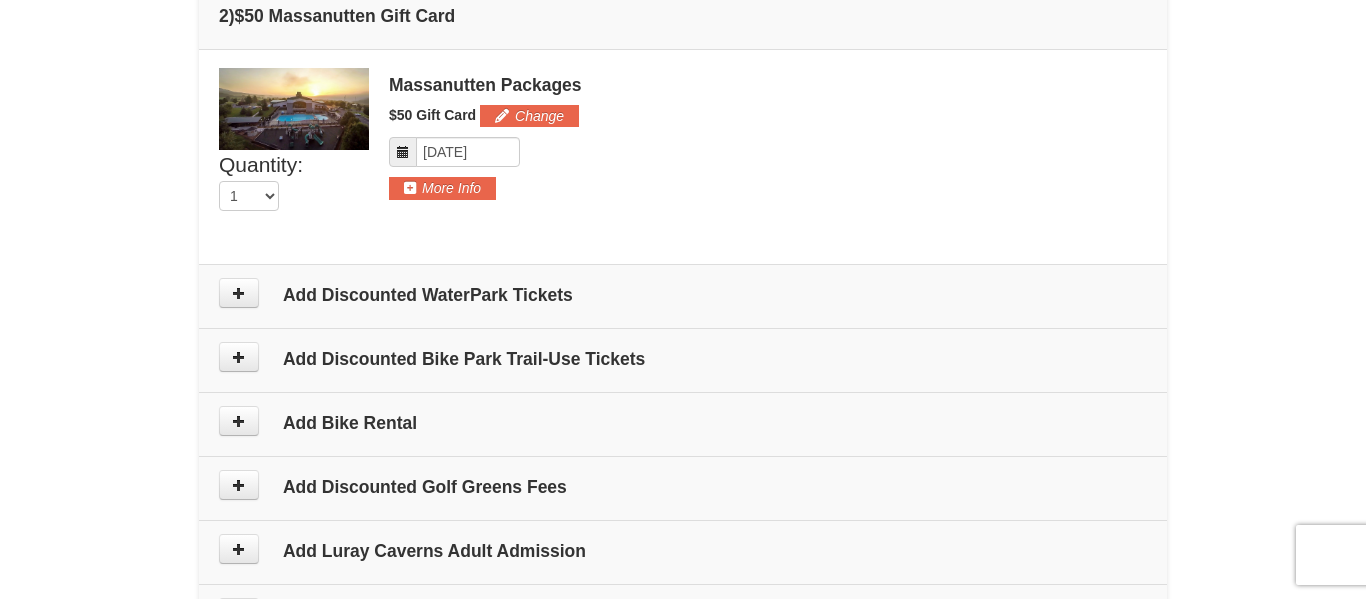 scroll, scrollTop: 780, scrollLeft: 0, axis: vertical 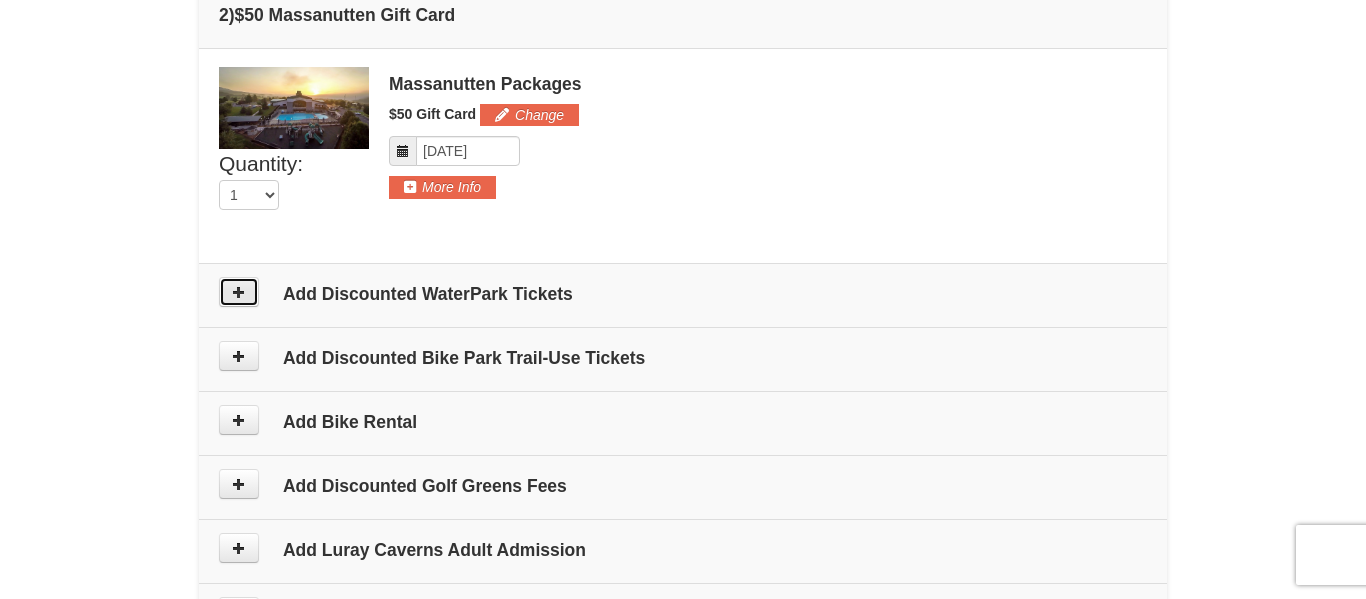 click at bounding box center [239, 292] 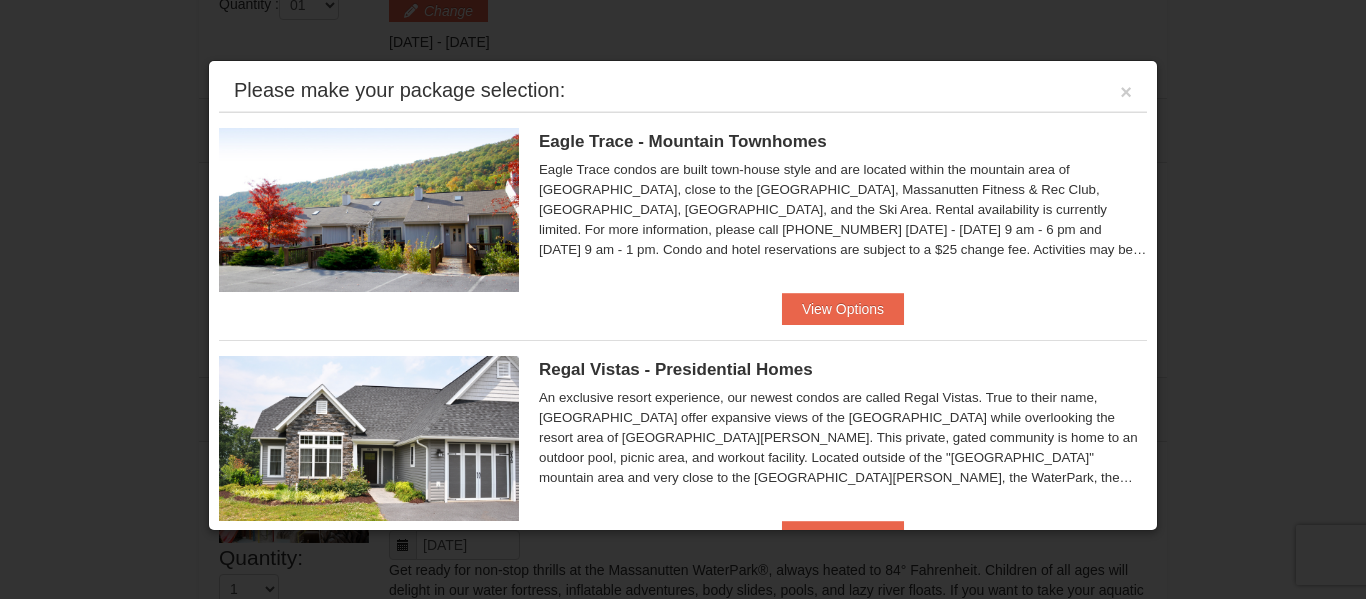 scroll, scrollTop: 656, scrollLeft: 0, axis: vertical 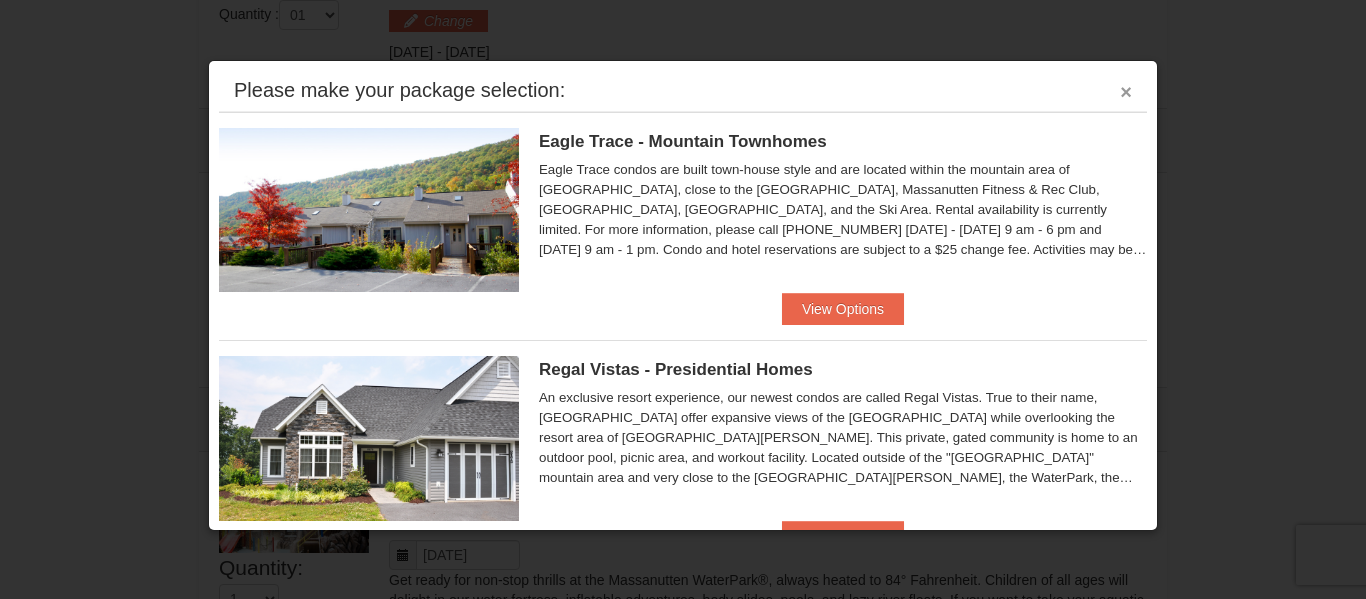 click on "×" at bounding box center (1126, 92) 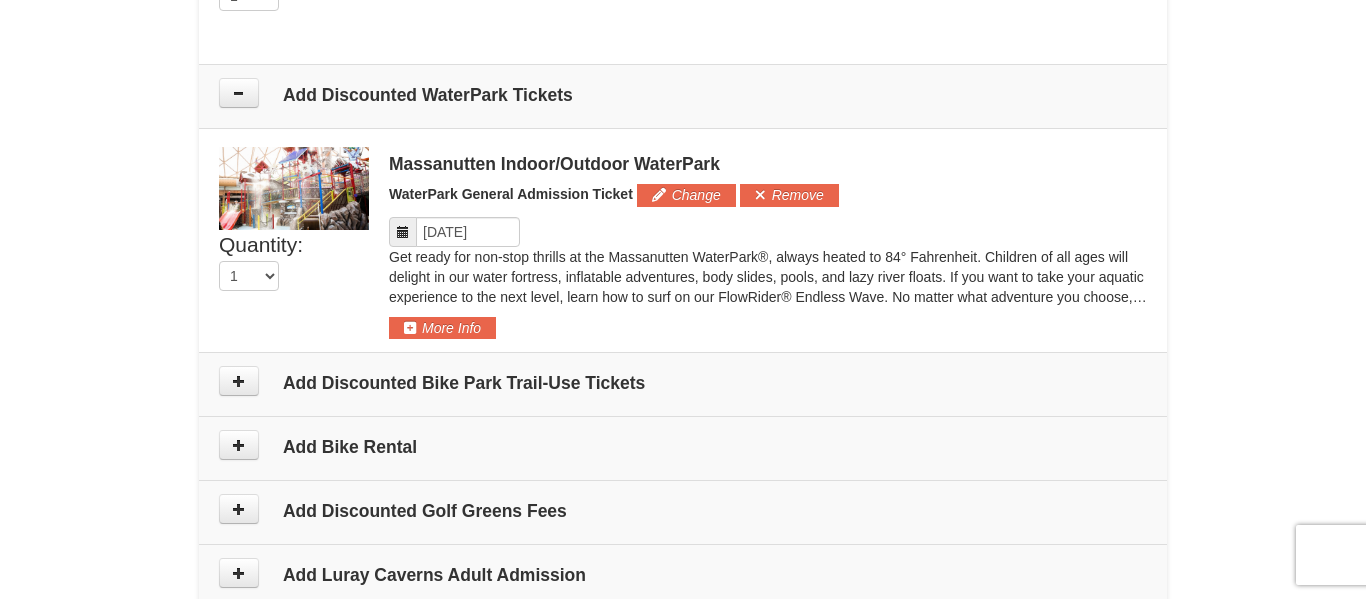 scroll, scrollTop: 982, scrollLeft: 0, axis: vertical 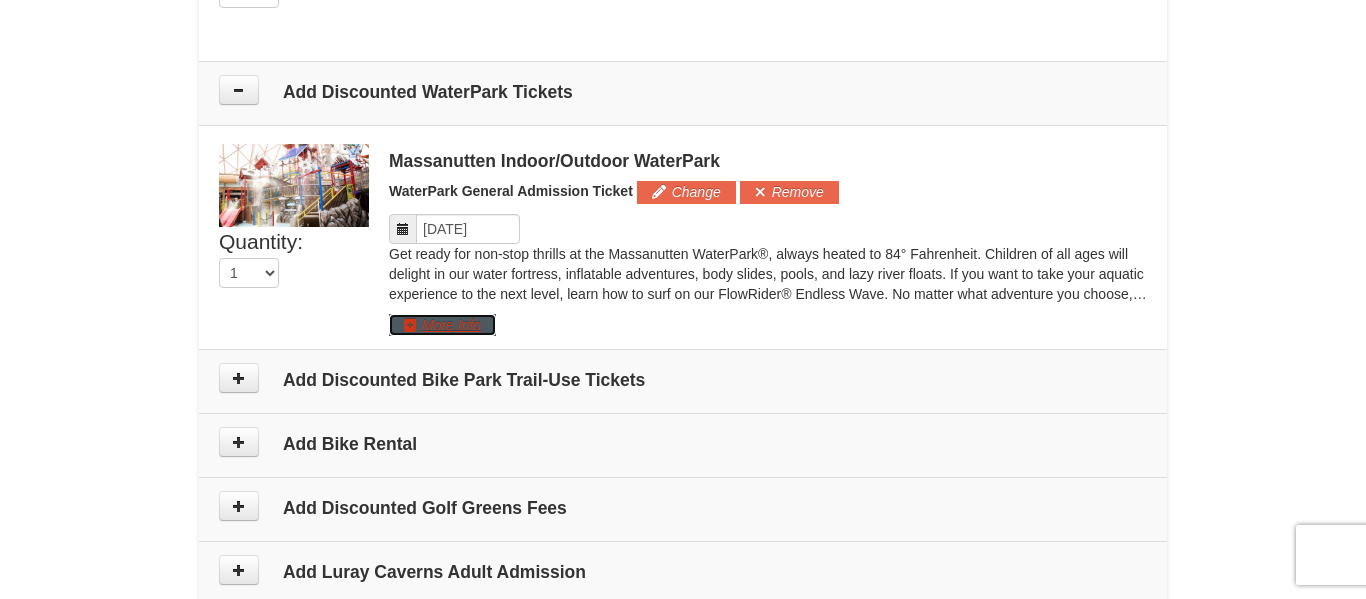 click on "More Info" at bounding box center (442, 325) 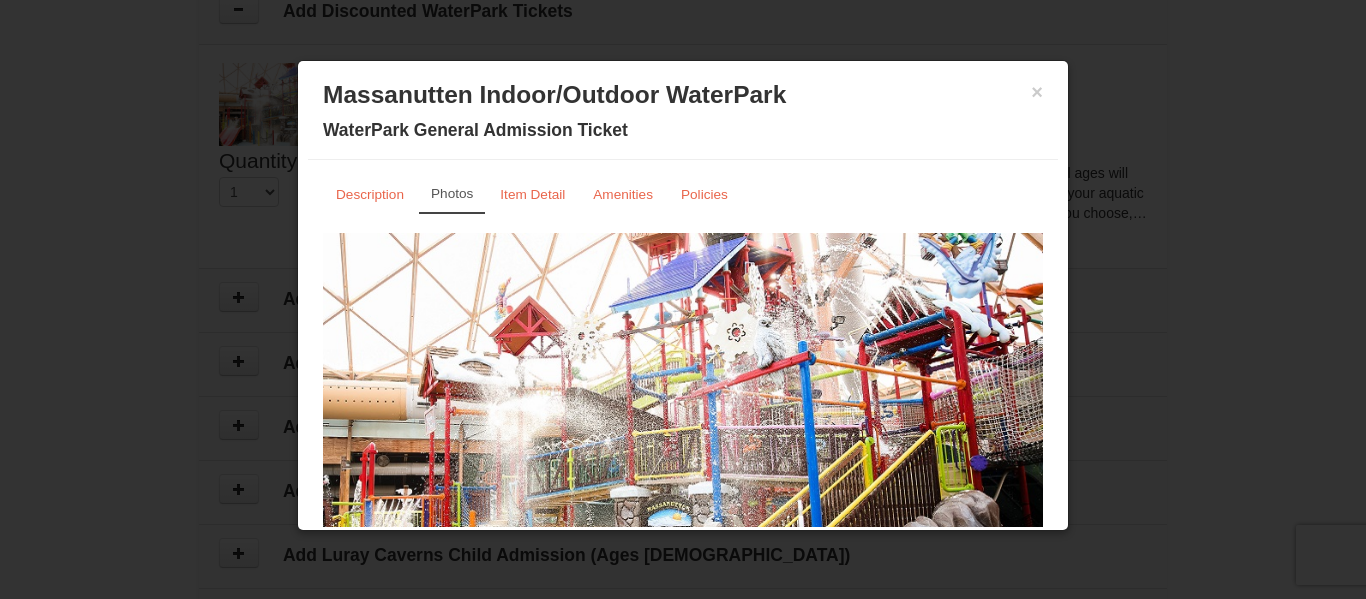 scroll, scrollTop: 1061, scrollLeft: 0, axis: vertical 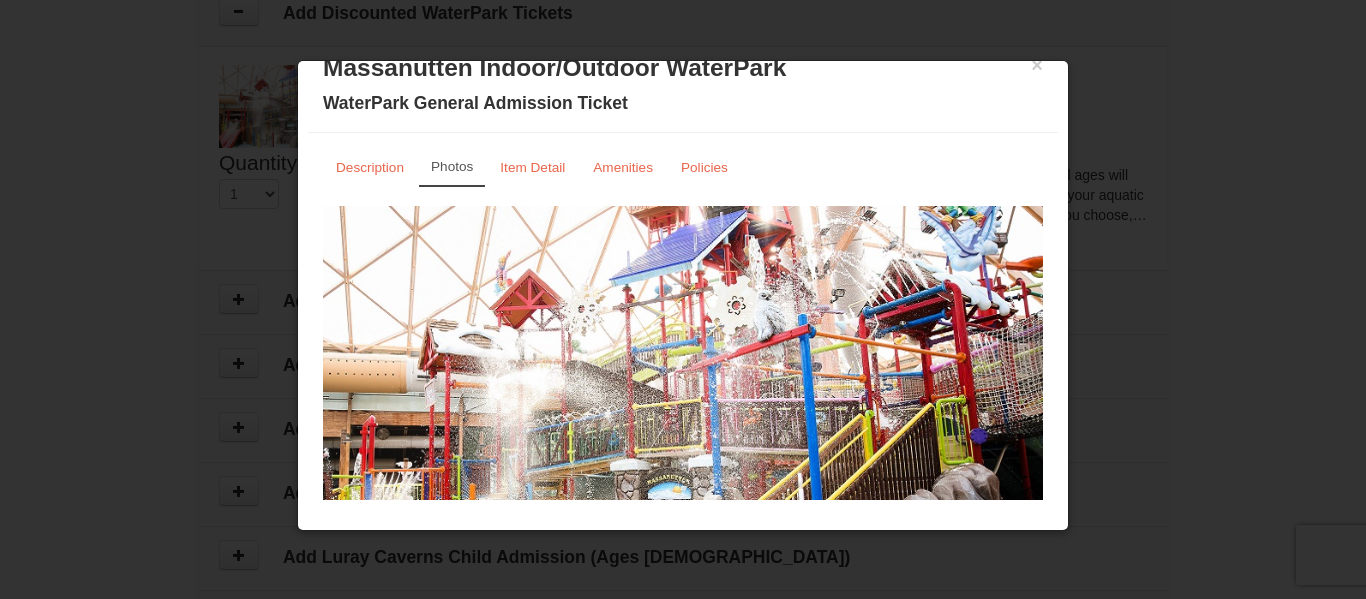 click at bounding box center (683, 403) 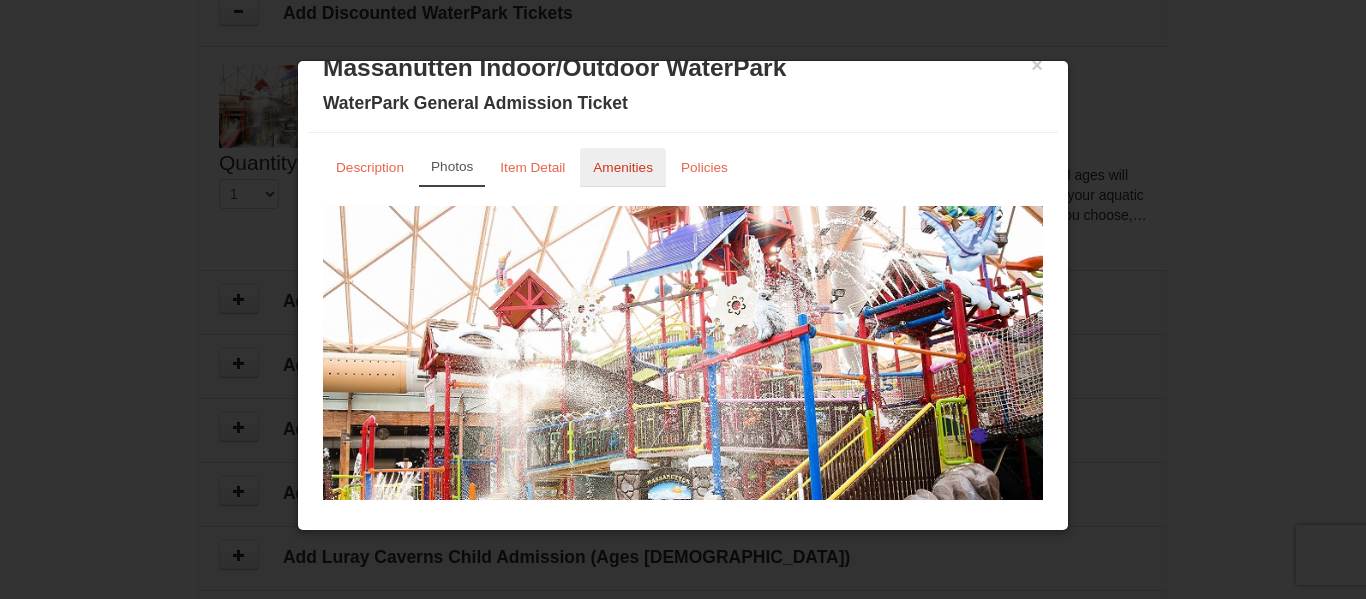 click on "Amenities" at bounding box center (623, 167) 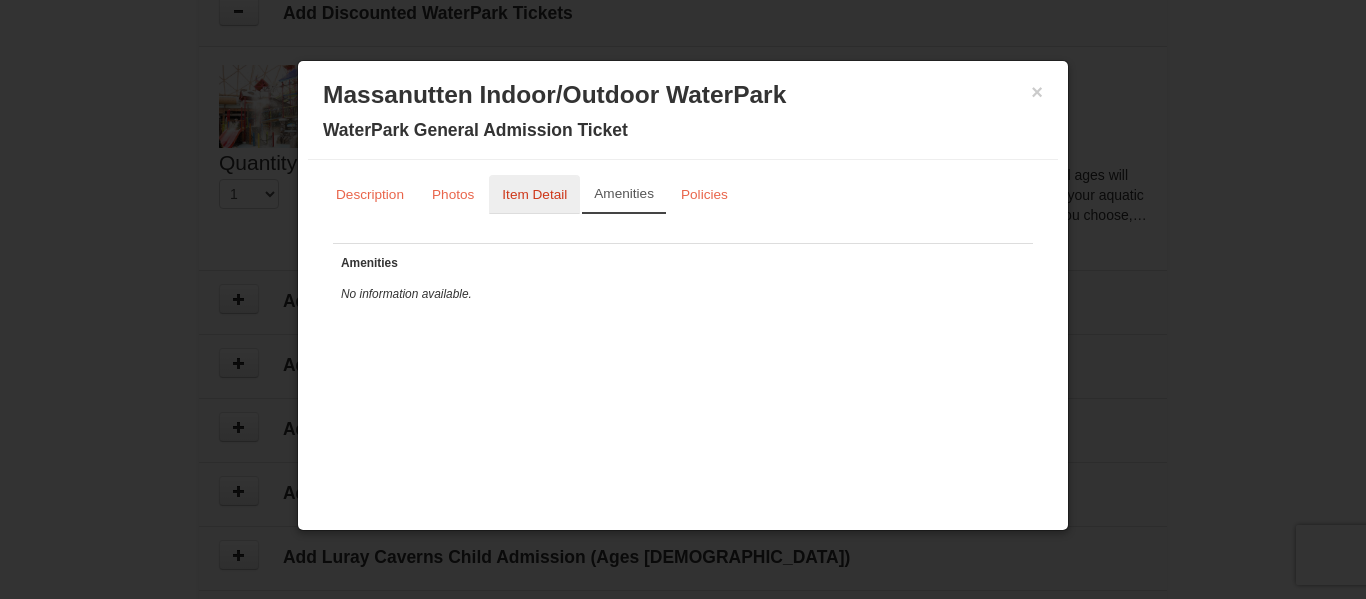 click on "Item Detail" at bounding box center (534, 194) 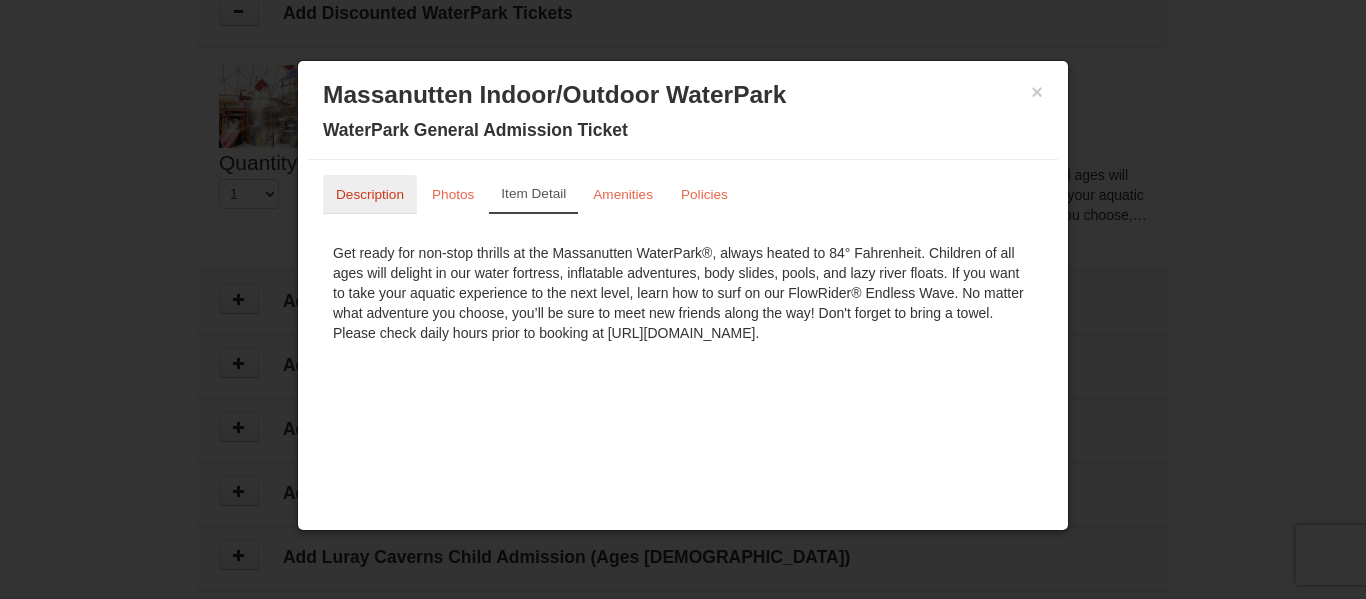 click on "Description" at bounding box center (370, 194) 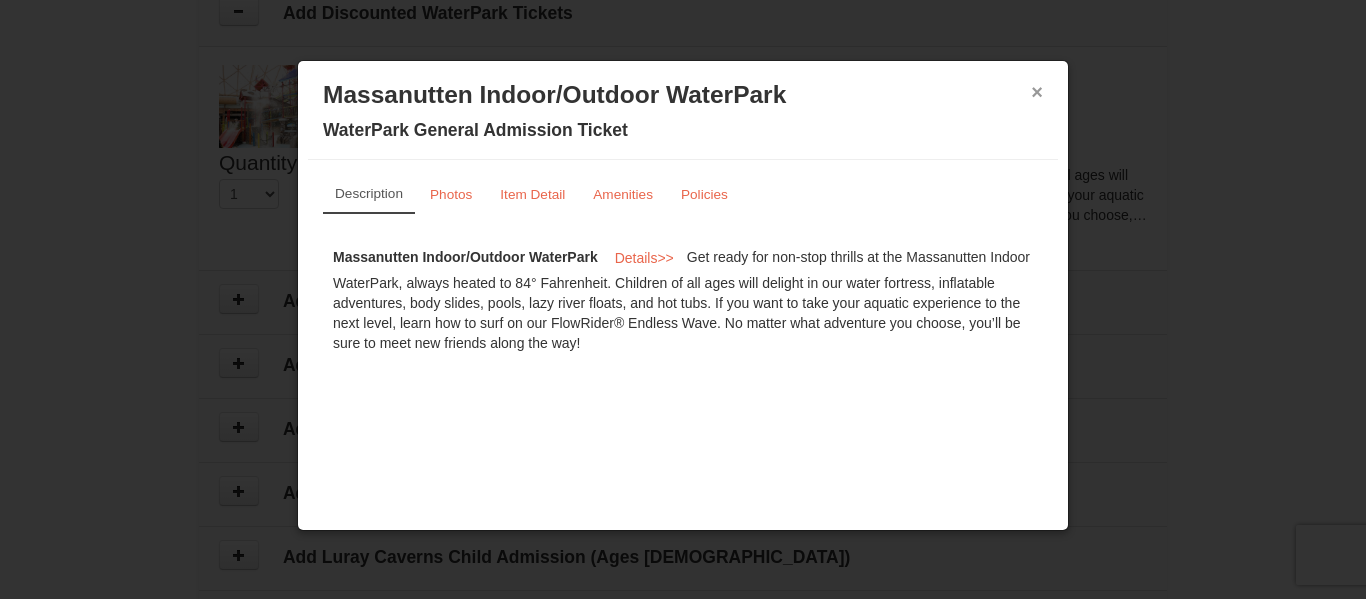 click on "×" at bounding box center [1037, 92] 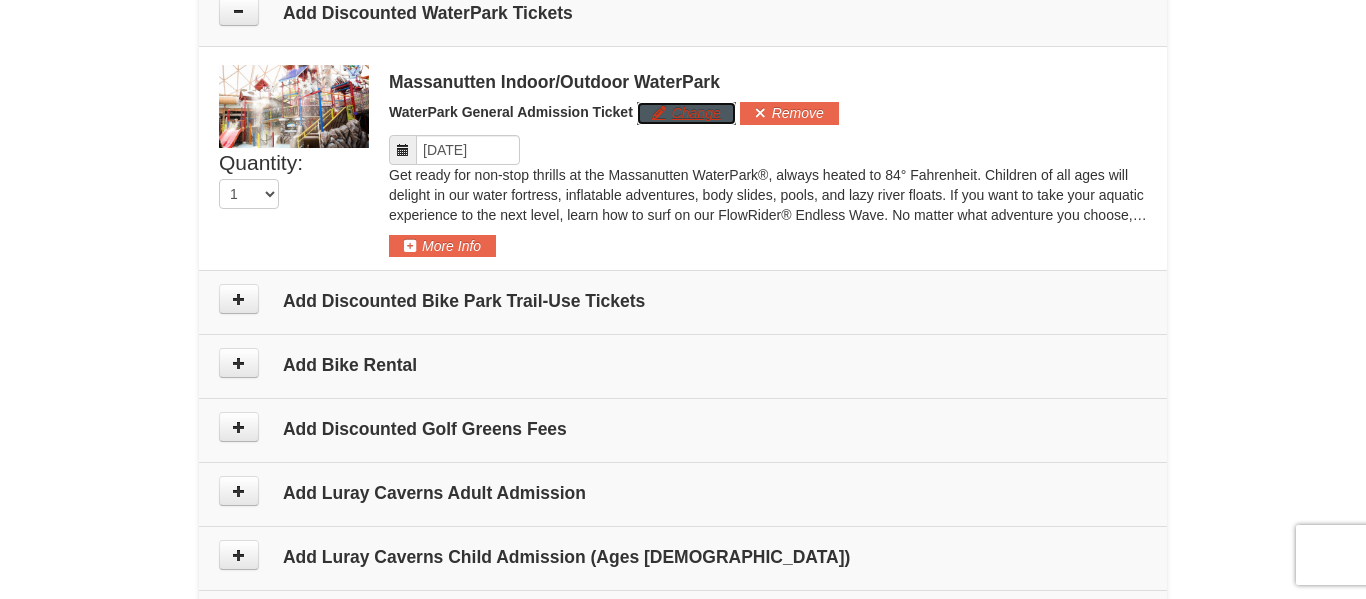 click on "Change" at bounding box center (686, 113) 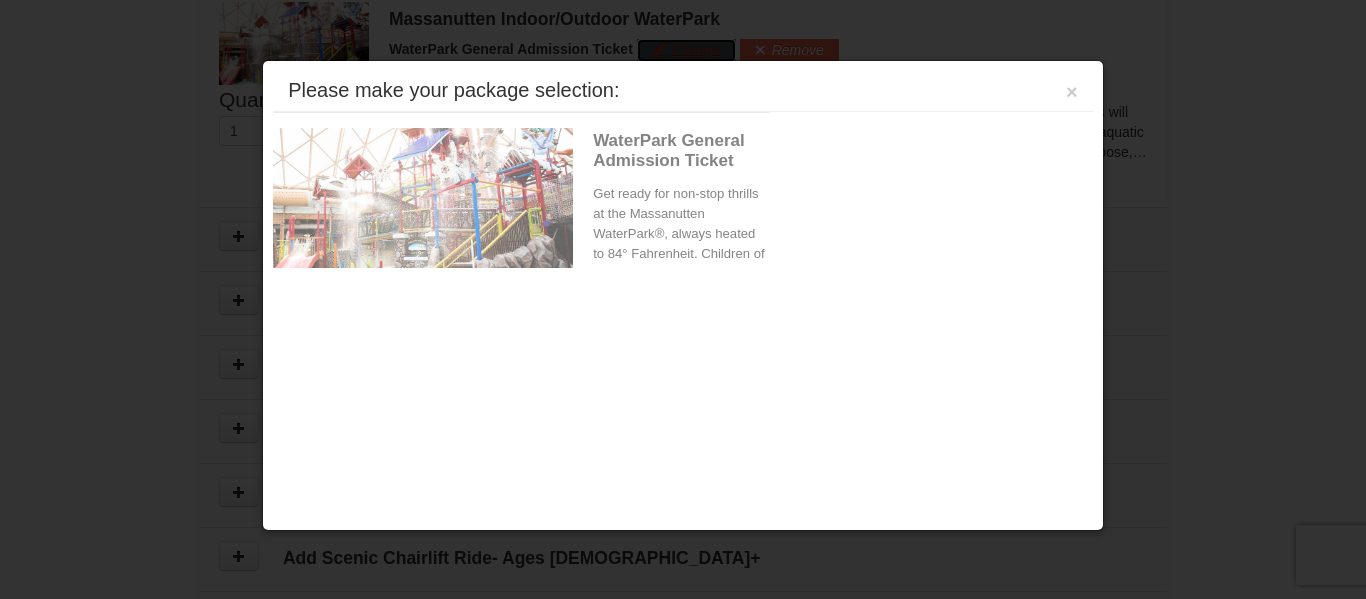scroll, scrollTop: 1126, scrollLeft: 0, axis: vertical 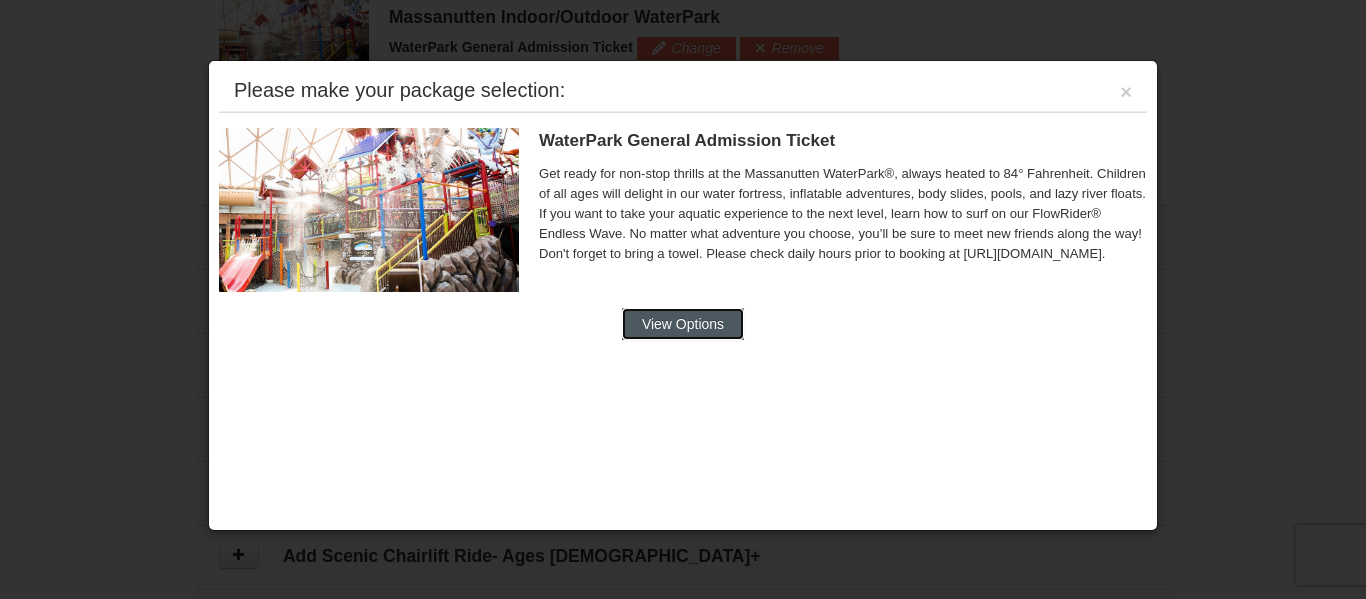 click on "View Options" at bounding box center [683, 324] 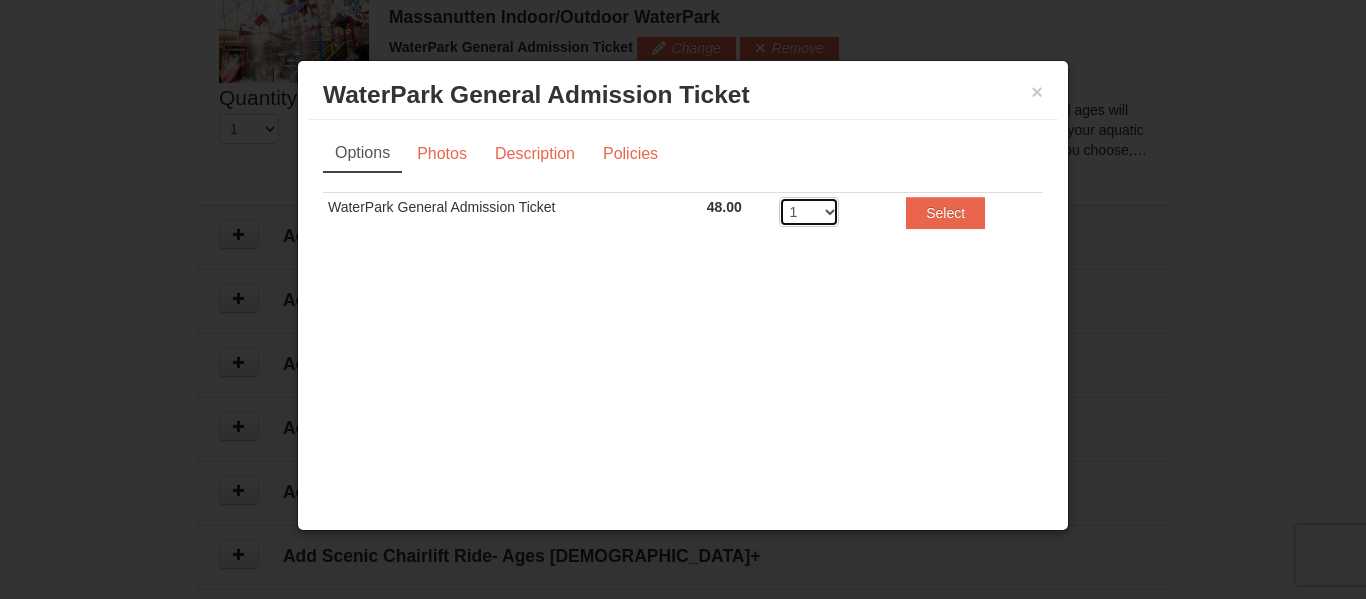 click on "1 2 3 4 5 6 7 8 9 10 11 12 13 14 15 16 17 18 19 20" at bounding box center [809, 212] 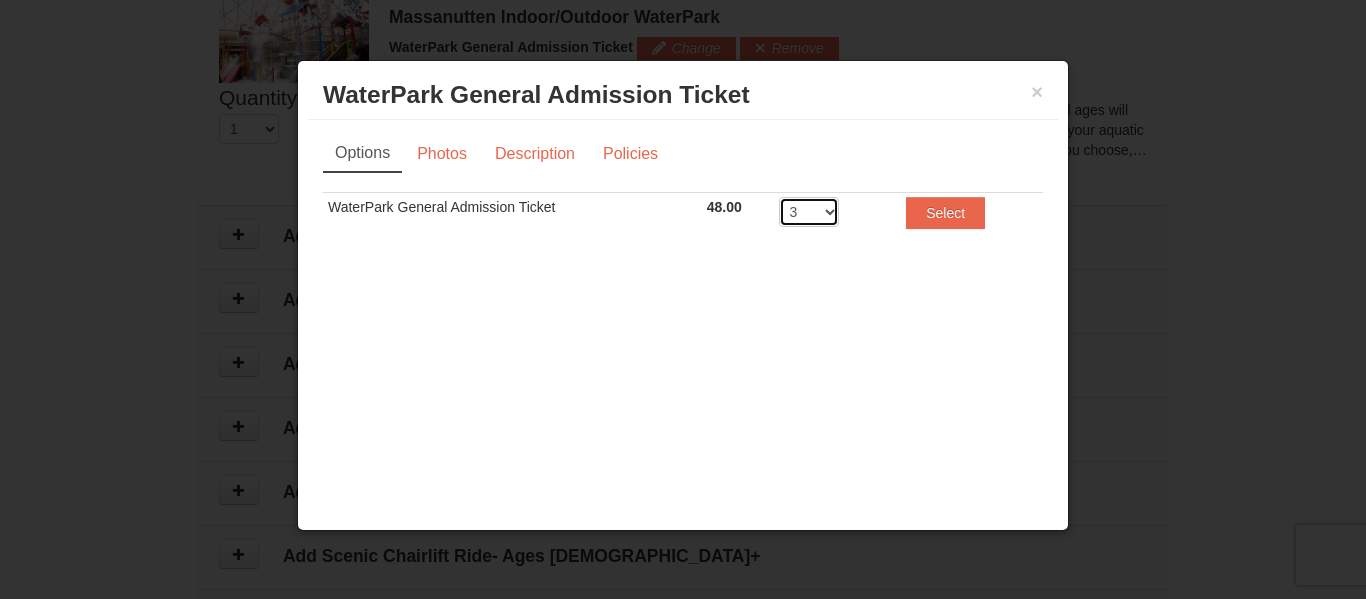 click on "1 2 3 4 5 6 7 8 9 10 11 12 13 14 15 16 17 18 19 20" at bounding box center (809, 212) 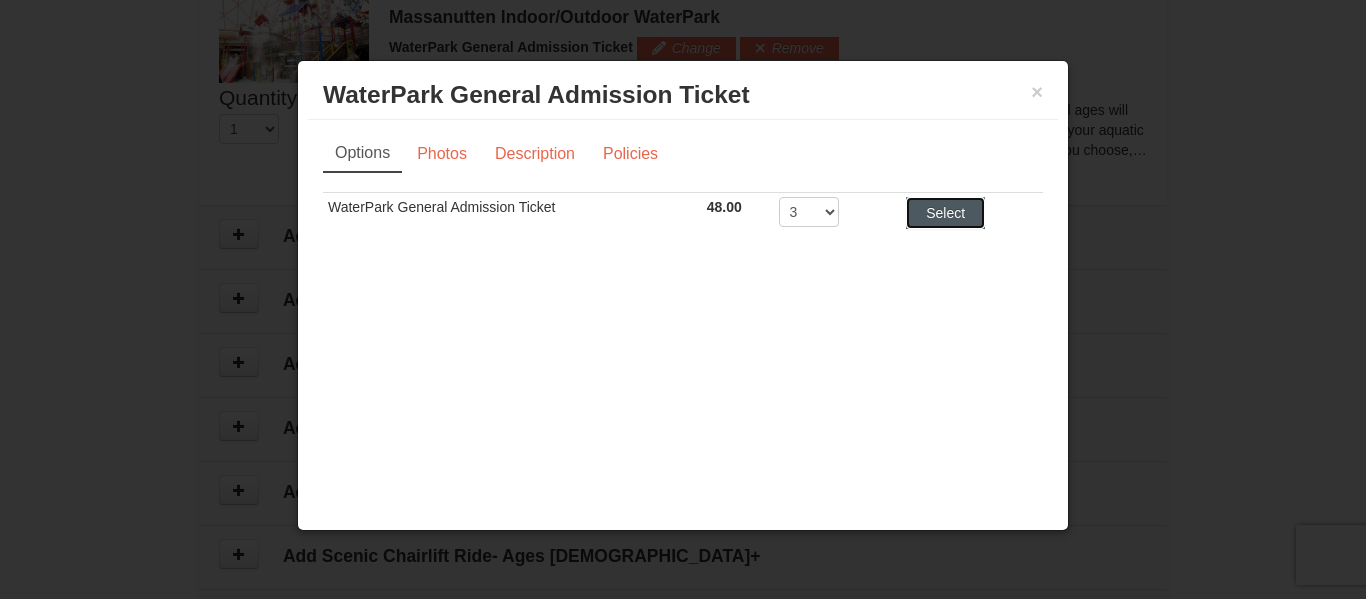 click on "Select" at bounding box center [945, 213] 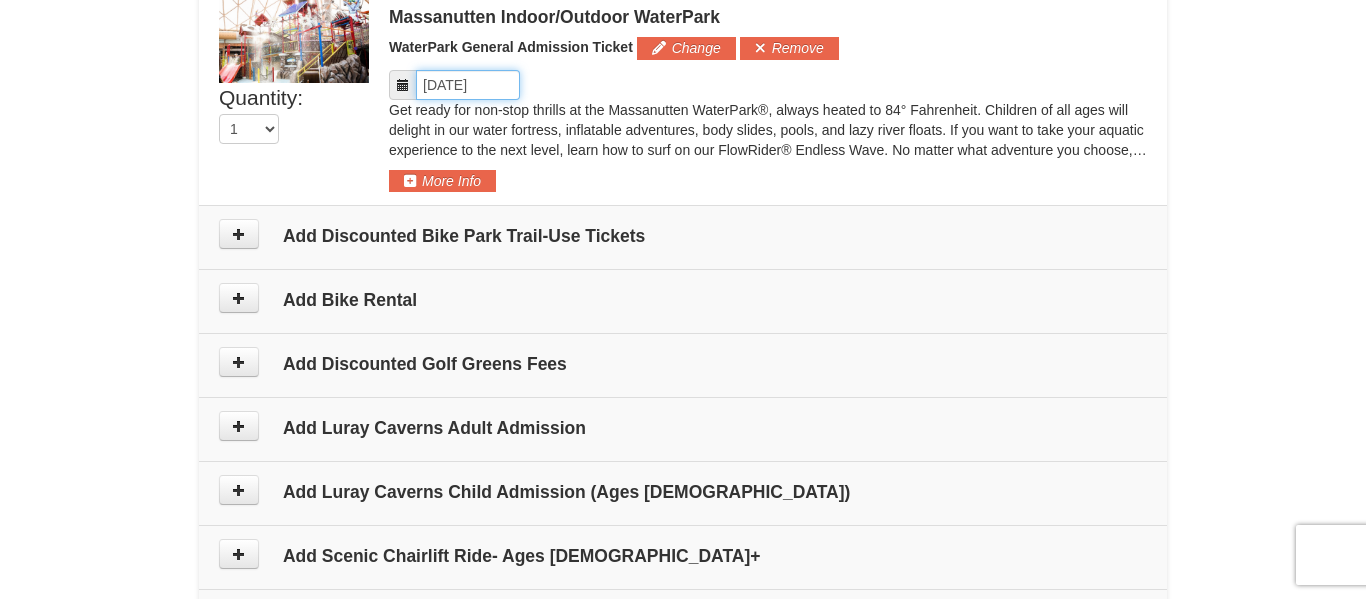 click on "Please format dates MM/DD/YYYY" at bounding box center [468, 85] 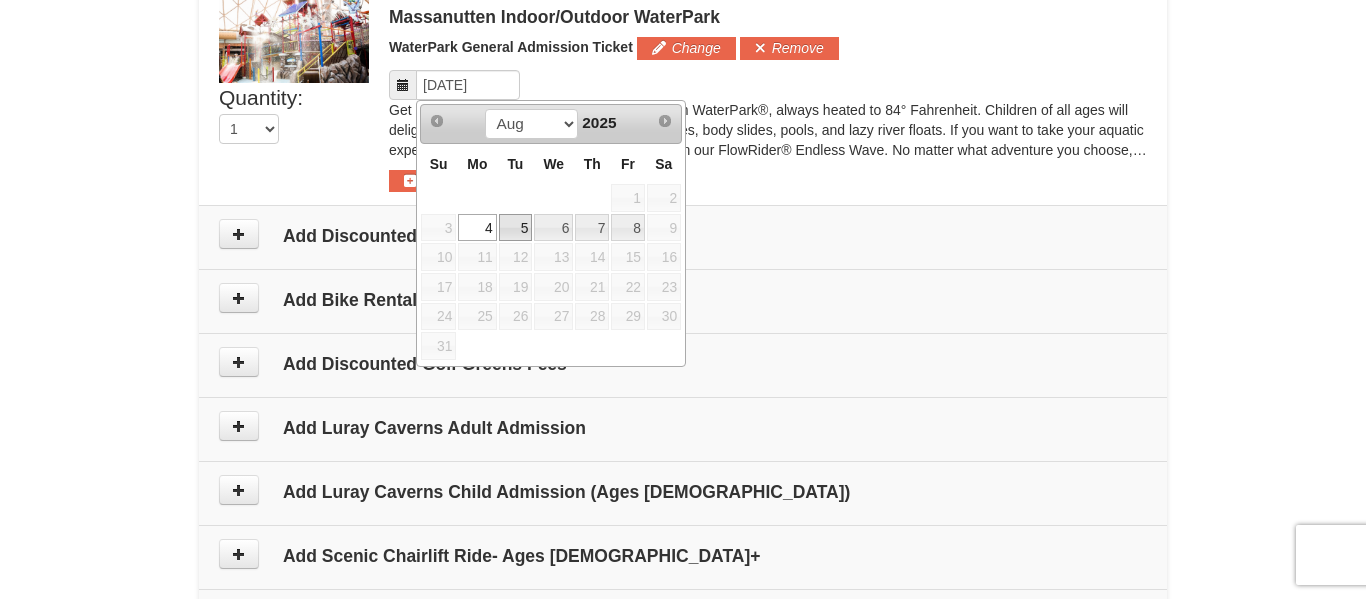 click on "5" at bounding box center (516, 228) 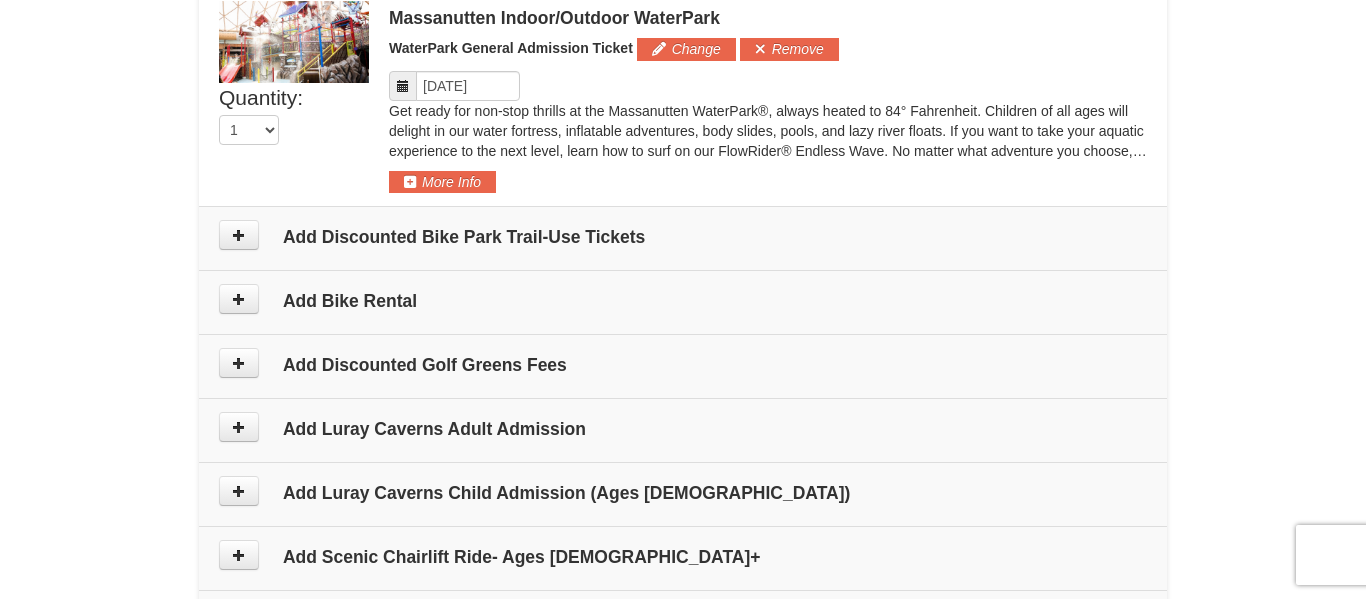 scroll, scrollTop: 1126, scrollLeft: 0, axis: vertical 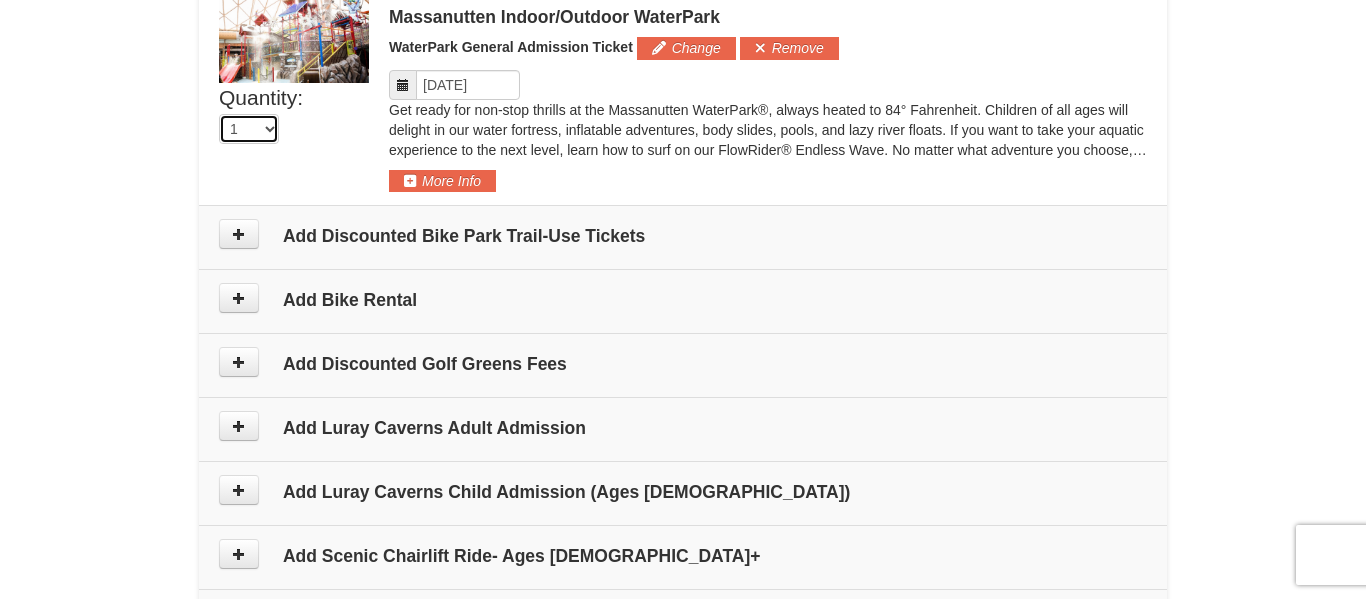 click on "0
1
2
3
4
5
6
7
8
9
10
11 12 13 14 15 16" at bounding box center [249, 129] 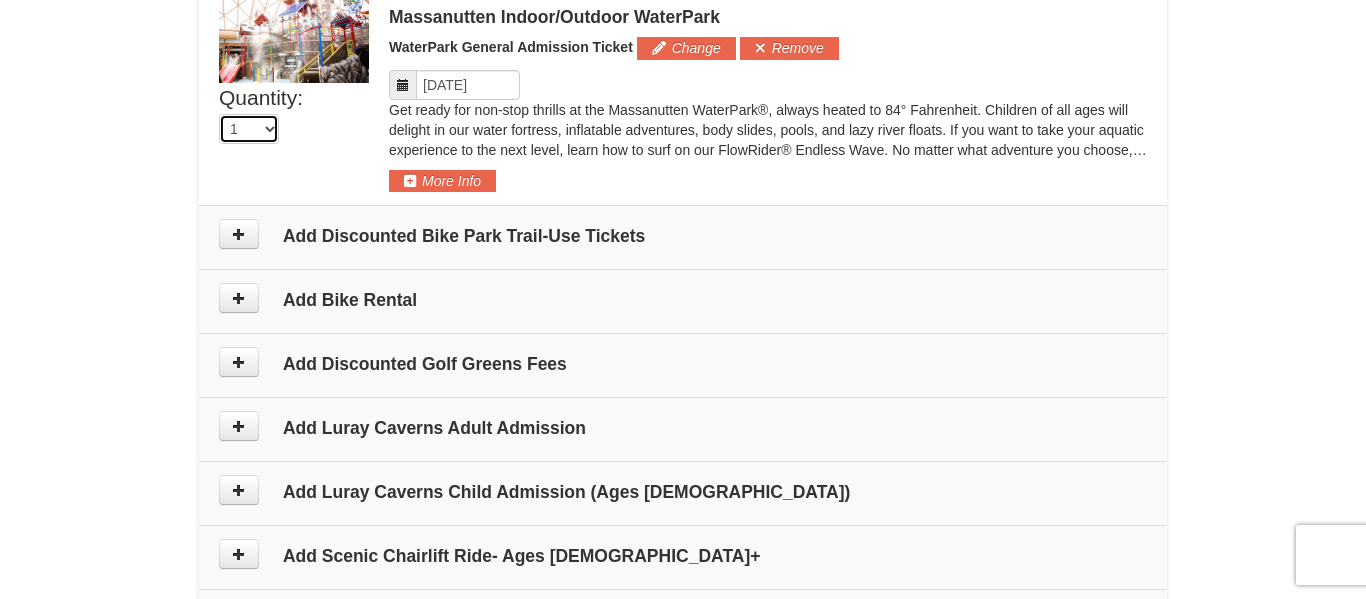 select on "3" 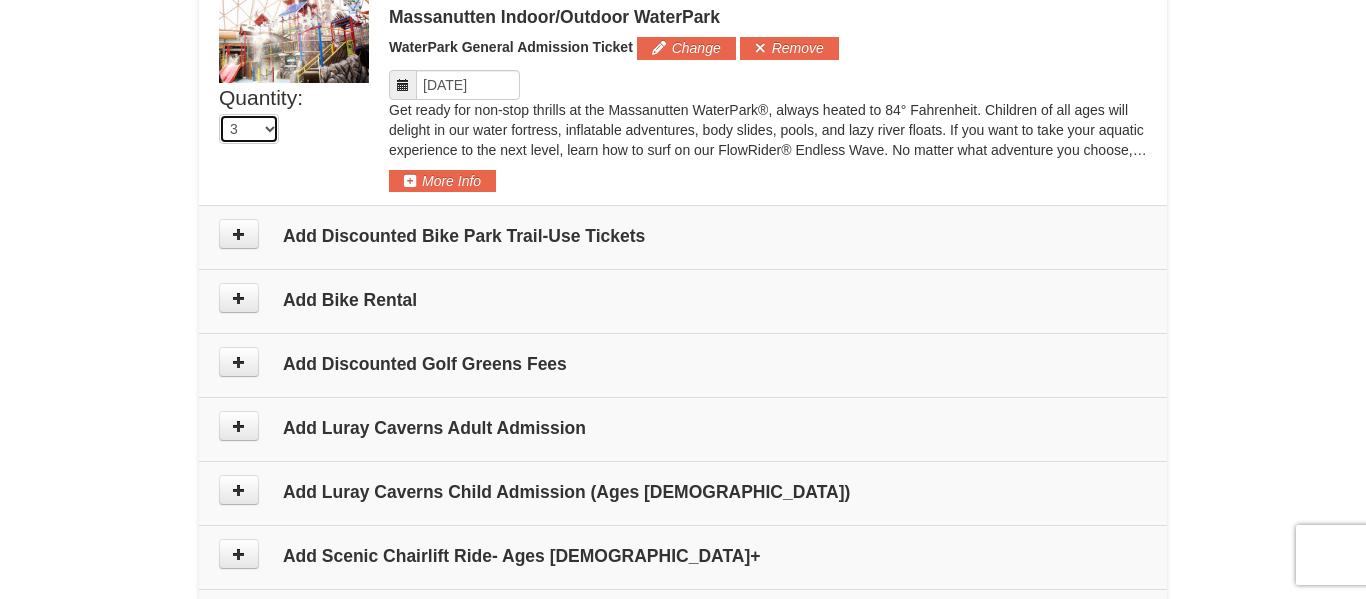 click on "0
1
2
3
4
5
6
7
8
9
10
11 12 13 14 15 16" at bounding box center (249, 129) 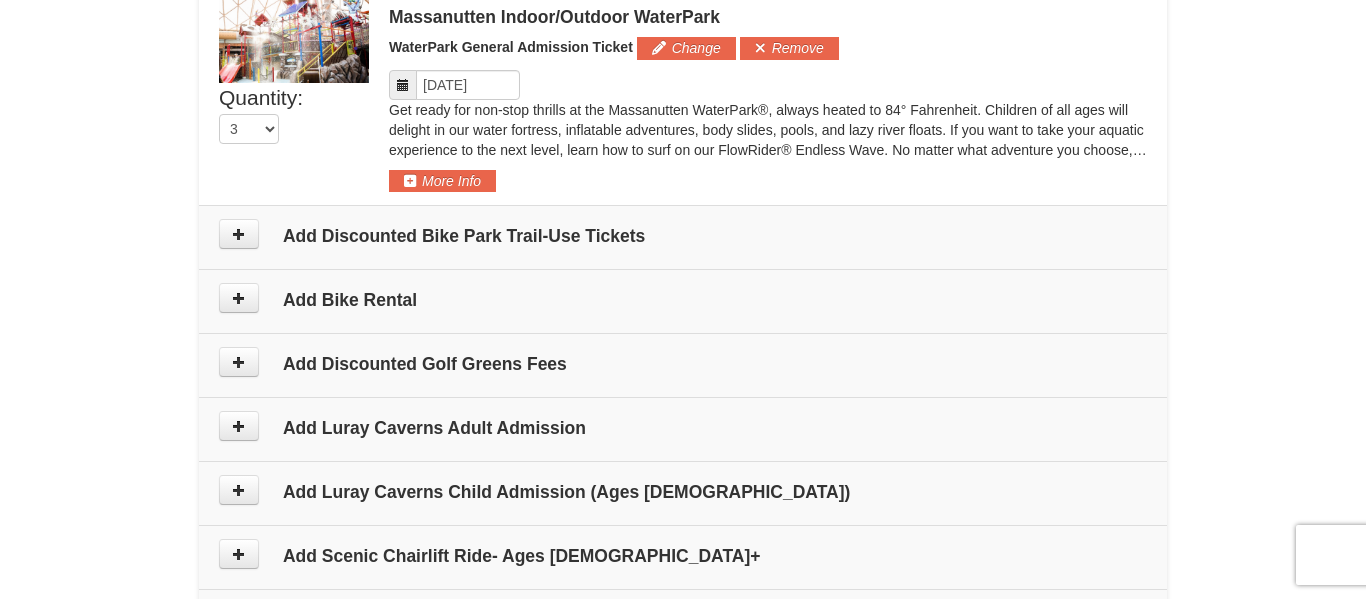 click on "Please make your package selection:
×" at bounding box center (683, 94) 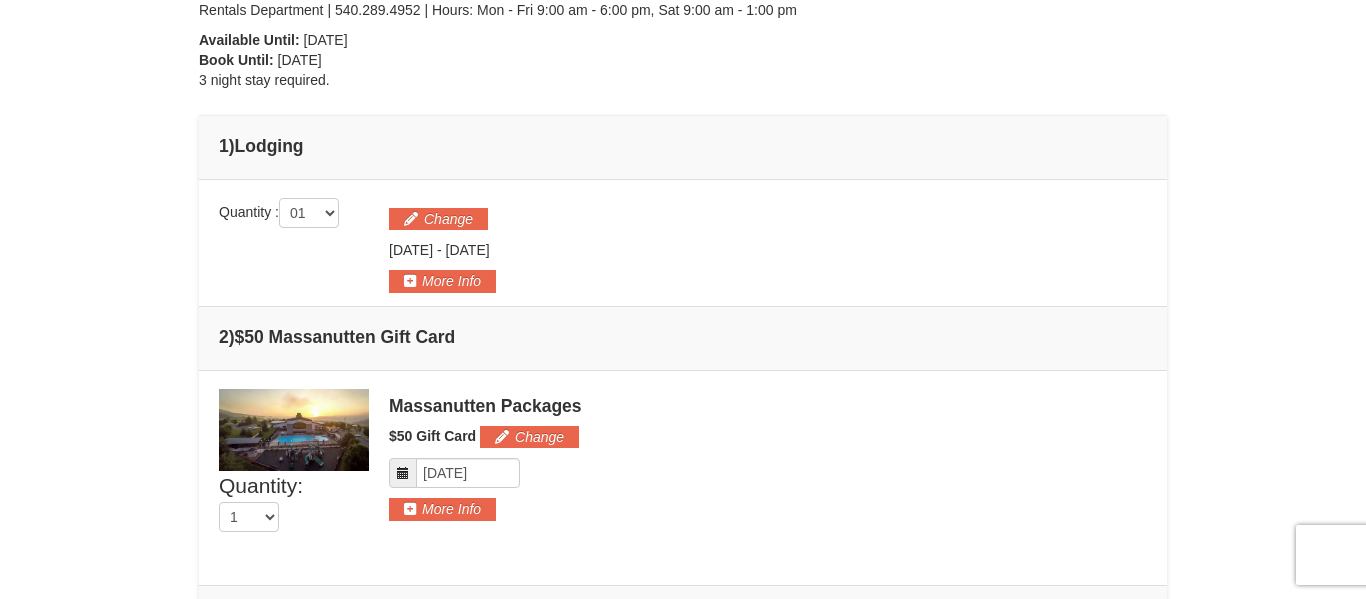 scroll, scrollTop: 460, scrollLeft: 0, axis: vertical 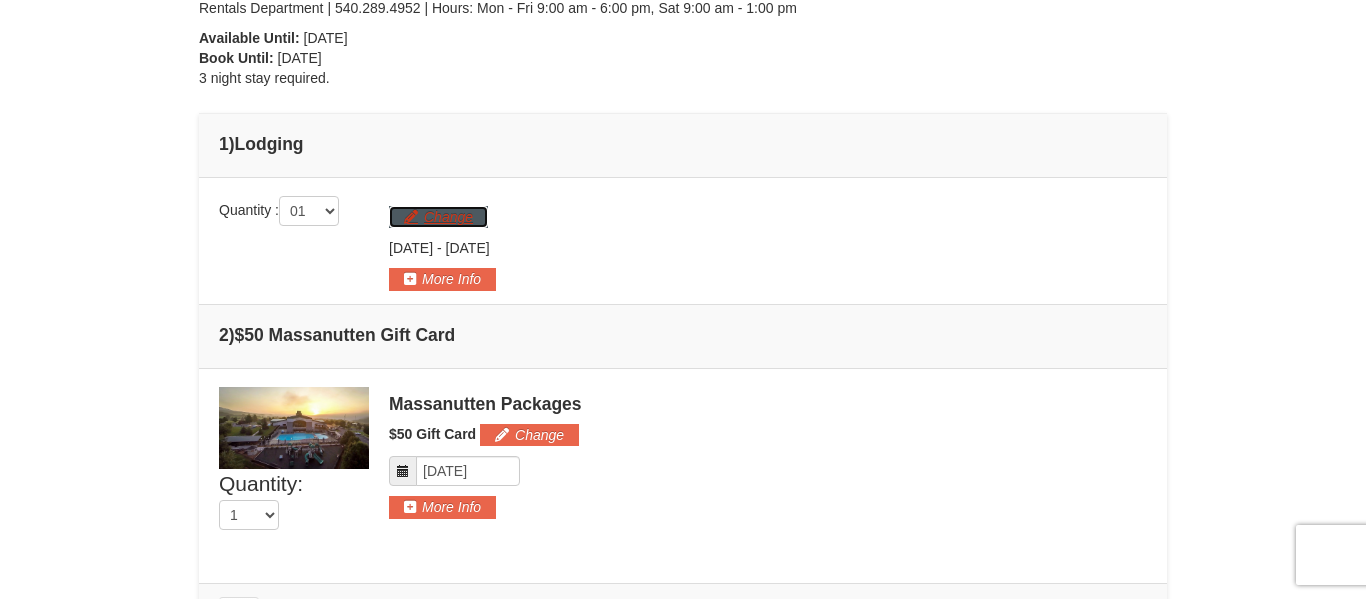 click on "Change" at bounding box center (438, 217) 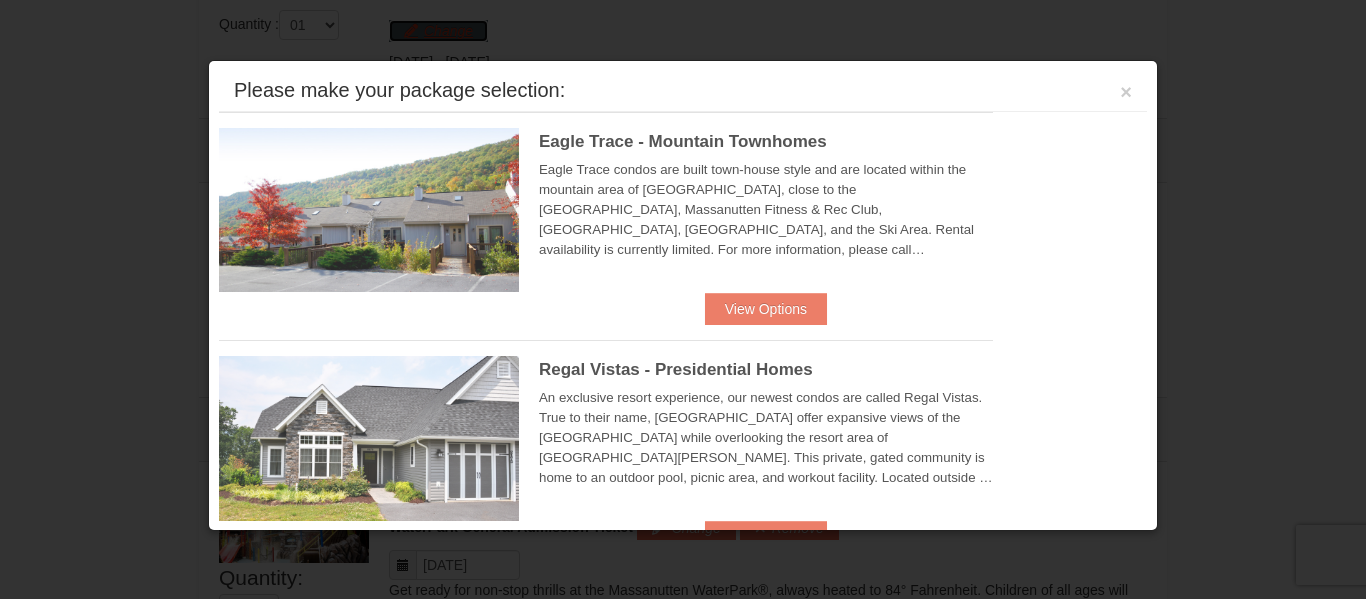 scroll, scrollTop: 656, scrollLeft: 0, axis: vertical 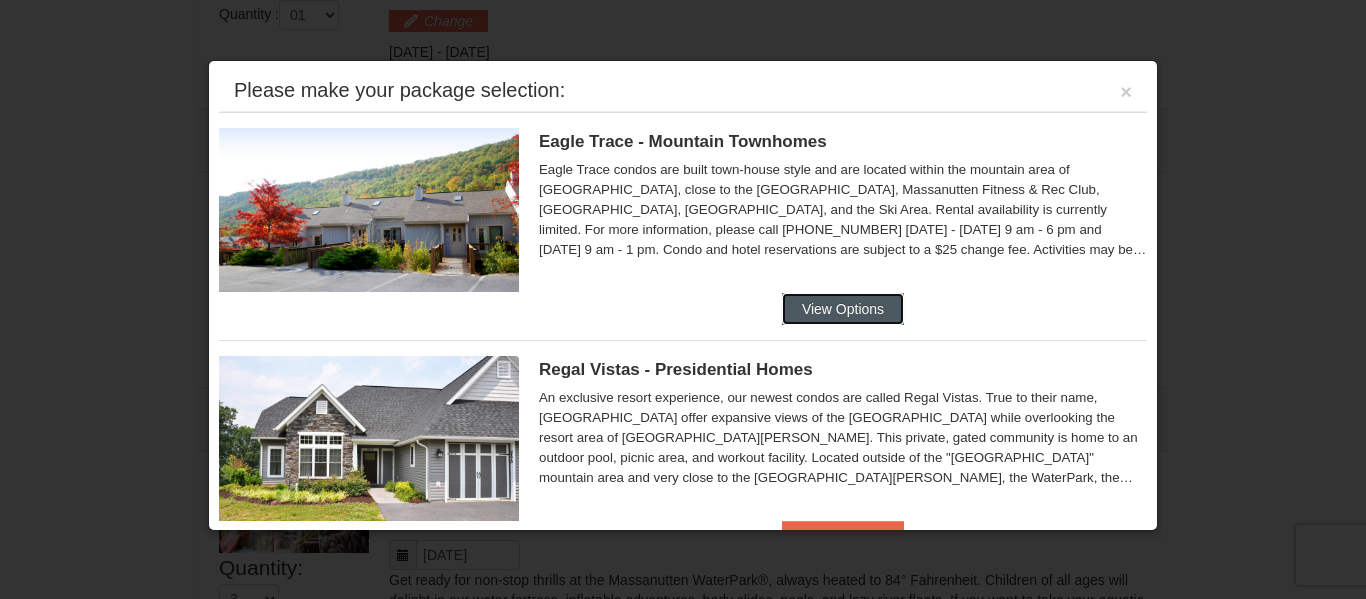 click on "View Options" at bounding box center (843, 309) 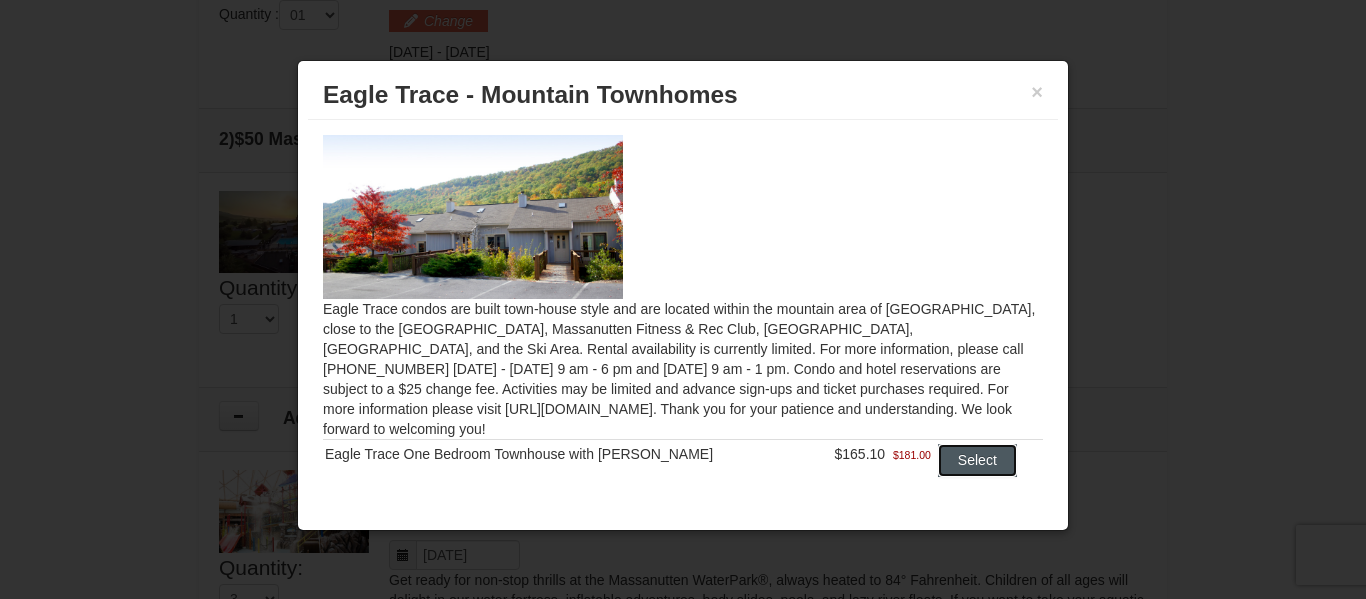 click on "Select" at bounding box center (977, 460) 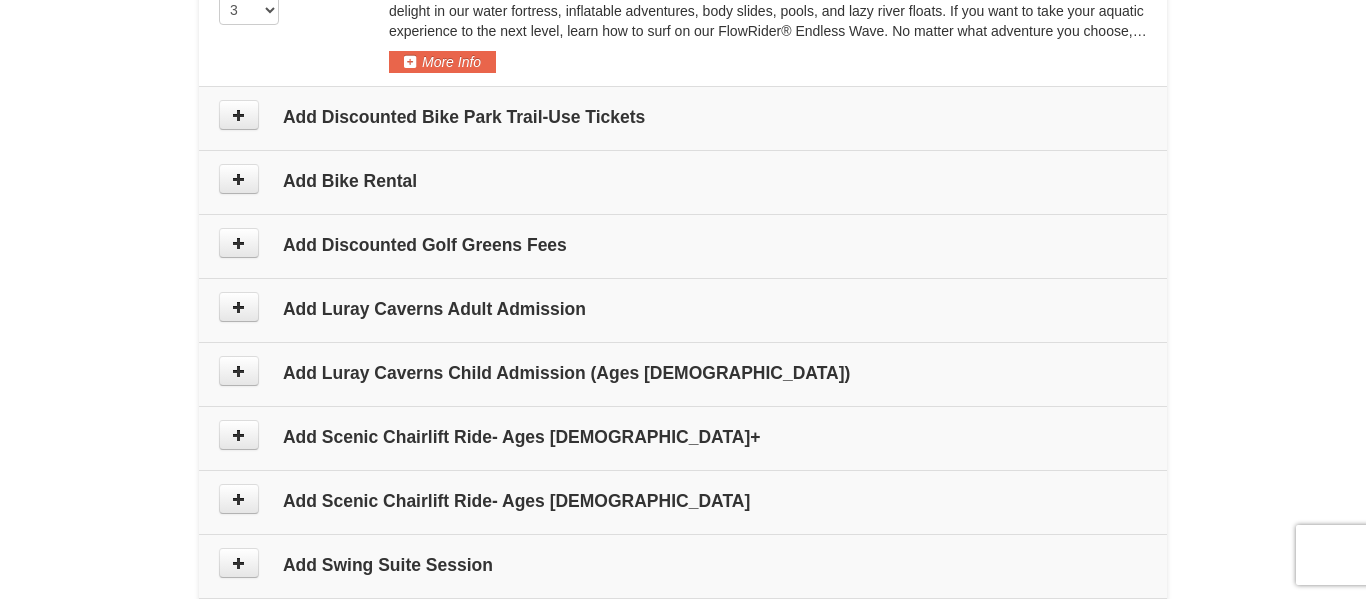 scroll, scrollTop: 1335, scrollLeft: 0, axis: vertical 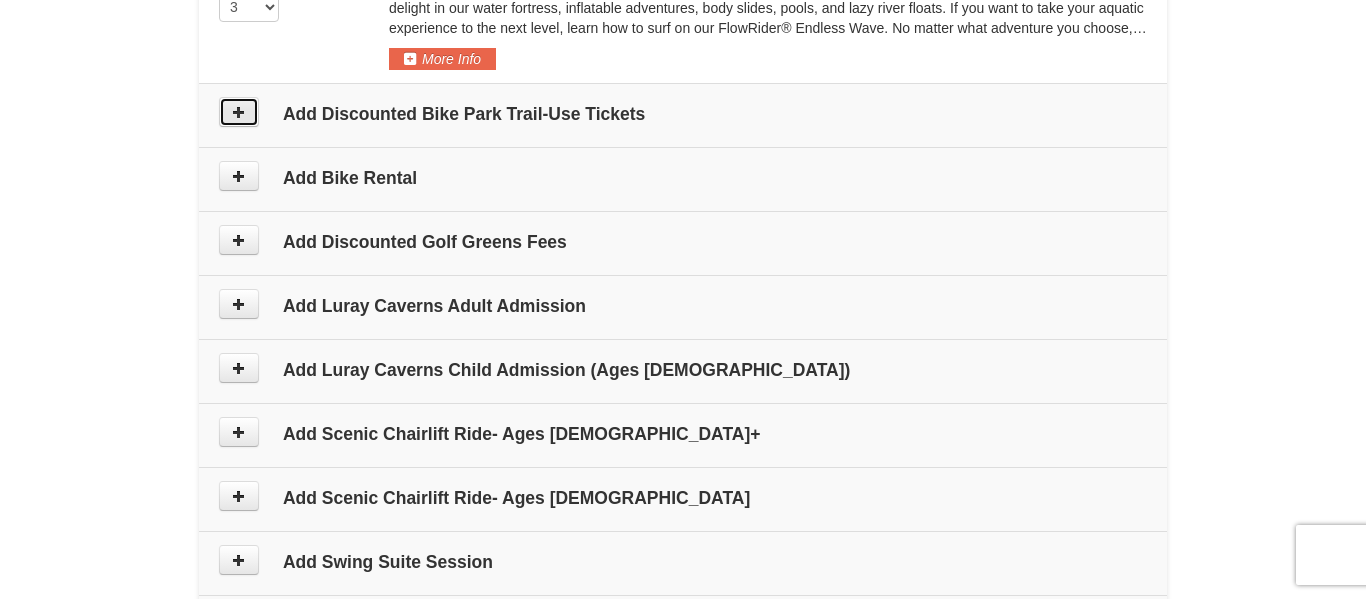 click at bounding box center (239, 112) 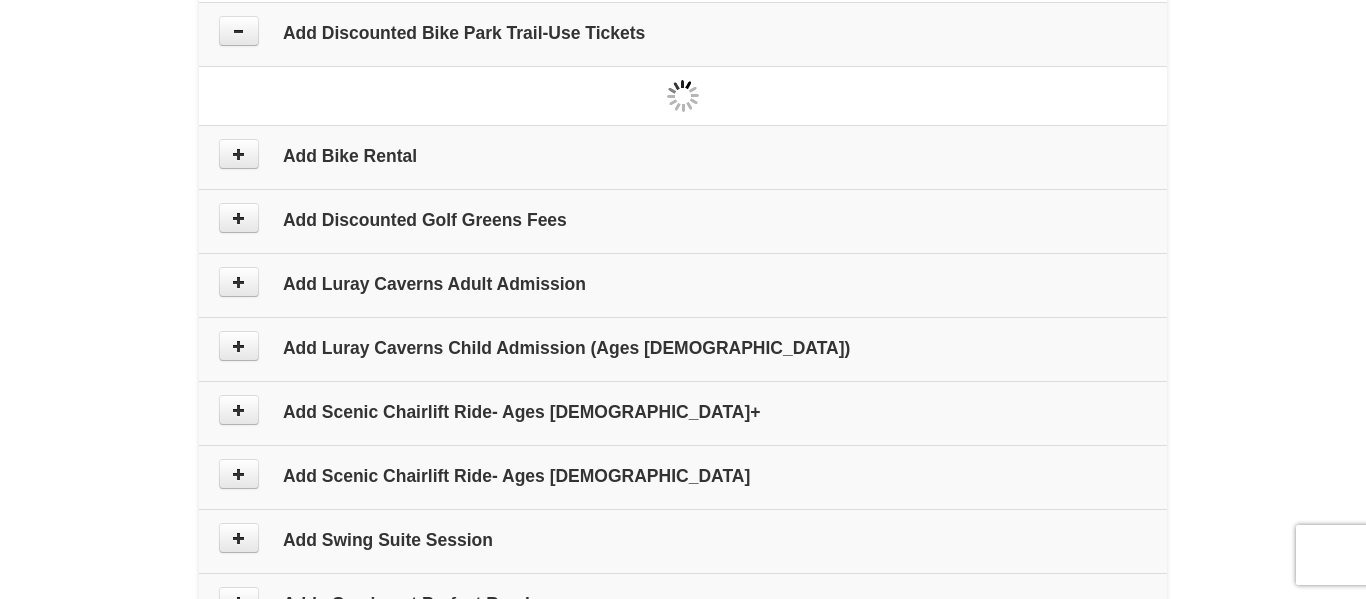 scroll, scrollTop: 1418, scrollLeft: 0, axis: vertical 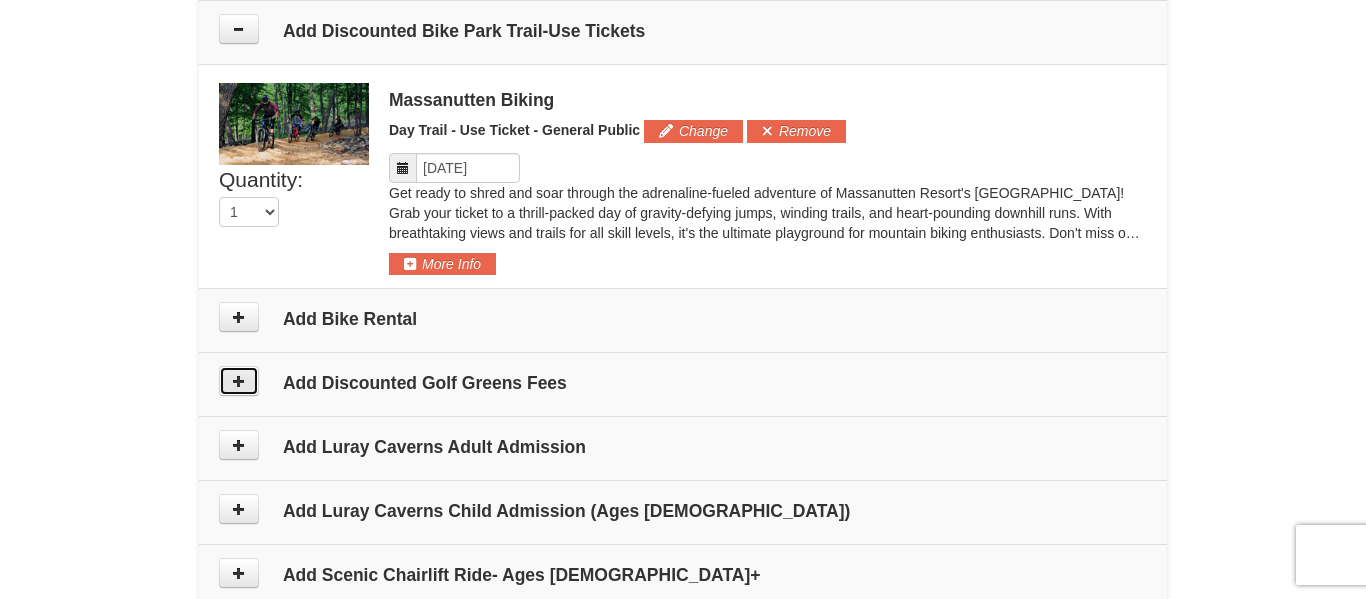 click at bounding box center [239, 381] 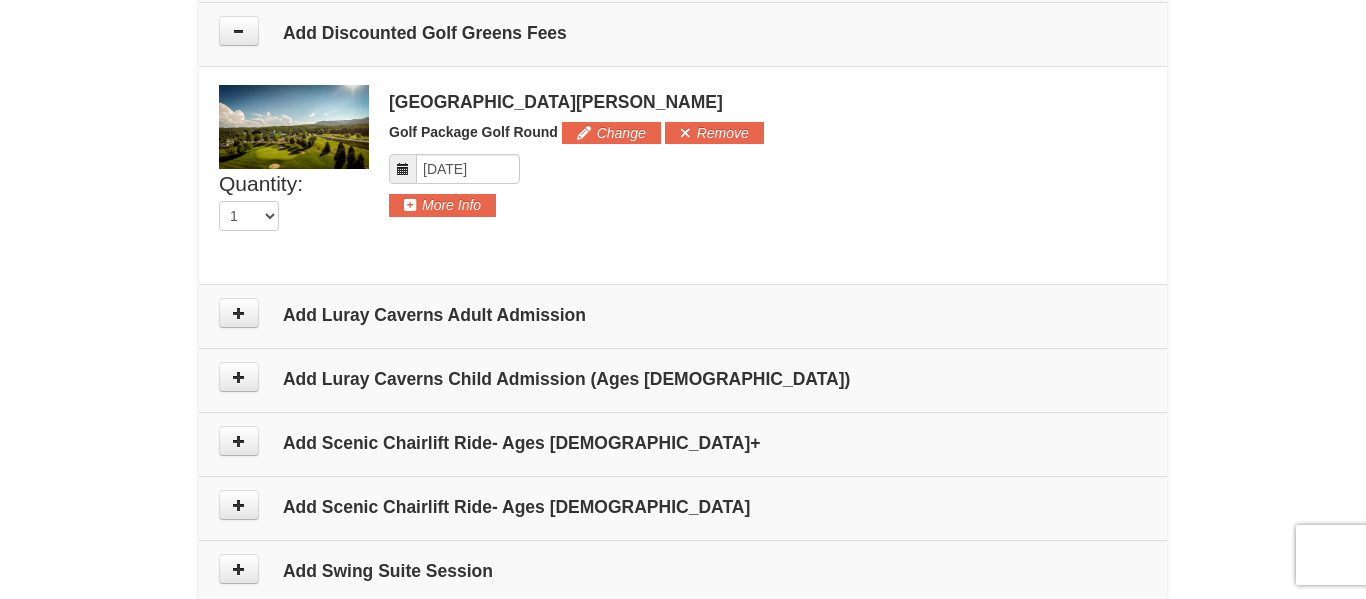 scroll, scrollTop: 1770, scrollLeft: 0, axis: vertical 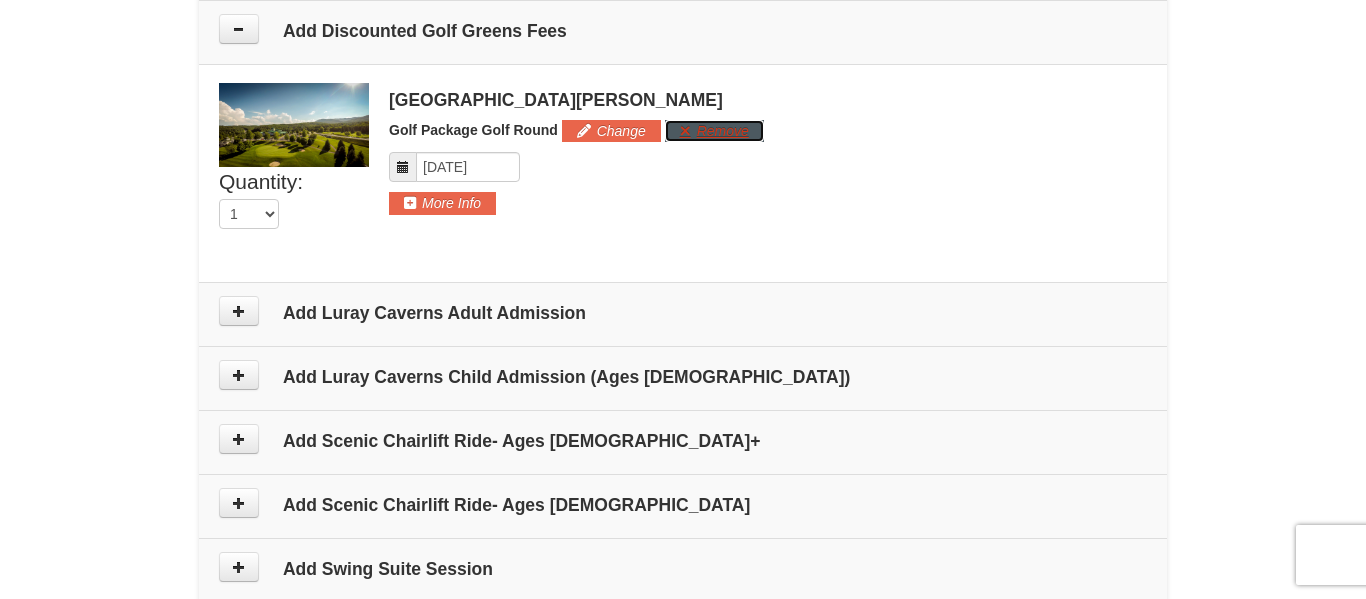 click on "Remove" at bounding box center (714, 131) 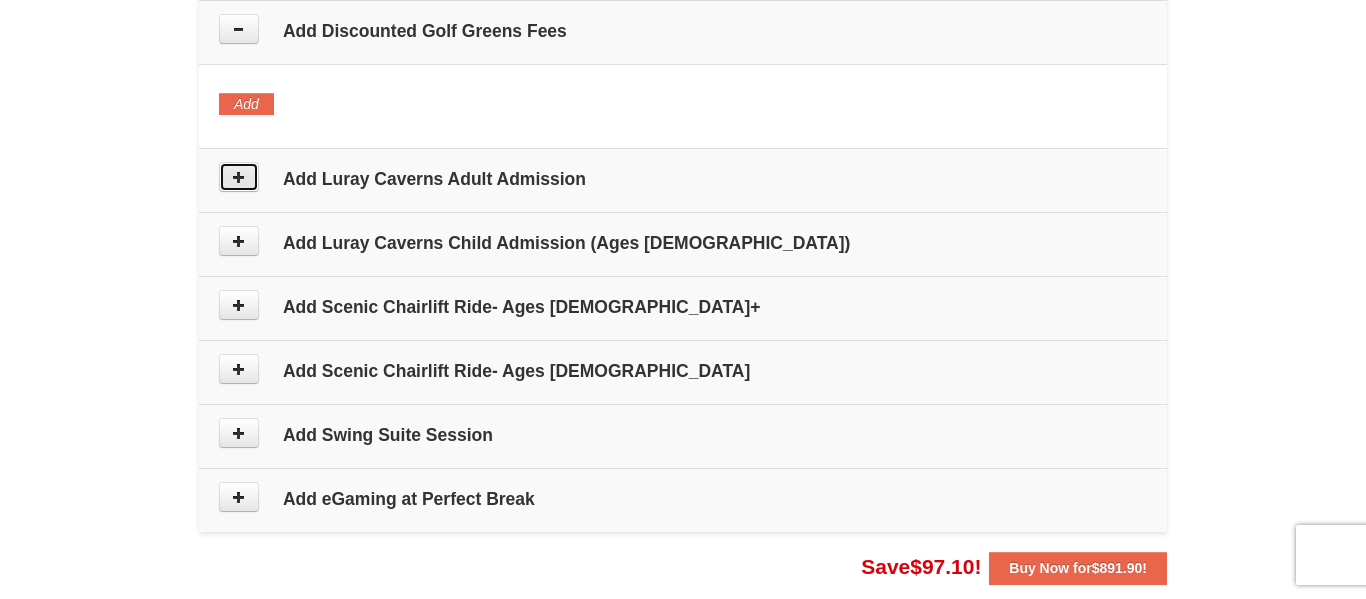 click at bounding box center (239, 177) 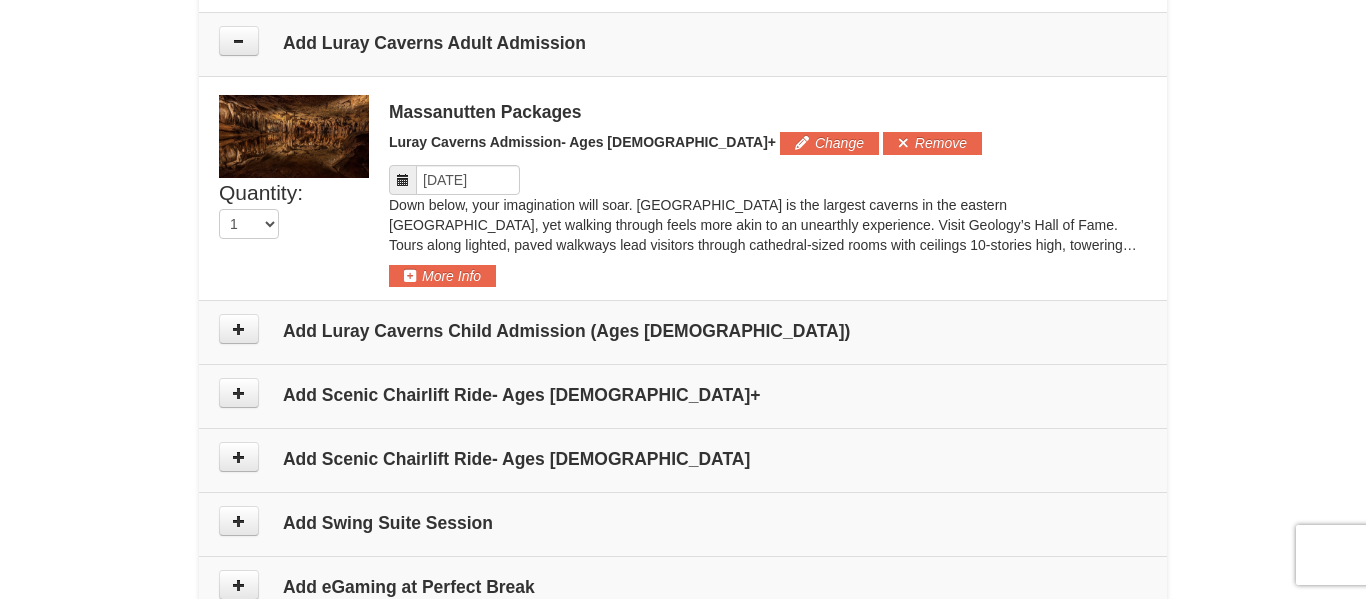scroll, scrollTop: 1918, scrollLeft: 0, axis: vertical 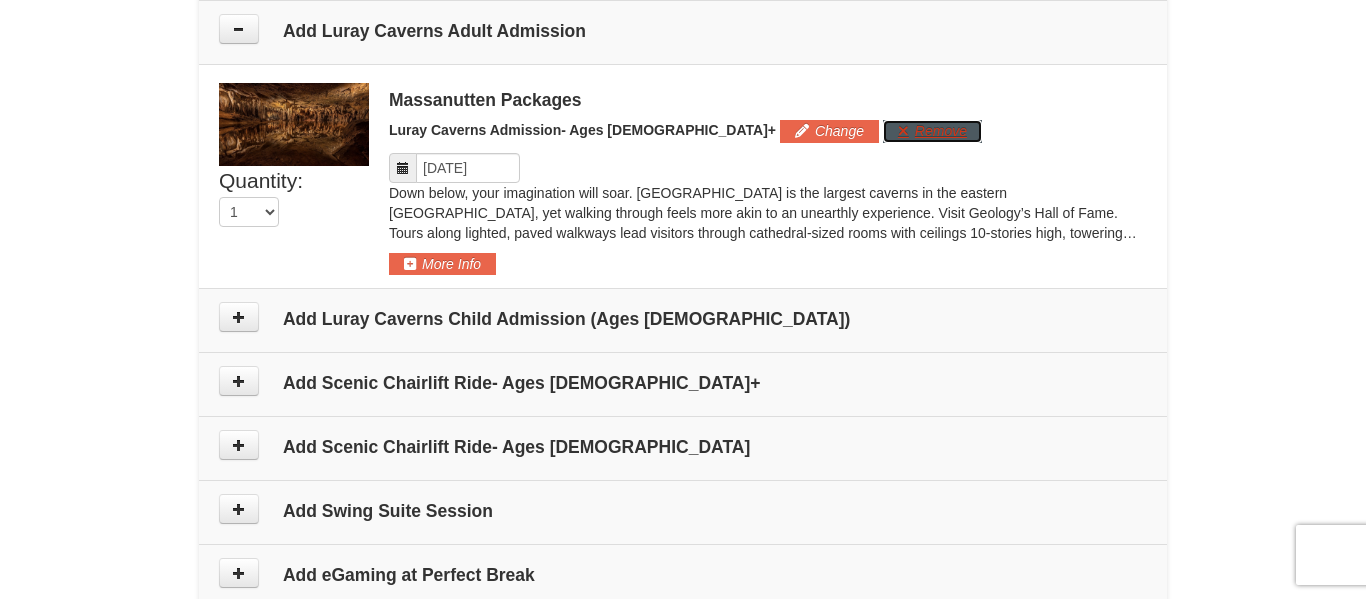 click on "Remove" at bounding box center (932, 131) 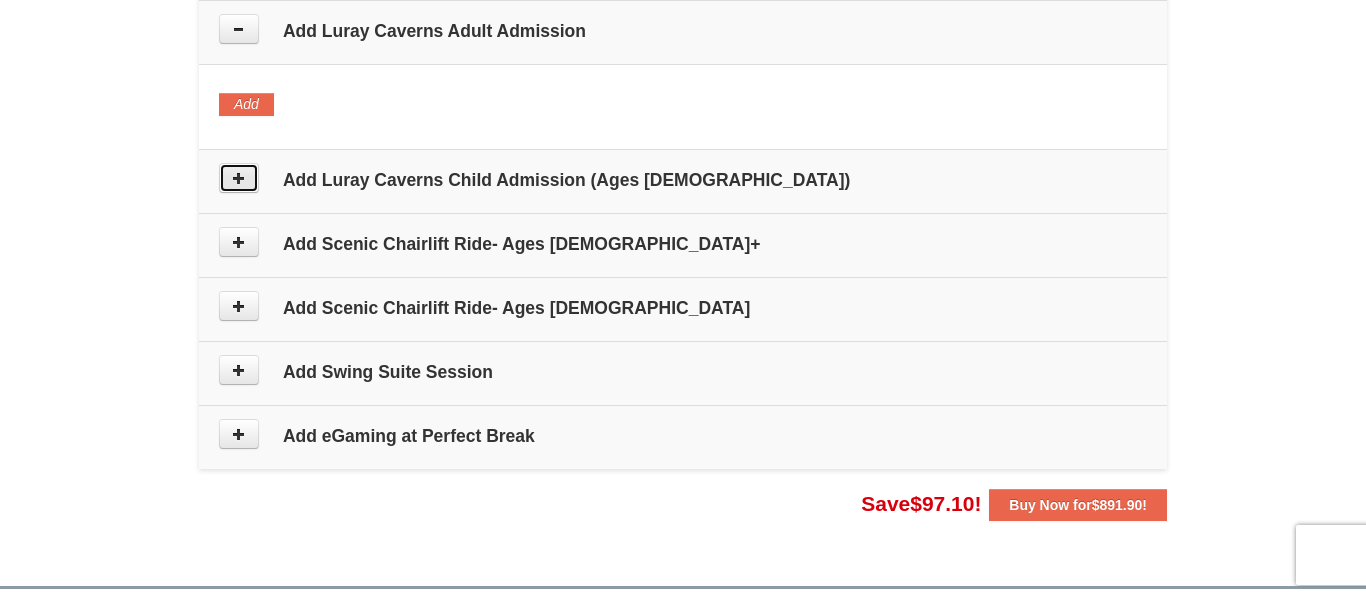 click at bounding box center (239, 178) 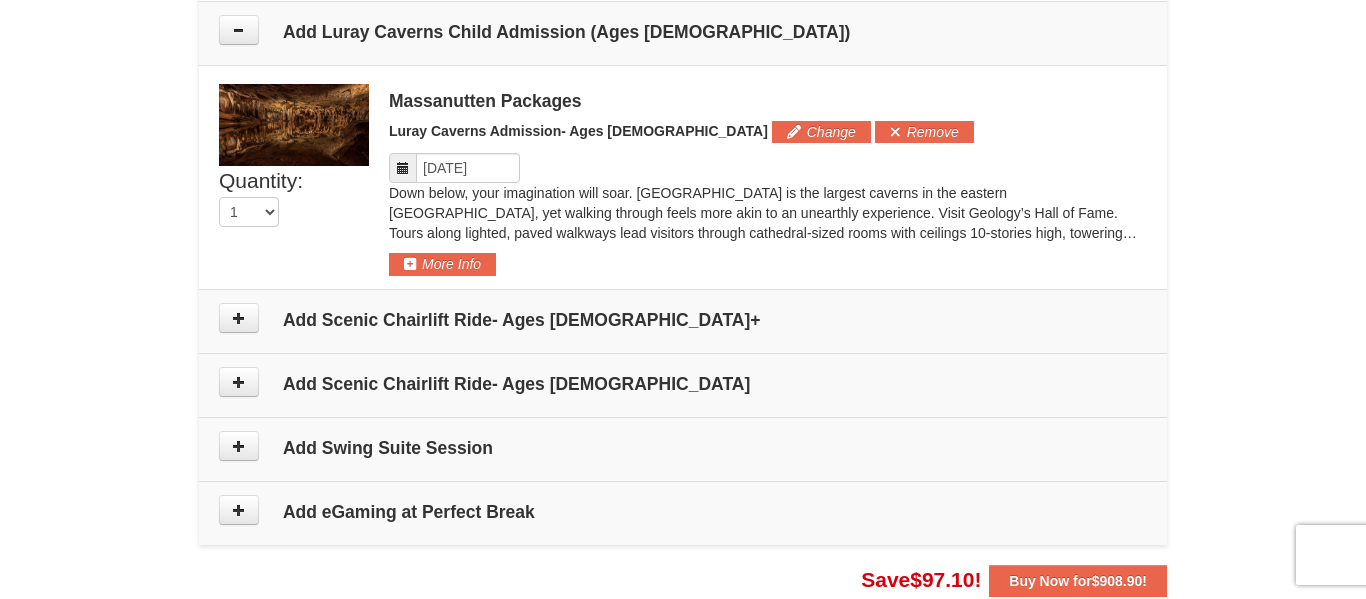 scroll, scrollTop: 2067, scrollLeft: 0, axis: vertical 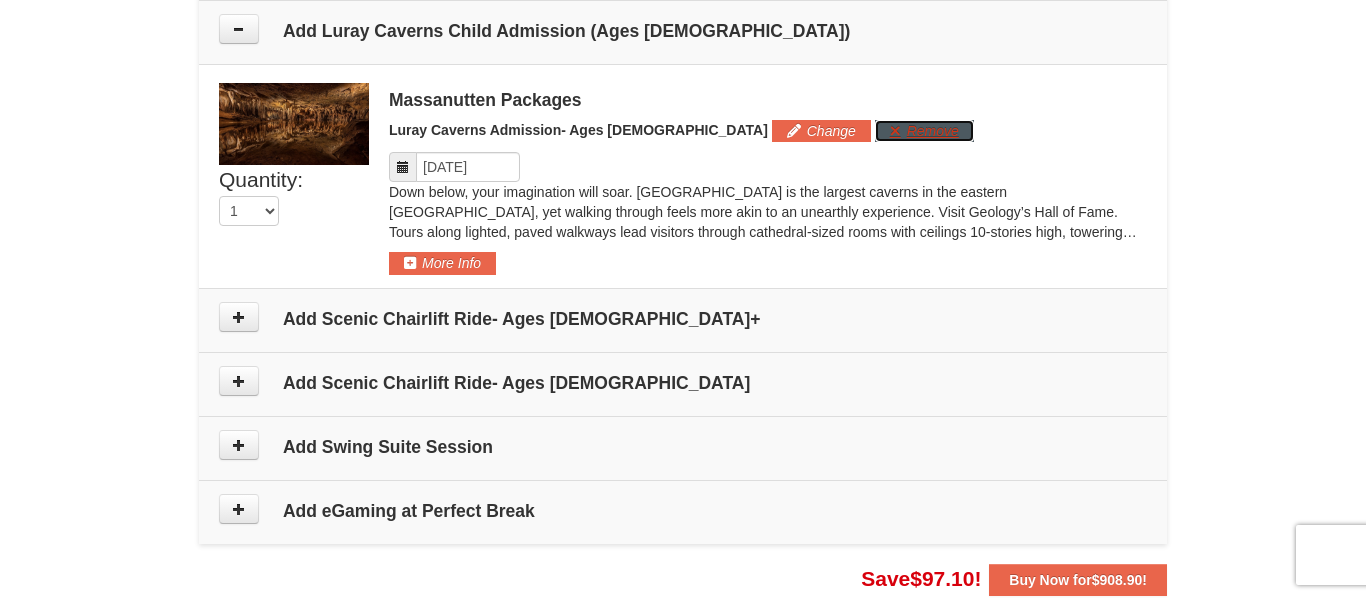 click on "Remove" at bounding box center (924, 131) 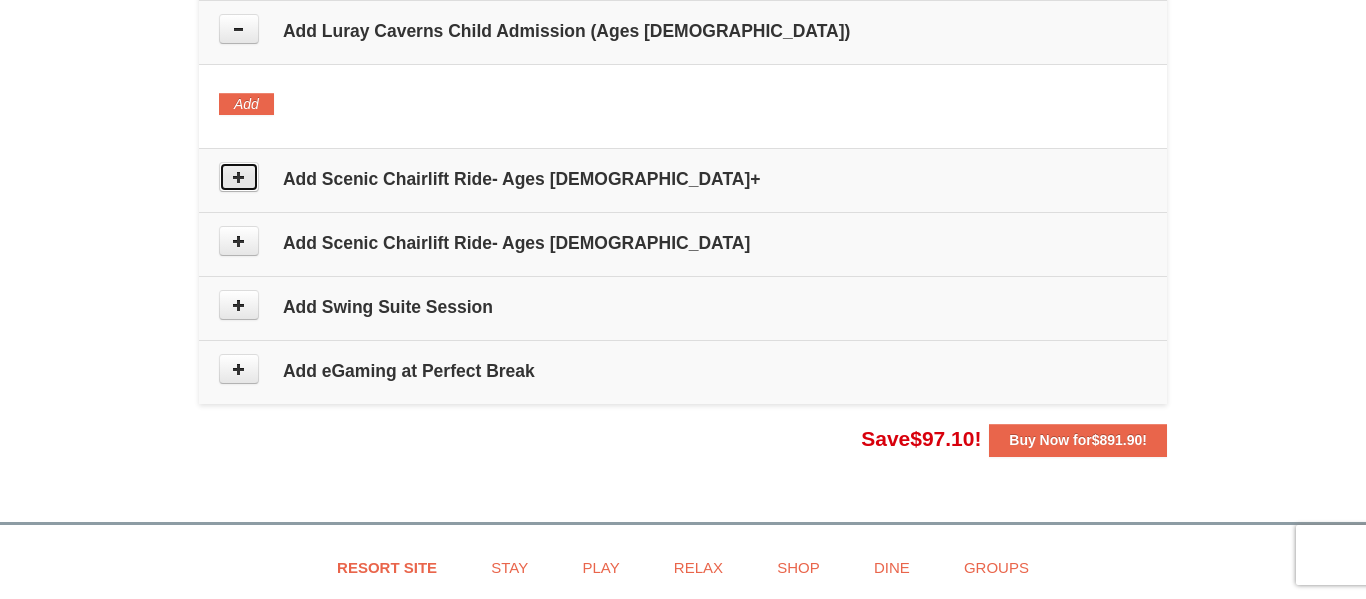 click at bounding box center (239, 177) 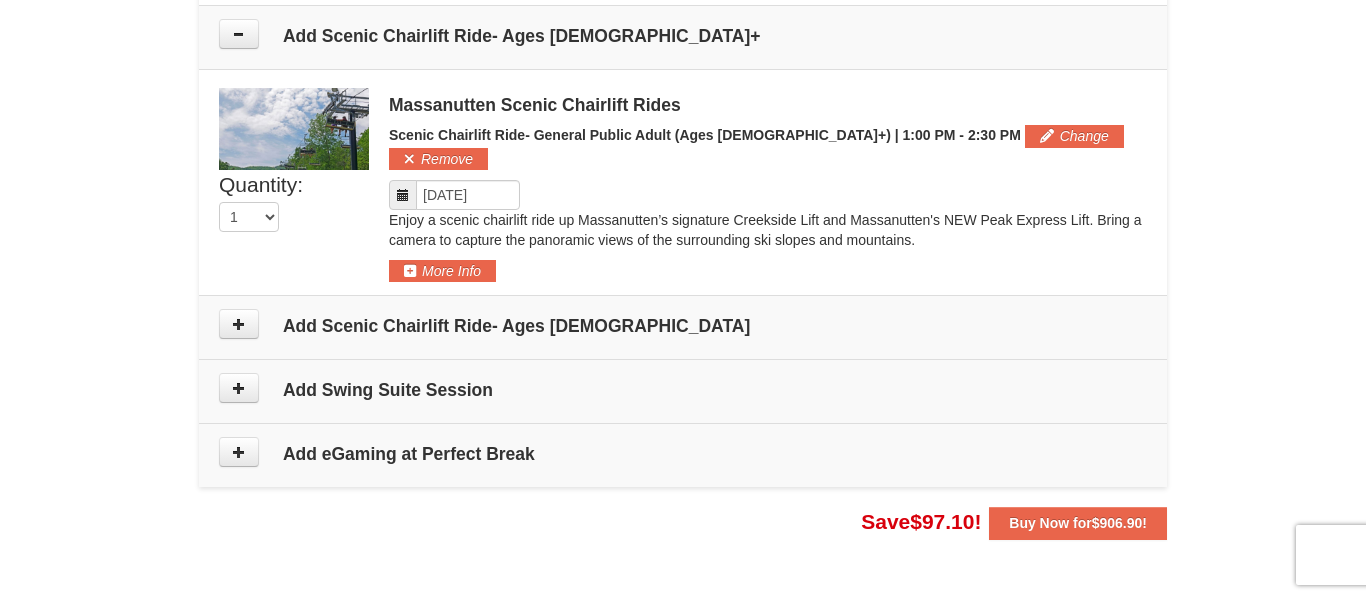 scroll, scrollTop: 2215, scrollLeft: 0, axis: vertical 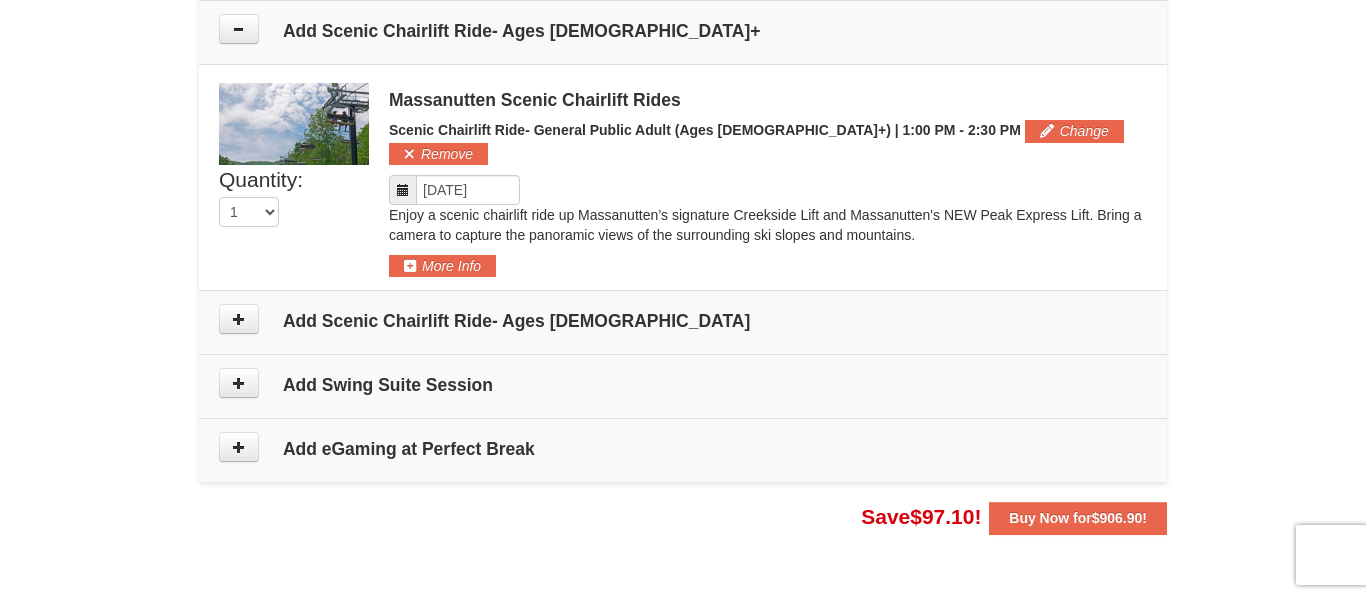 click at bounding box center (403, 190) 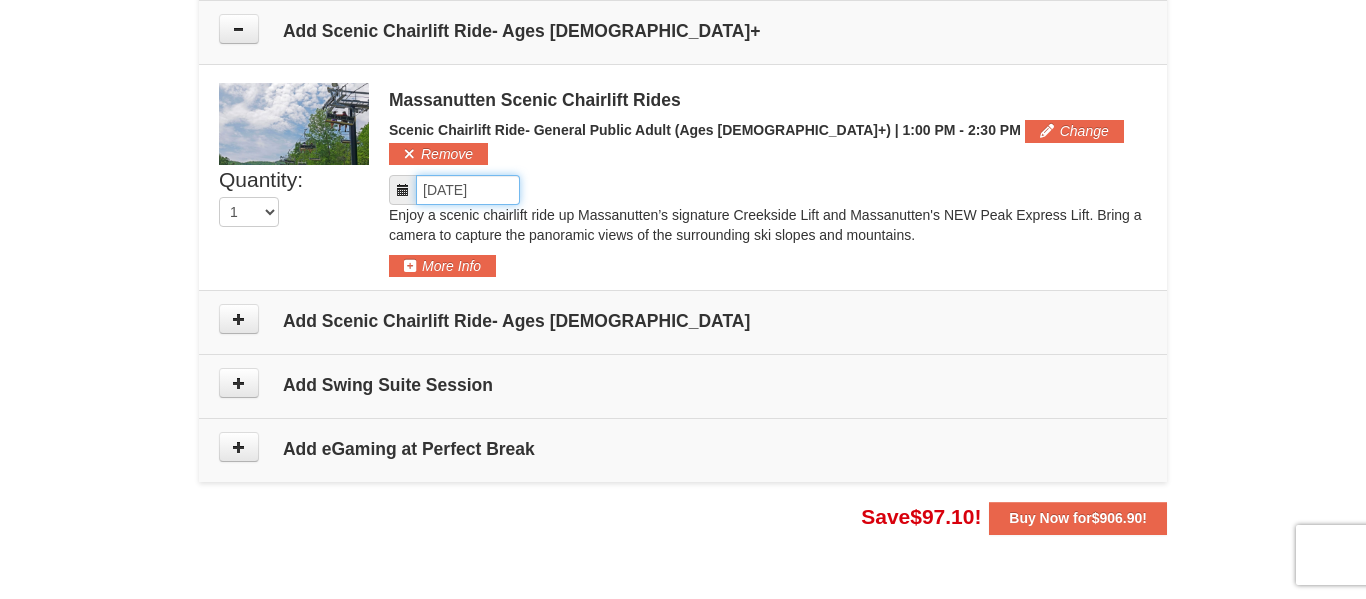 click on "Please format dates MM/DD/YYYY" at bounding box center (468, 190) 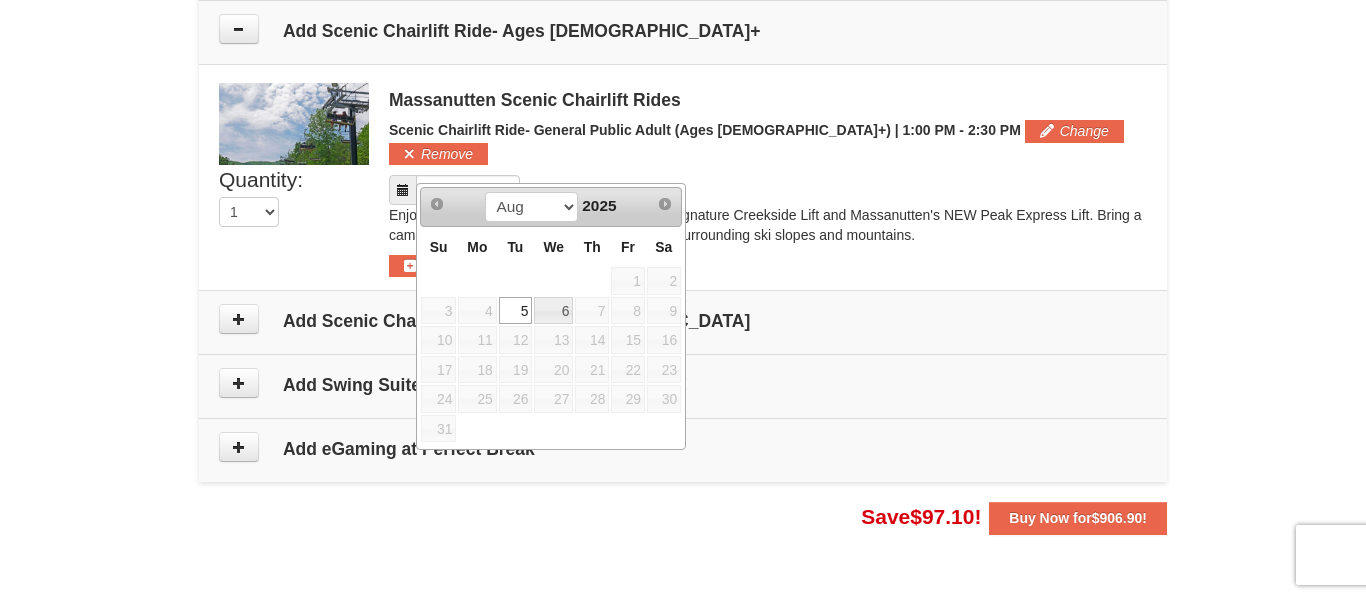 click on "7" at bounding box center [592, 311] 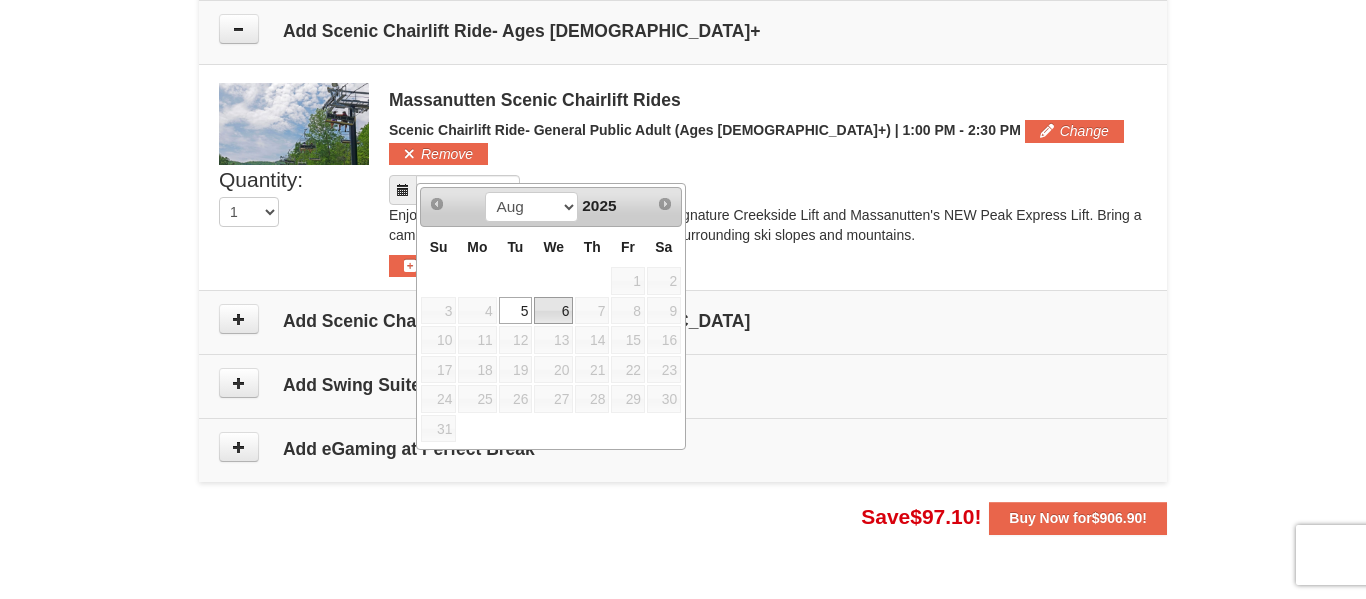 click on "6" at bounding box center [553, 311] 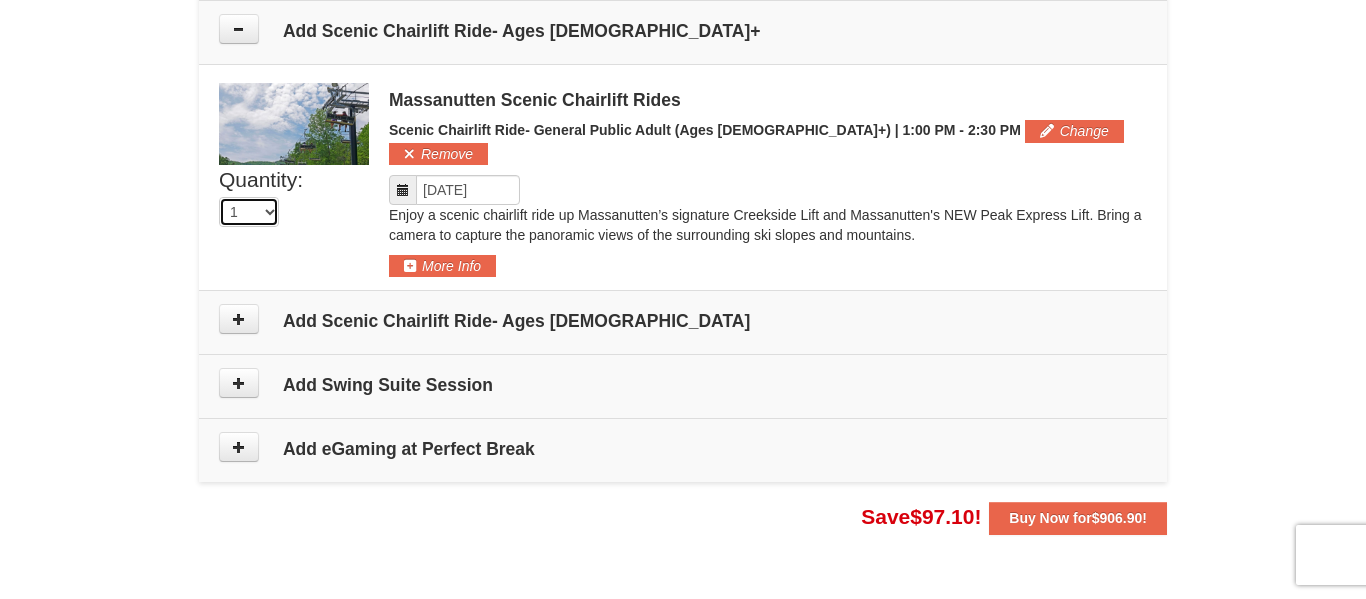 click on "0
1
2
3
4
5
6
7
8
9
10
11 12 13 14 15 16" at bounding box center (249, 212) 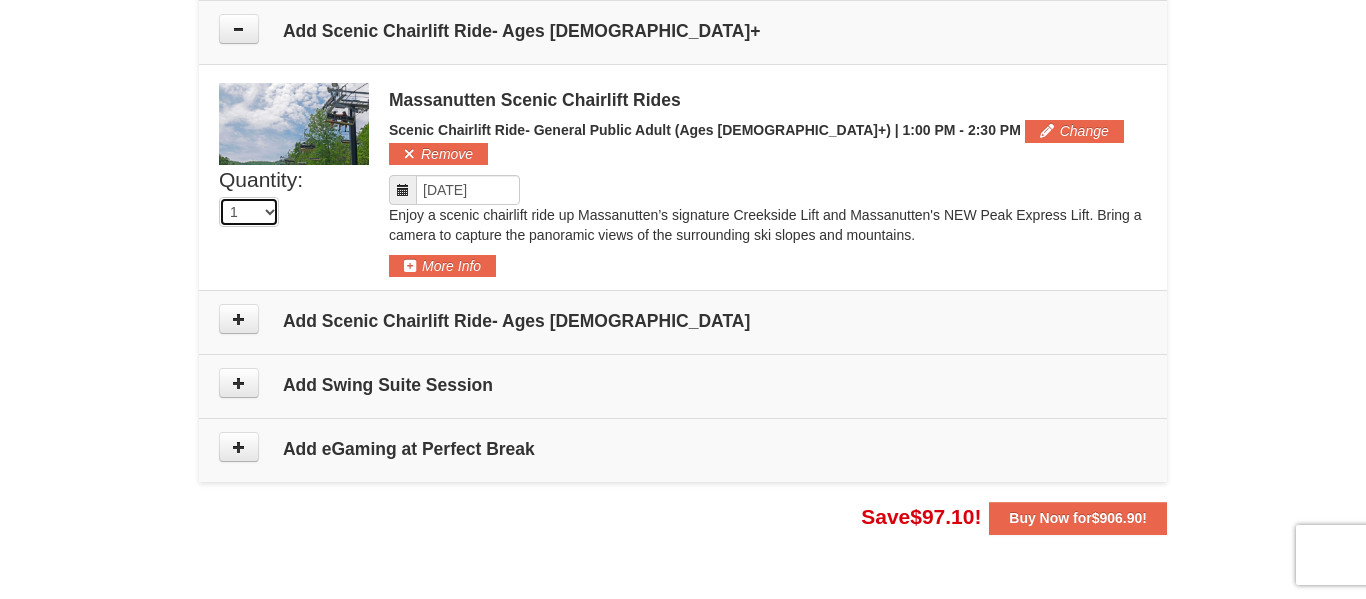 select on "2" 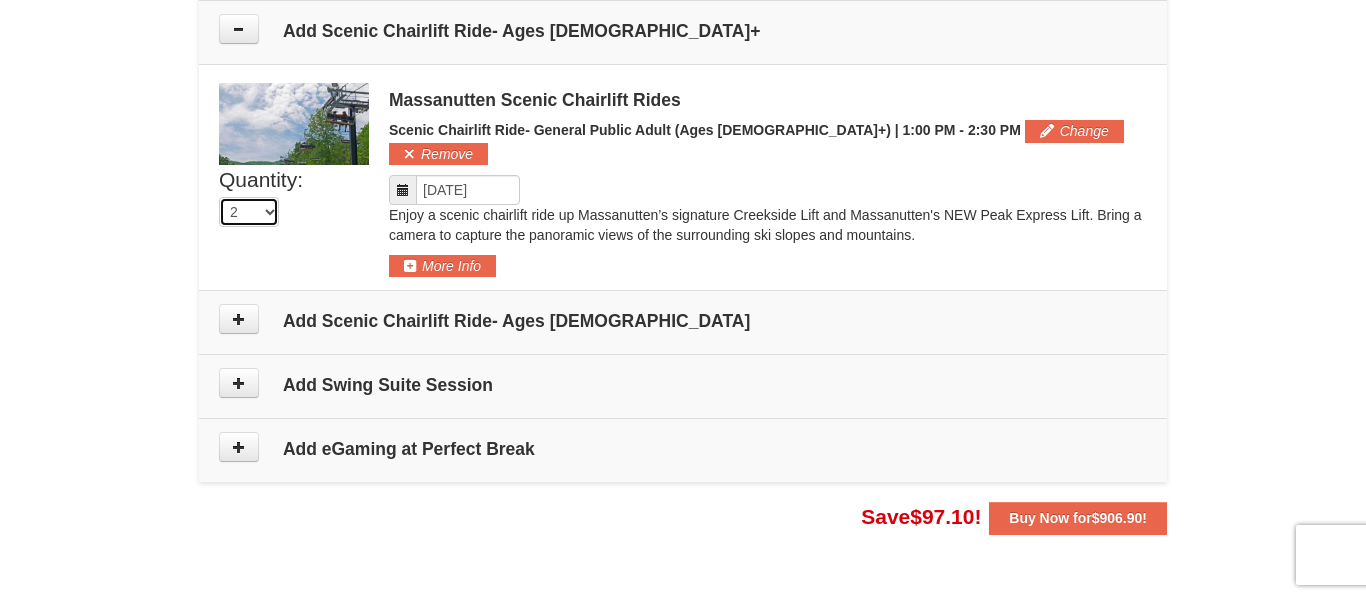 click on "0
1
2
3
4
5
6
7
8
9
10
11 12 13 14 15 16" at bounding box center [249, 212] 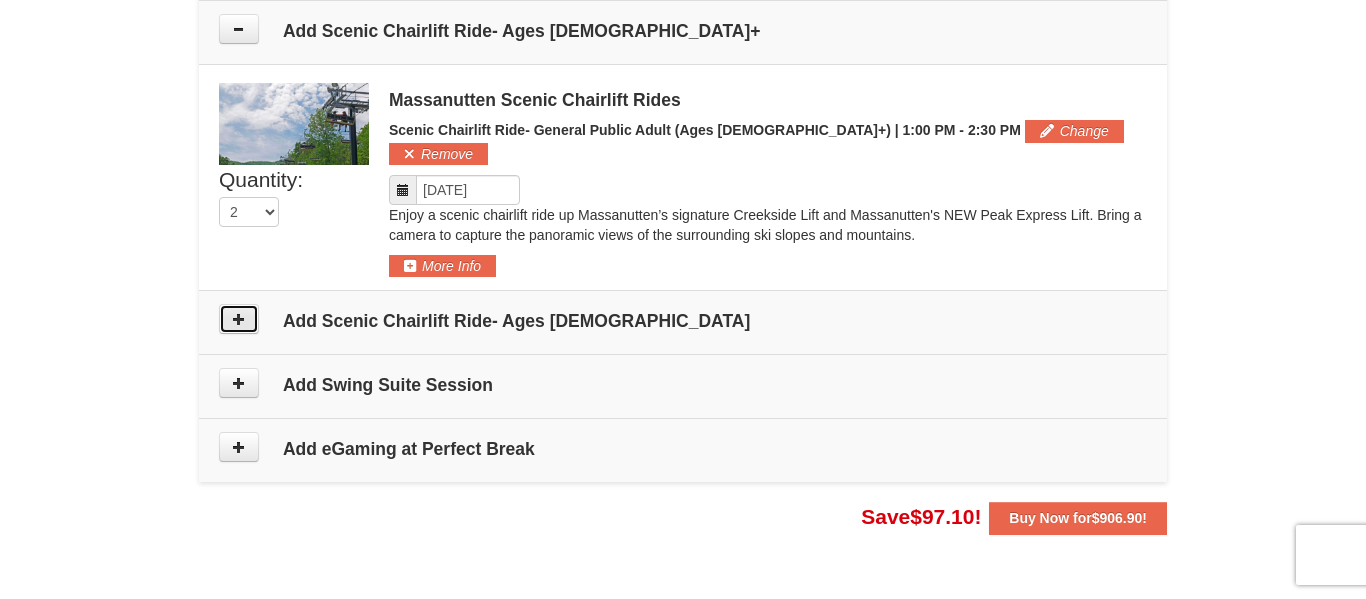click at bounding box center (239, 319) 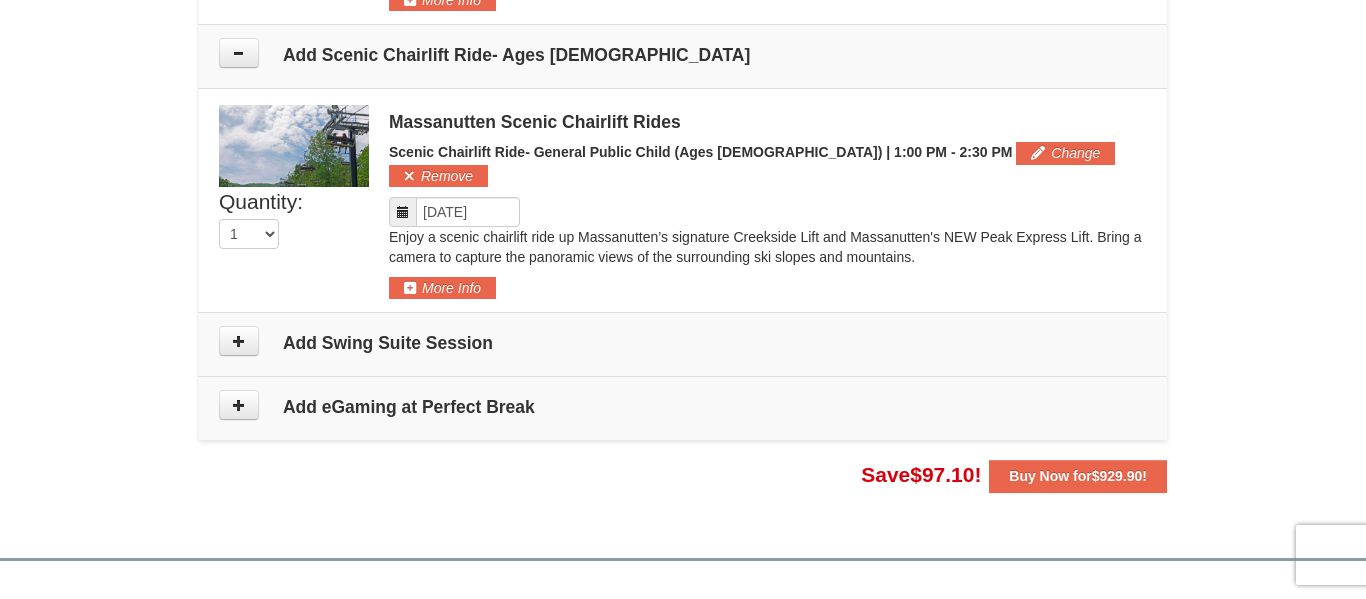 scroll, scrollTop: 2495, scrollLeft: 0, axis: vertical 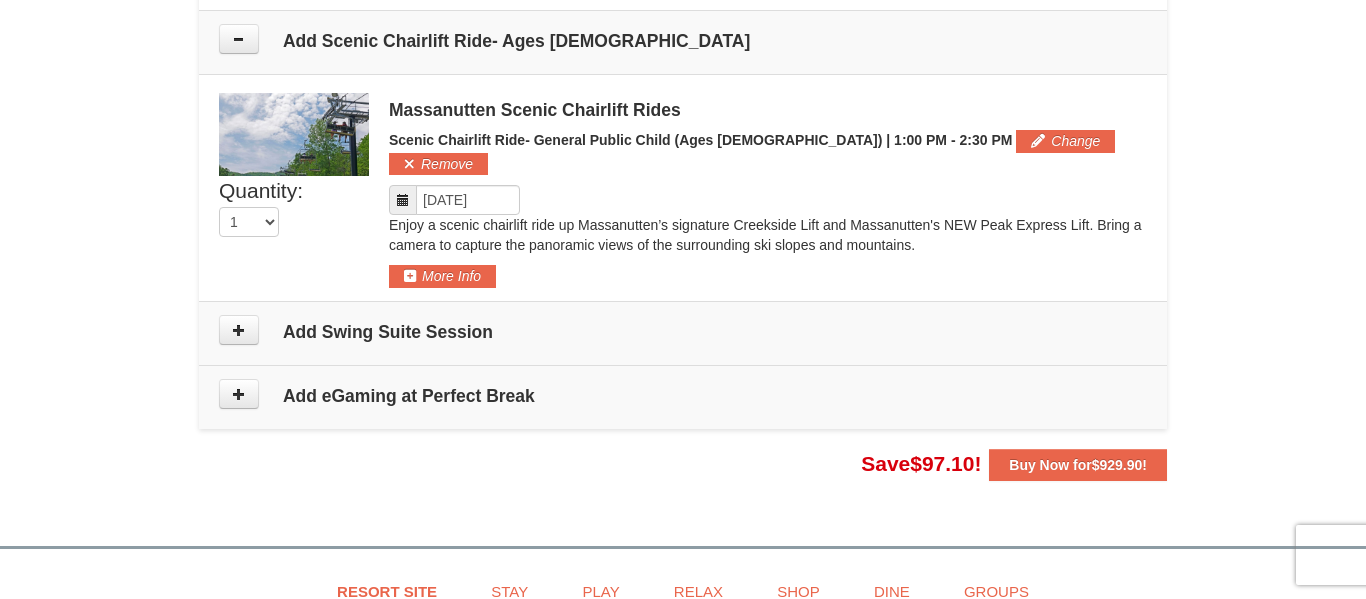 click at bounding box center [403, 200] 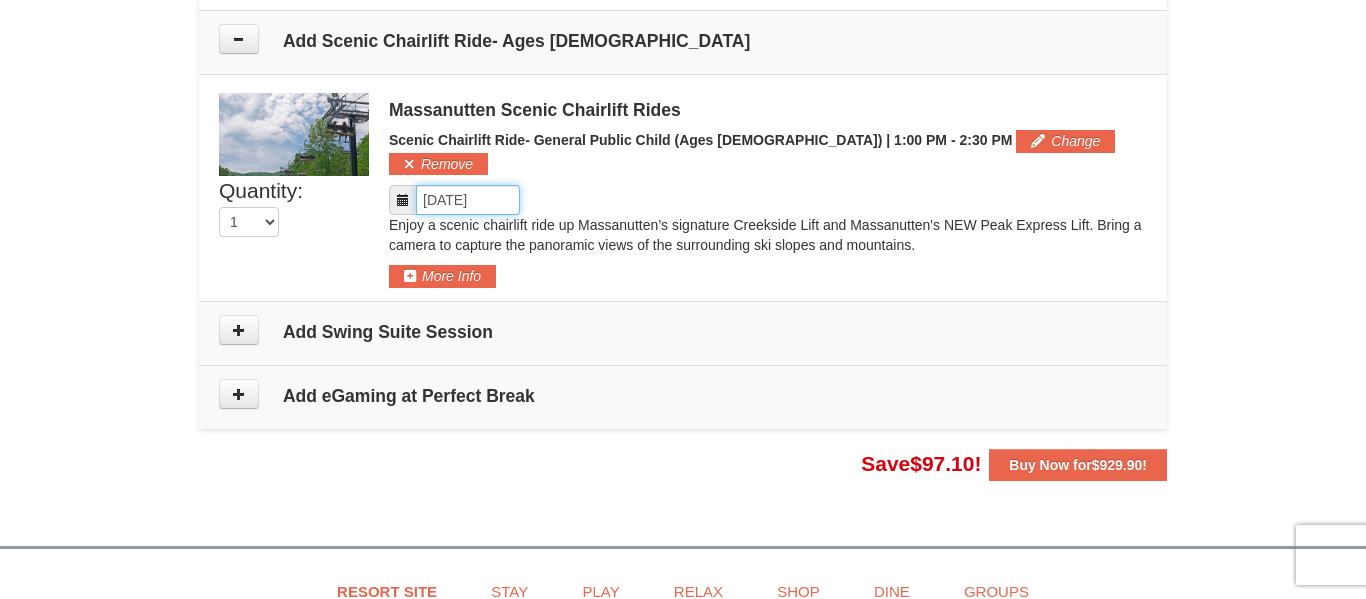 click on "Please format dates MM/DD/YYYY" at bounding box center [468, 200] 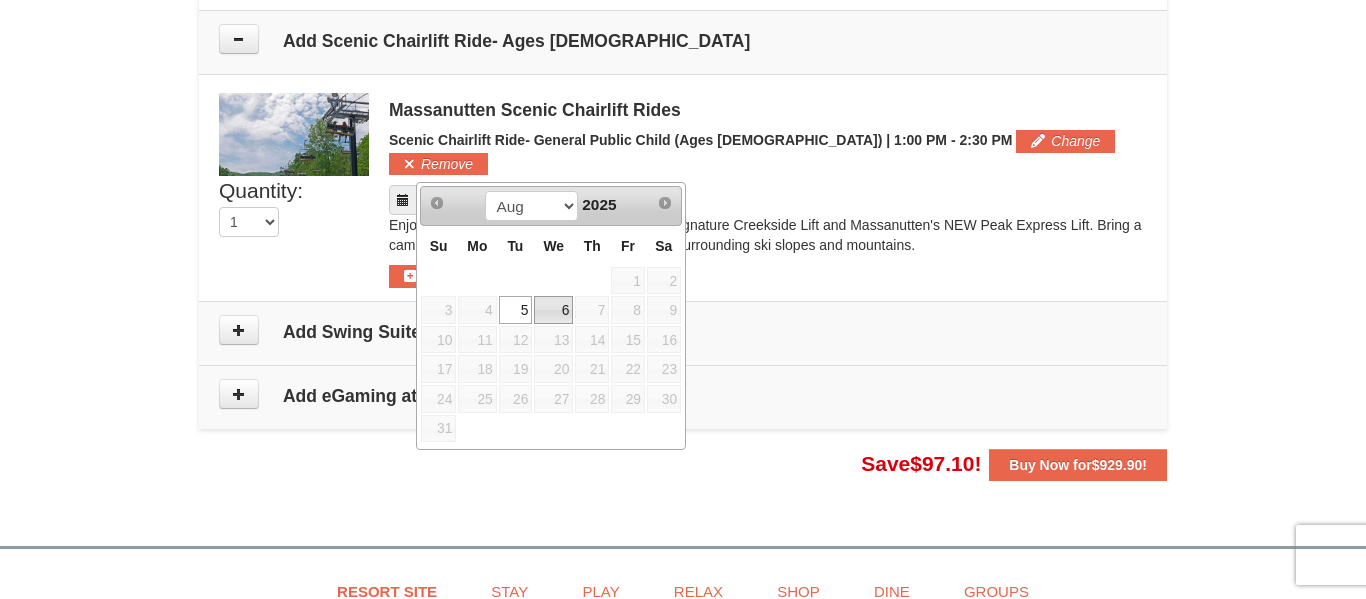 click on "6" at bounding box center (553, 310) 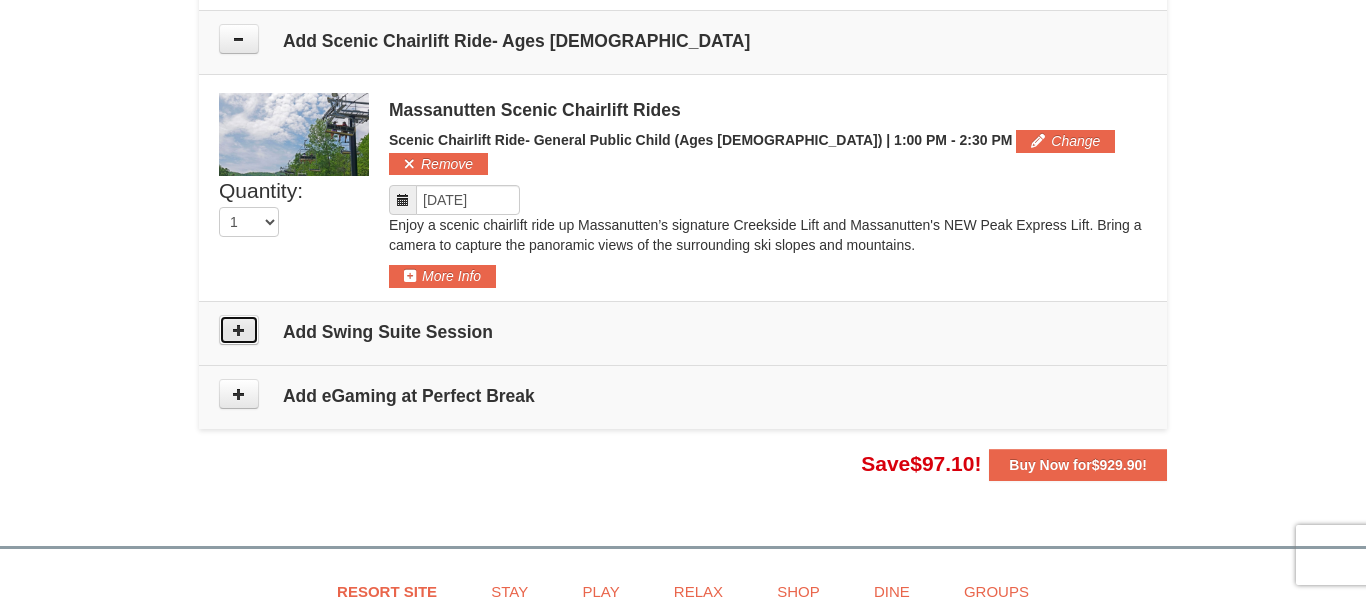 click at bounding box center (239, 330) 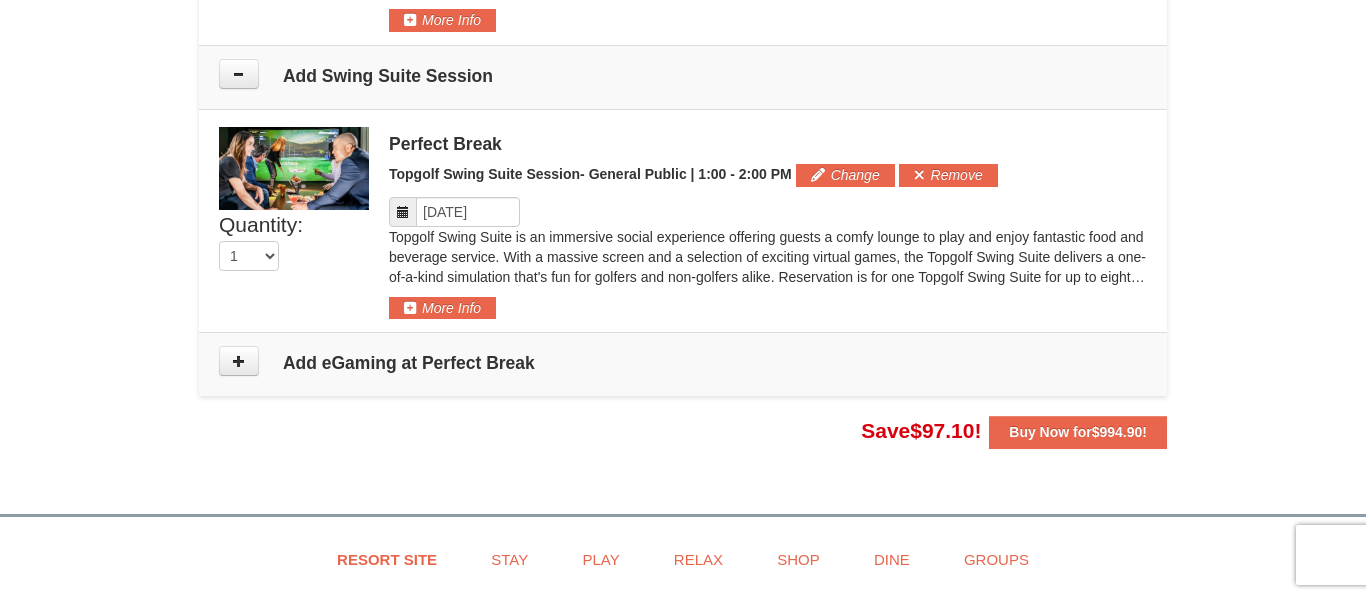 scroll, scrollTop: 2774, scrollLeft: 0, axis: vertical 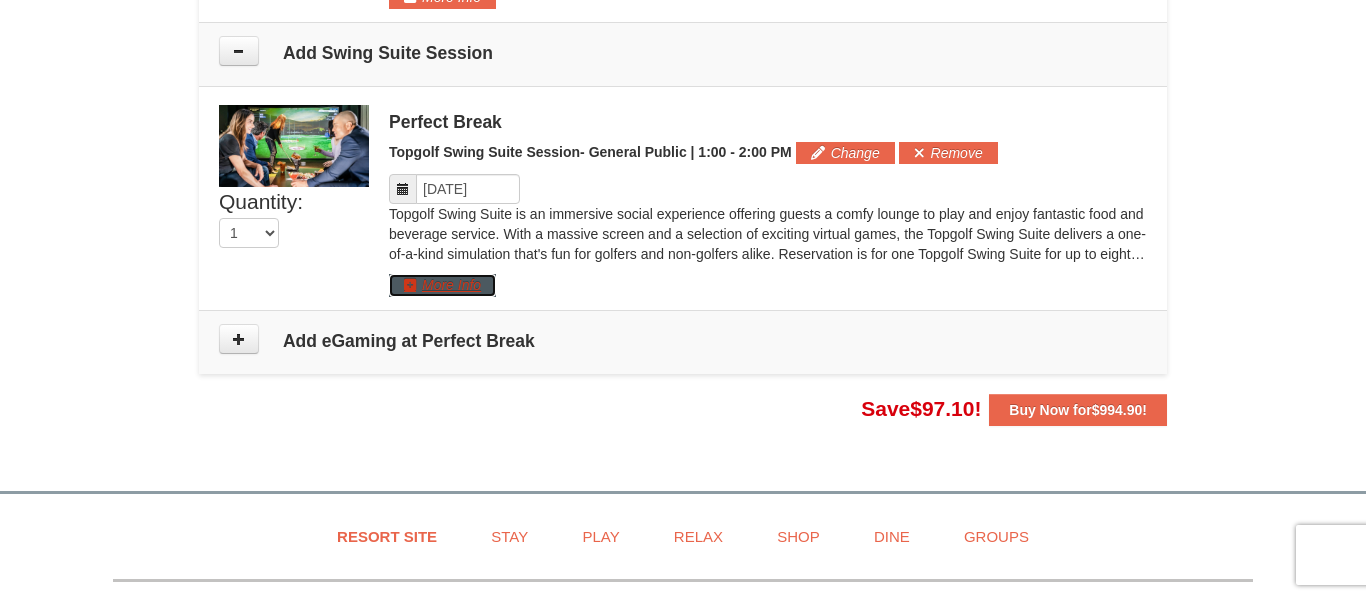 click on "More Info" at bounding box center [442, 285] 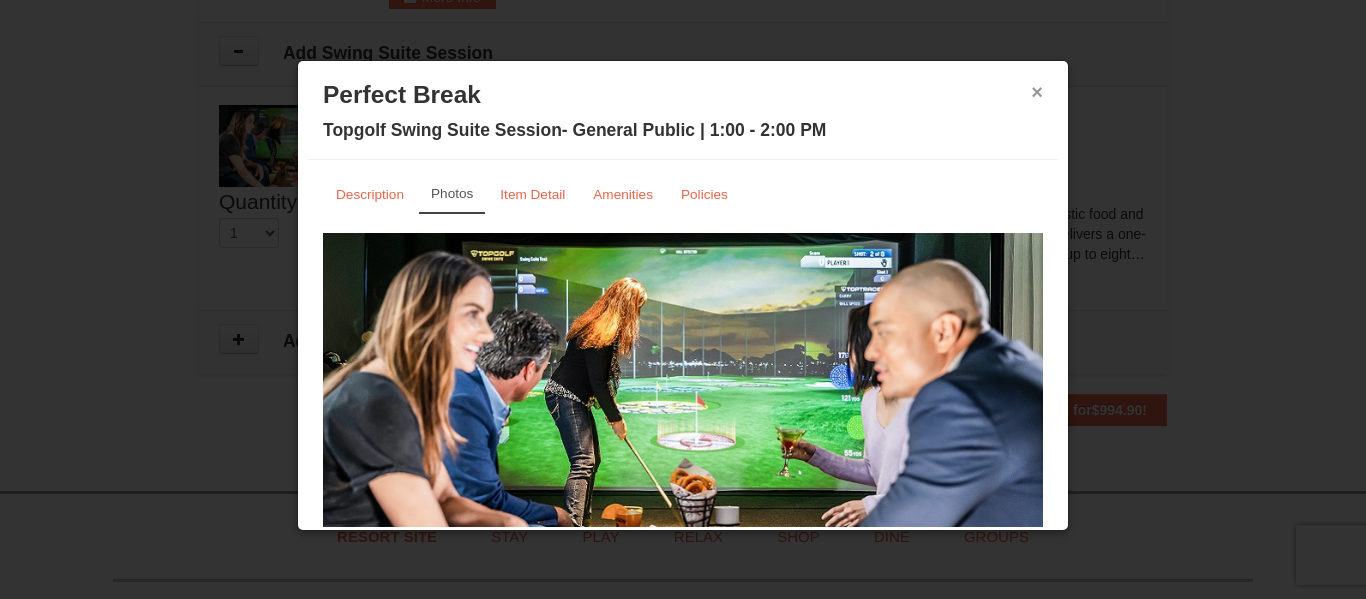 click on "×" at bounding box center [1037, 92] 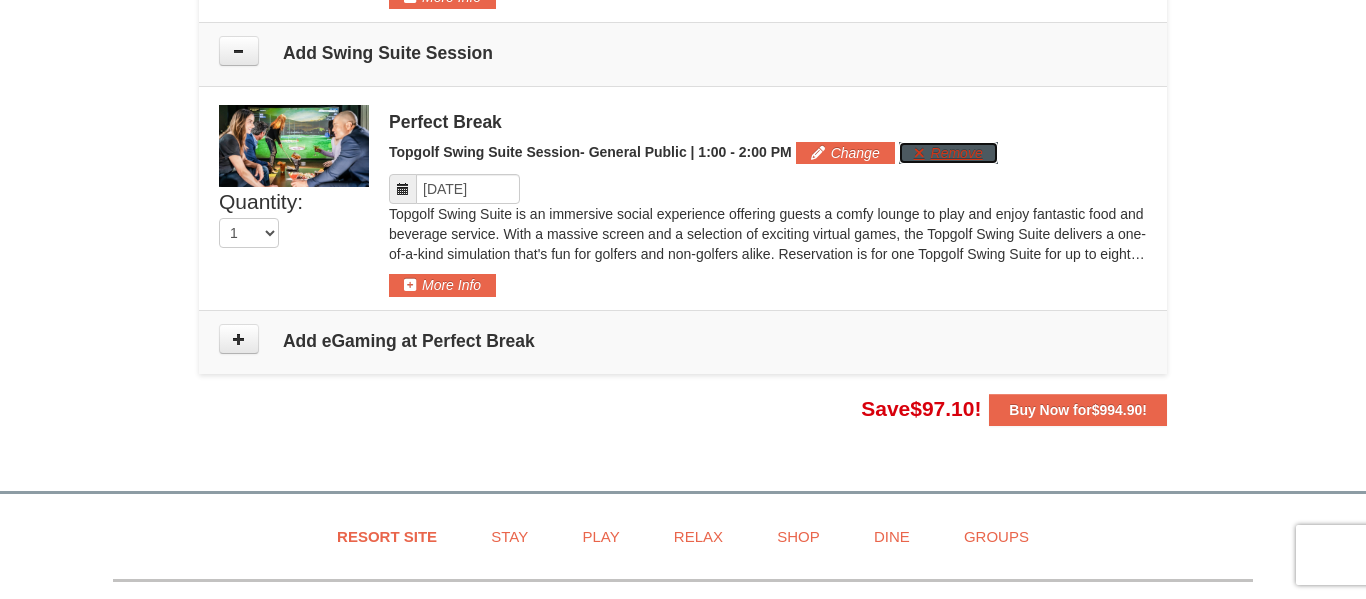 click on "Remove" at bounding box center (948, 153) 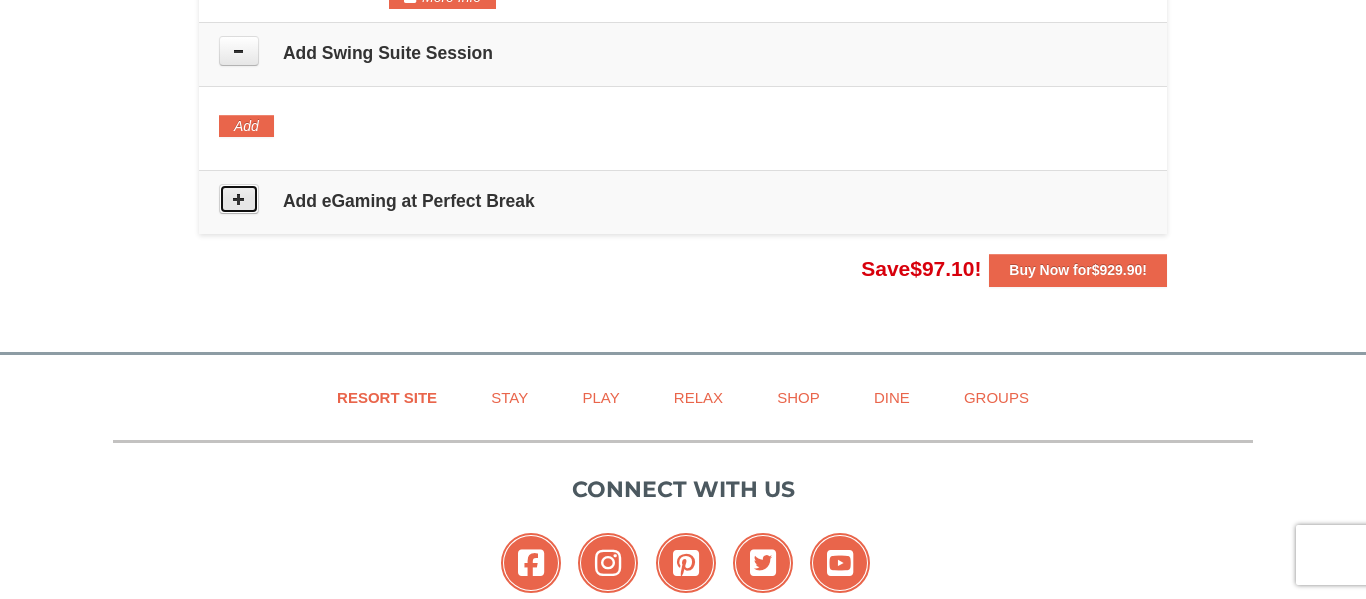 click at bounding box center [239, 199] 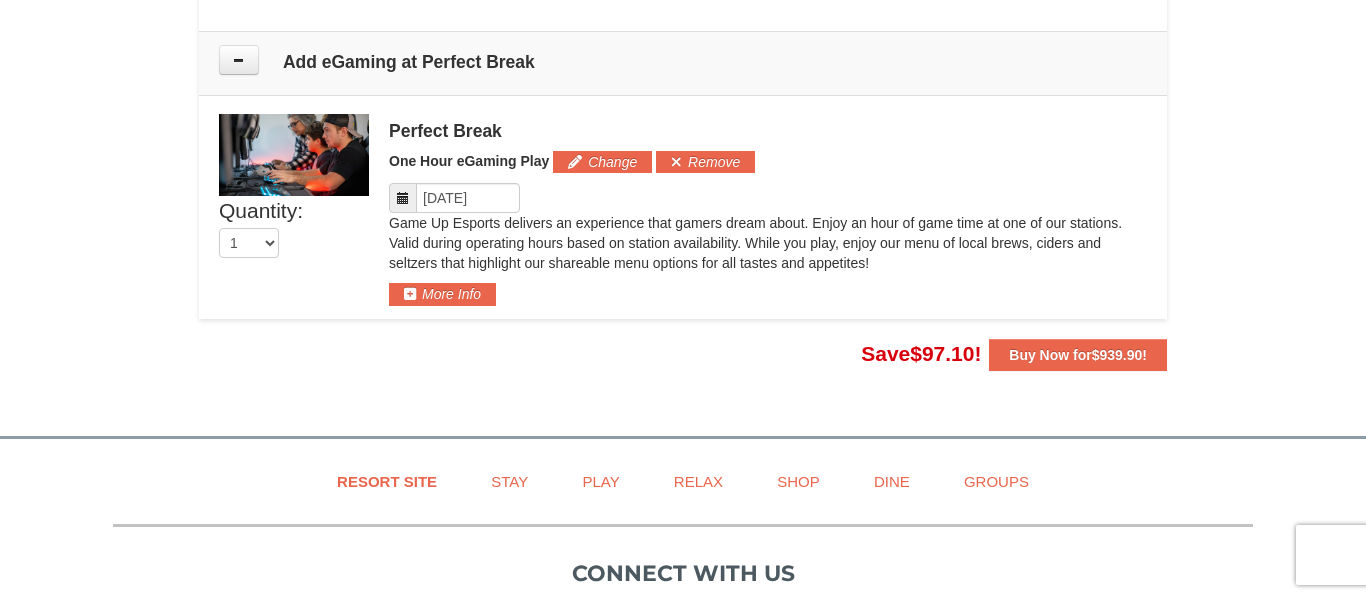 scroll, scrollTop: 2923, scrollLeft: 0, axis: vertical 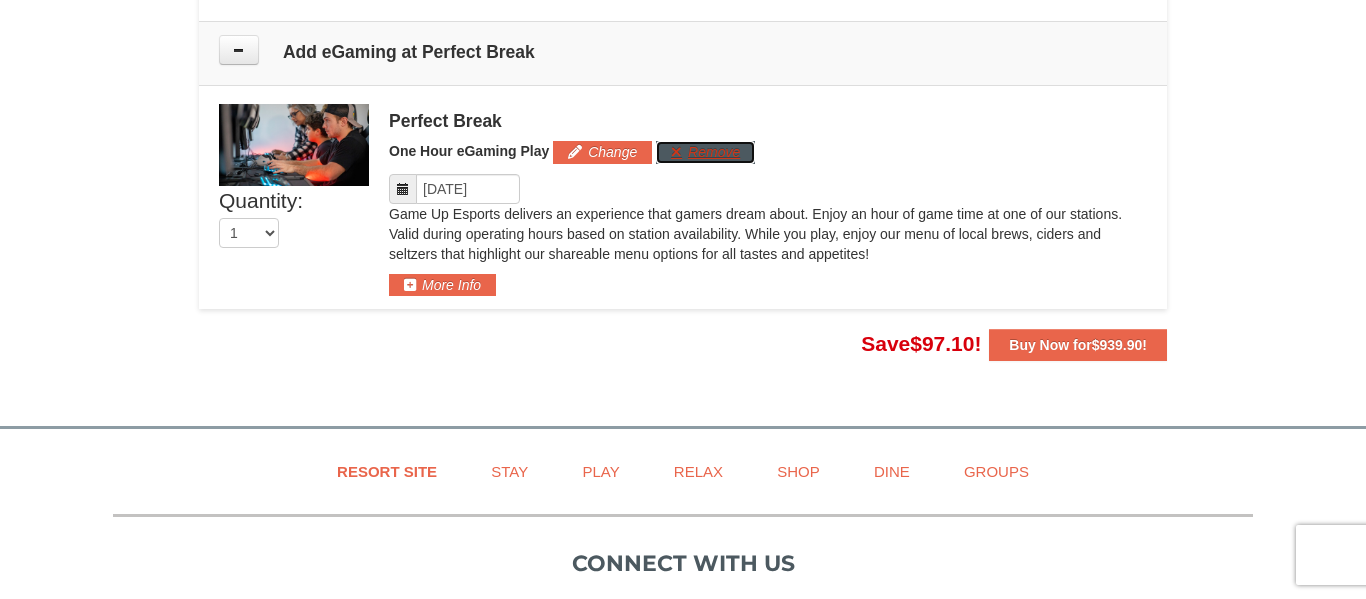 click on "Remove" at bounding box center [705, 152] 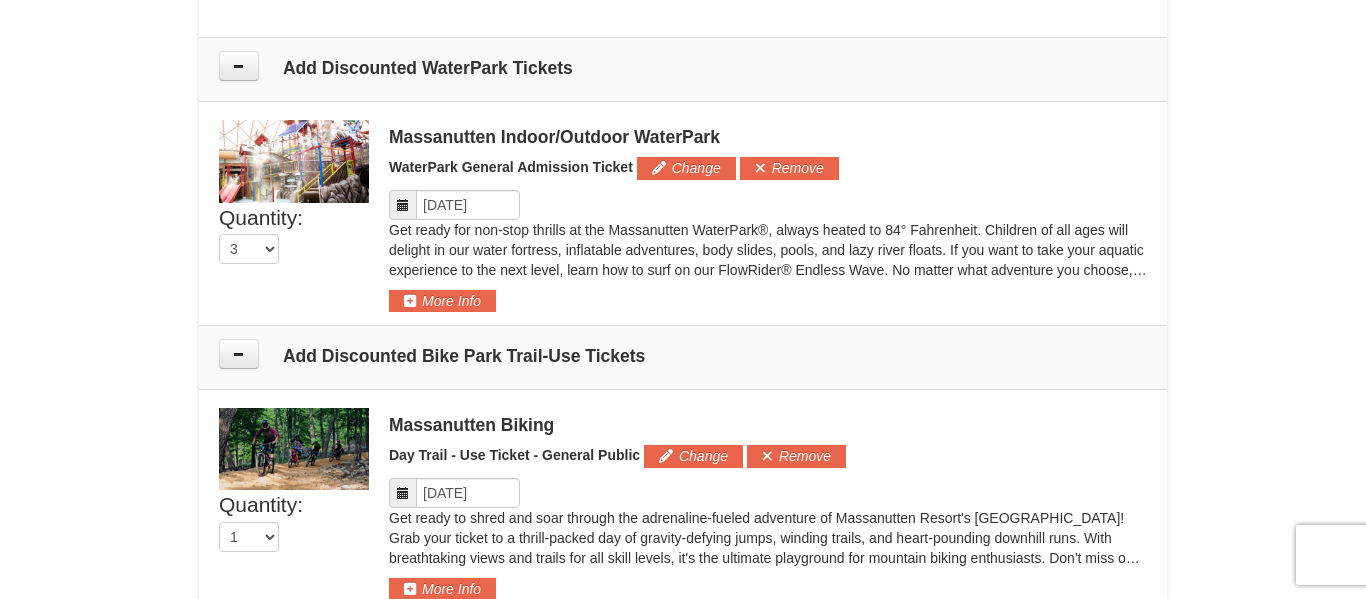 scroll, scrollTop: 1090, scrollLeft: 0, axis: vertical 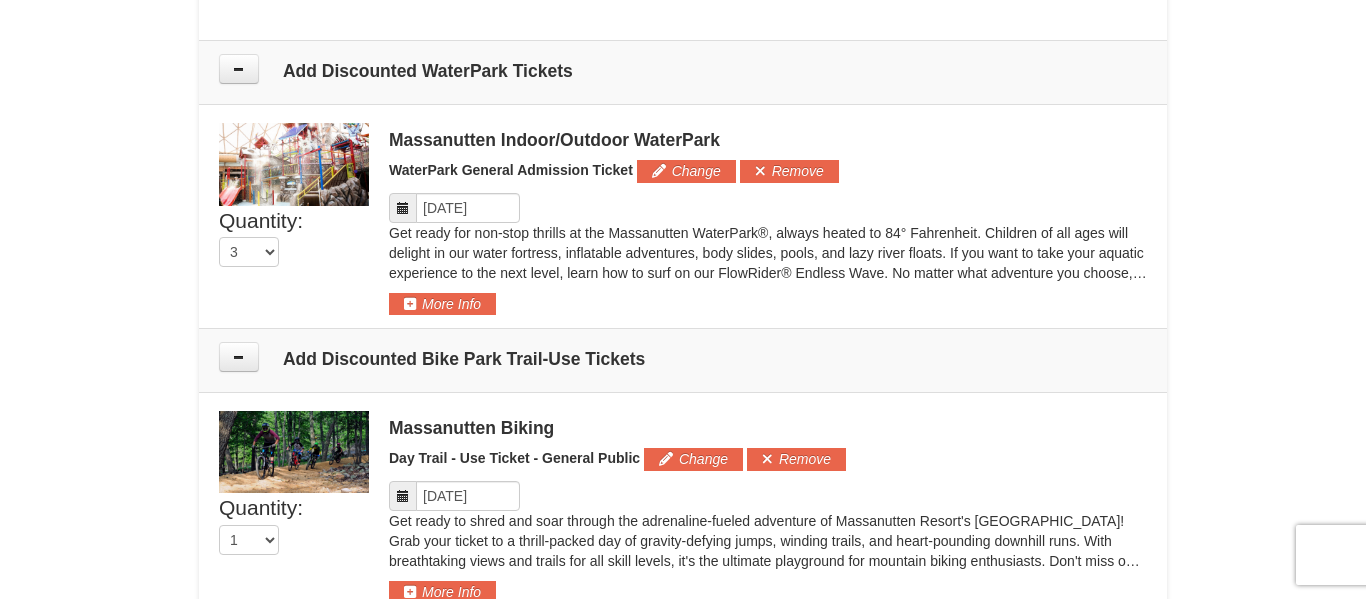click on "×
From:
To:
Adults:
2
Children:
1
Change
Arrival Please format dates MM/DD/YYYY Please format dates MM/DD/YYYY
08/04/2025
Departure Please format dates MM/DD/YYYY Please format dates MM/DD/YYYY
08/08/2025
Adults 2" at bounding box center (683, 540) 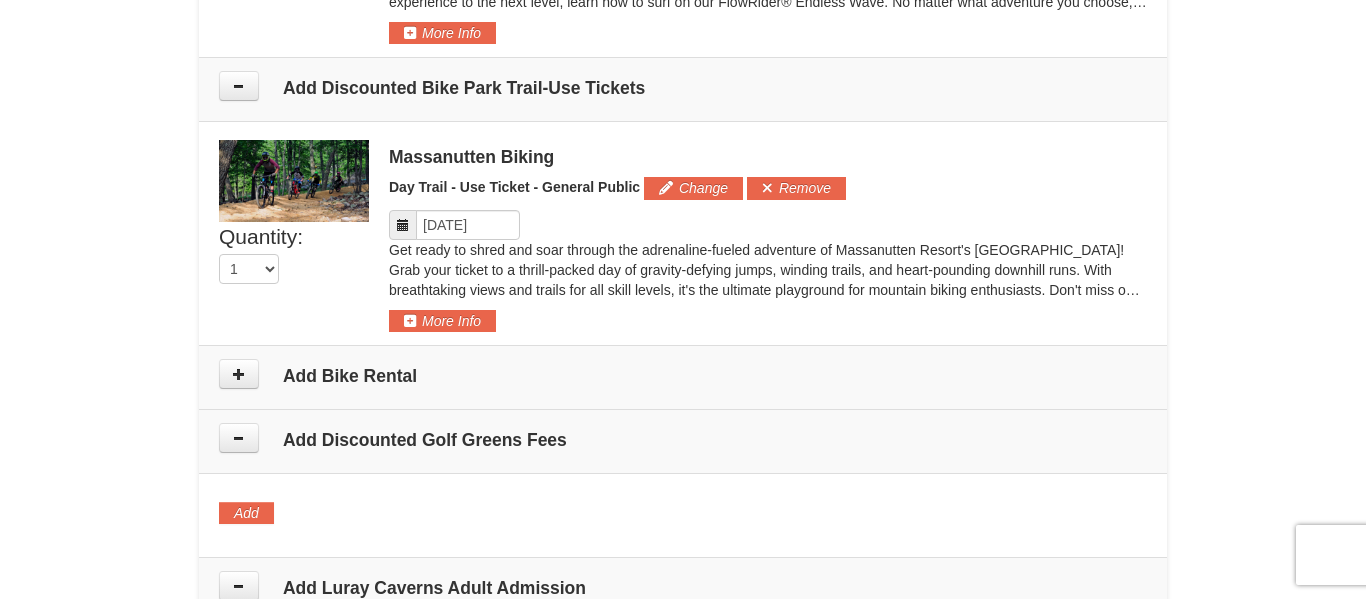 scroll, scrollTop: 1359, scrollLeft: 0, axis: vertical 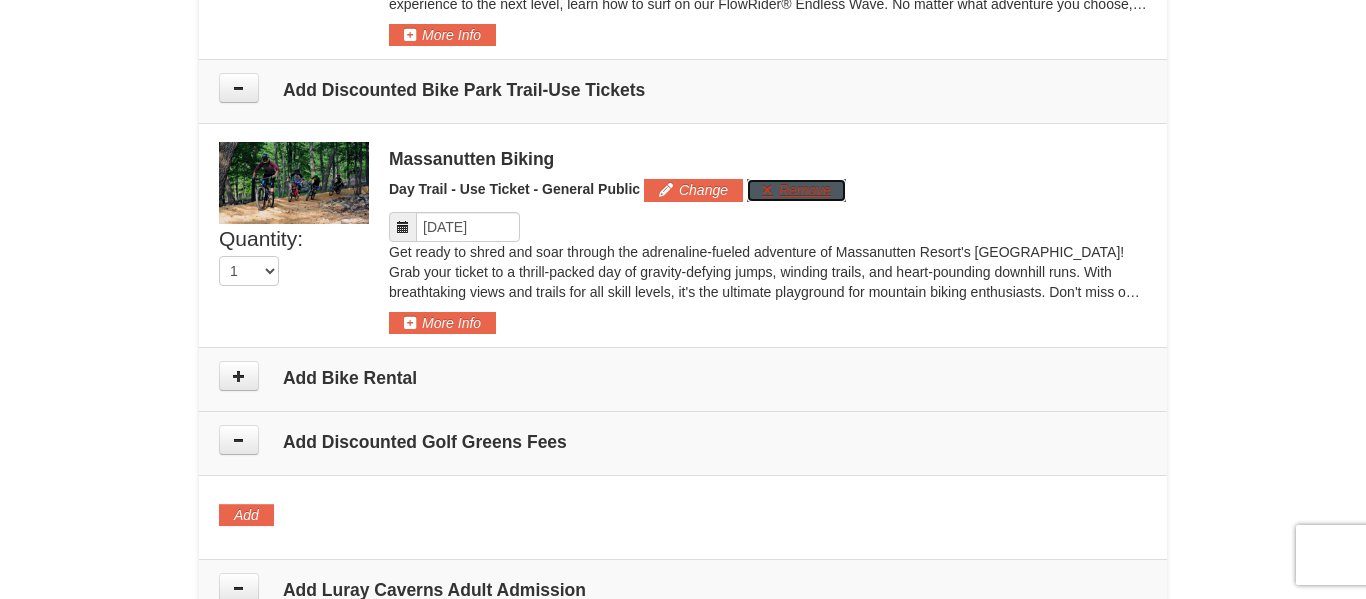 click on "Remove" at bounding box center [796, 190] 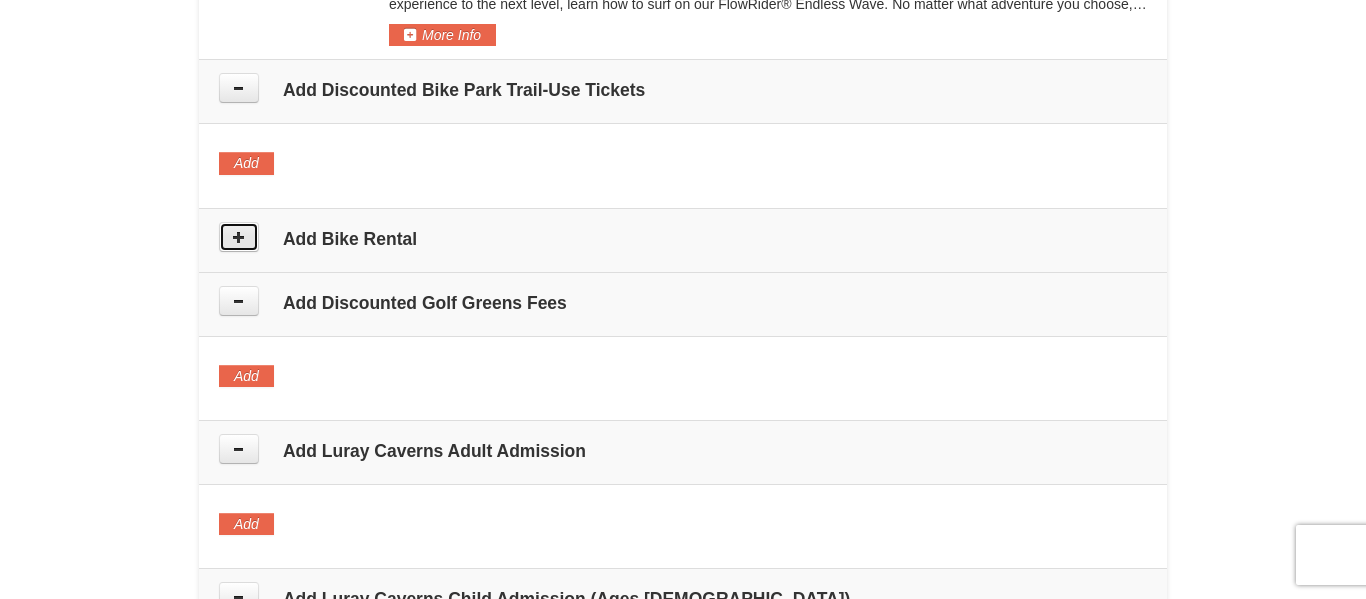 click at bounding box center (239, 237) 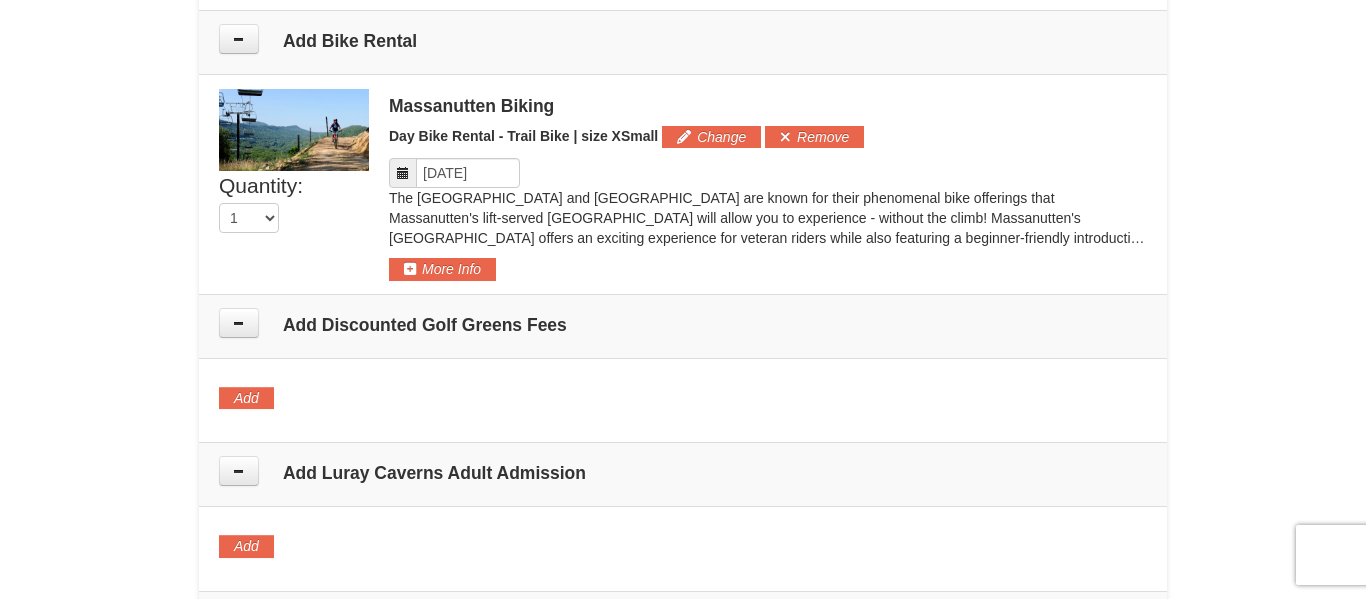 scroll, scrollTop: 1567, scrollLeft: 0, axis: vertical 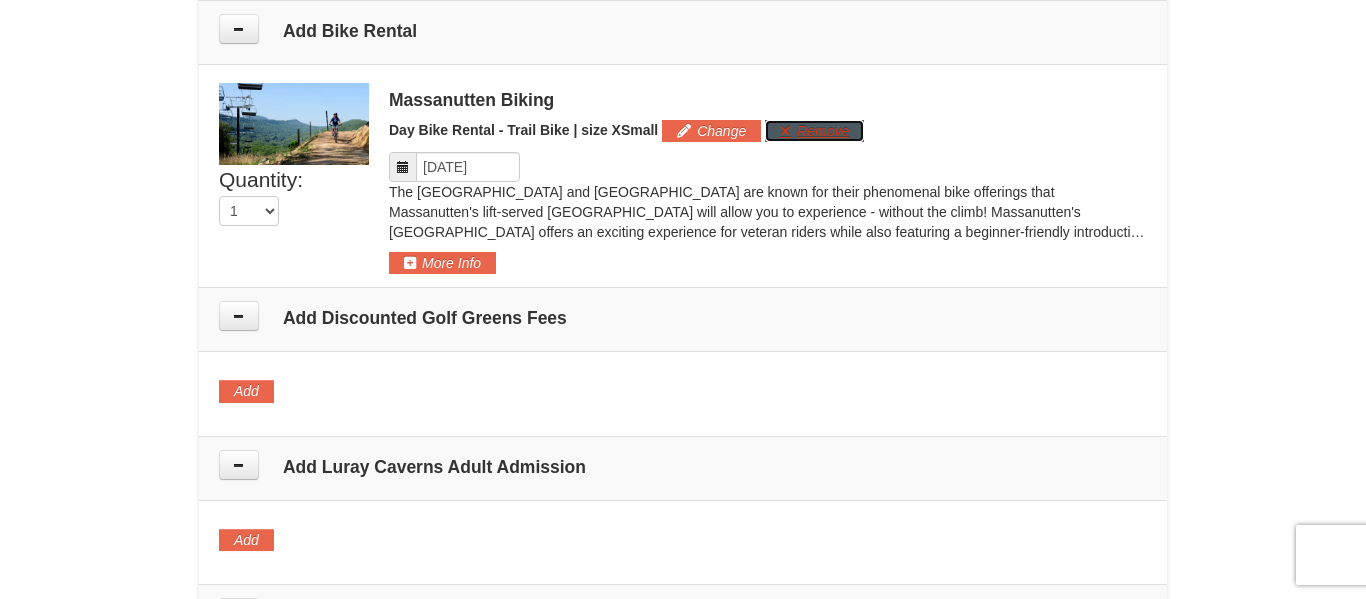 click on "Remove" at bounding box center (814, 131) 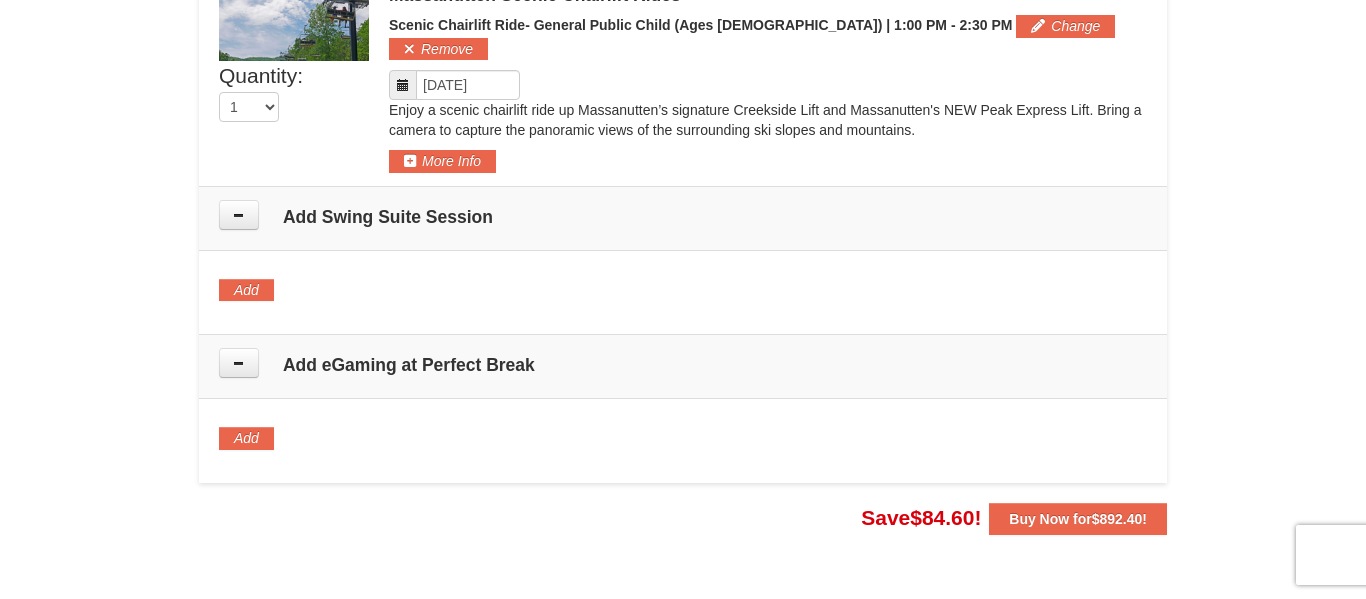 scroll, scrollTop: 2558, scrollLeft: 0, axis: vertical 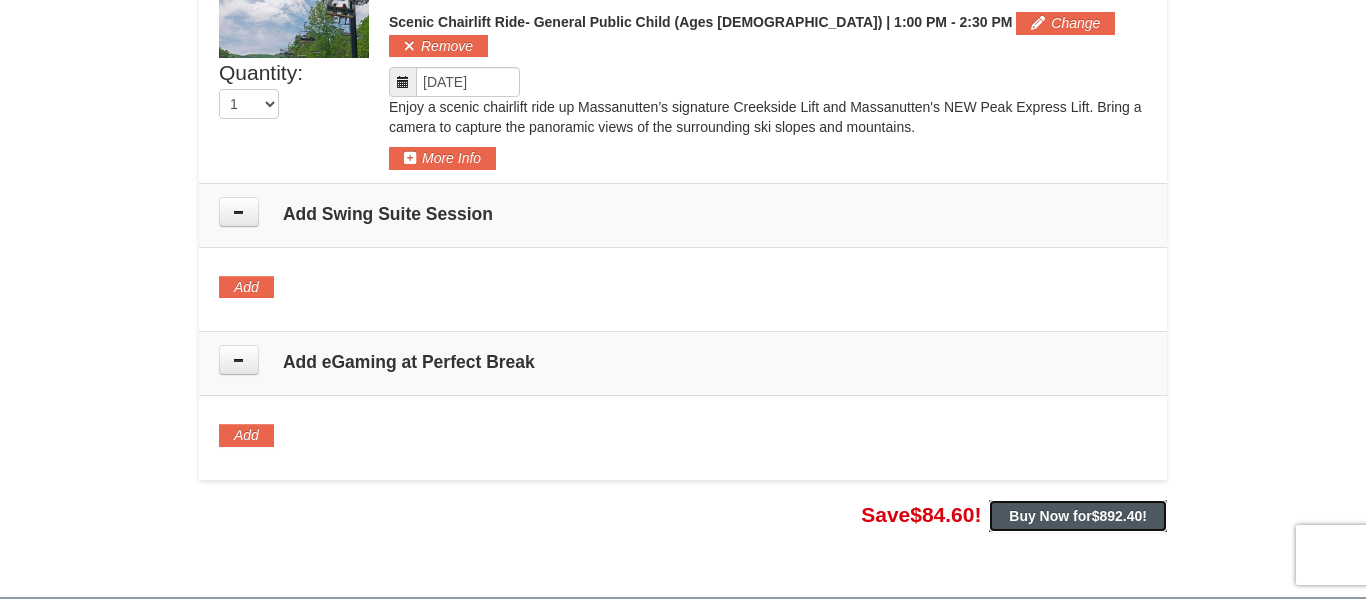 click on "Buy Now for
$892.40 !" at bounding box center [1078, 516] 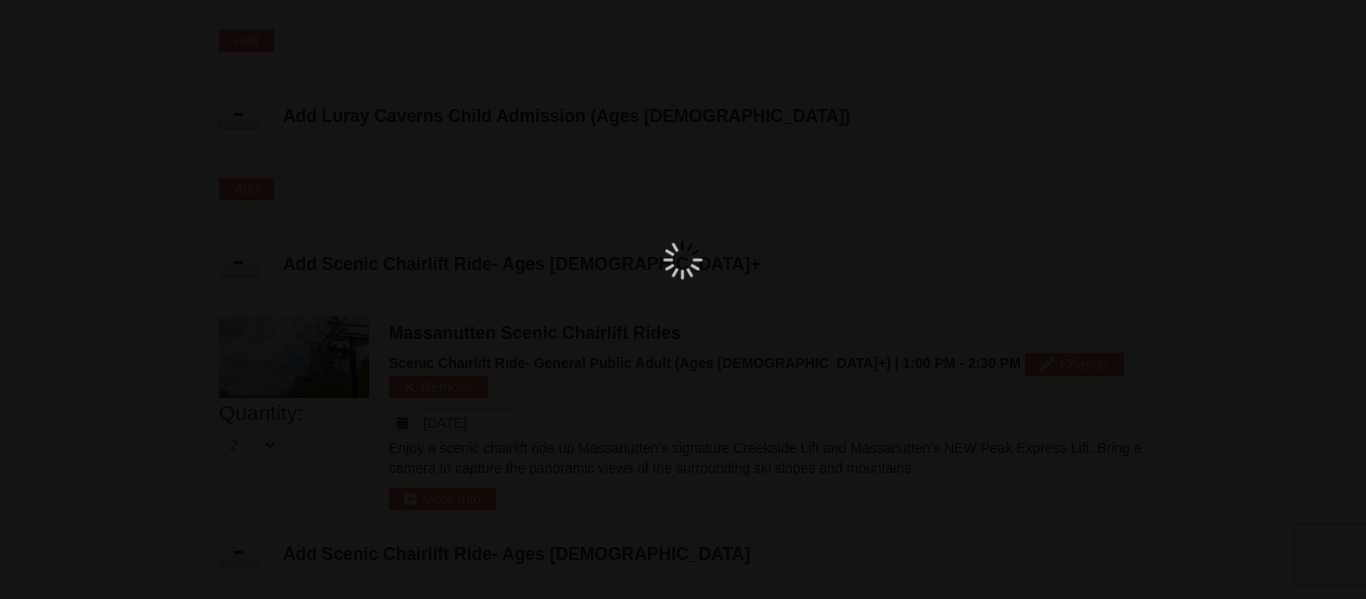 scroll, scrollTop: 1924, scrollLeft: 0, axis: vertical 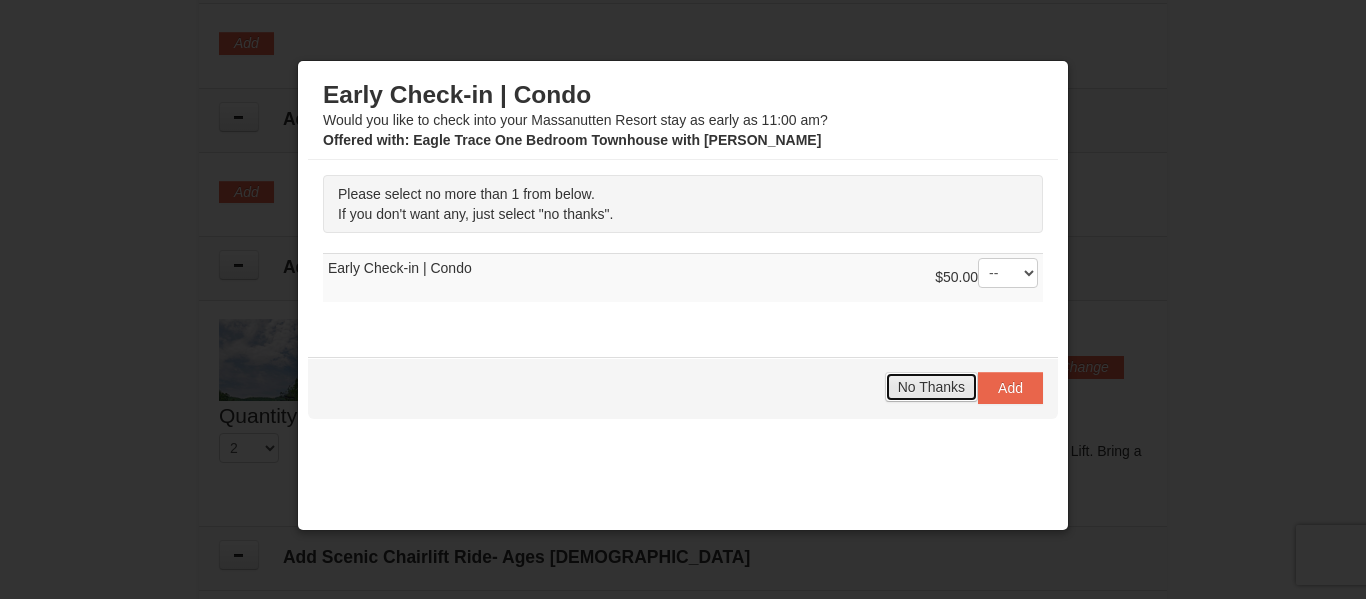 click on "No Thanks" at bounding box center [931, 387] 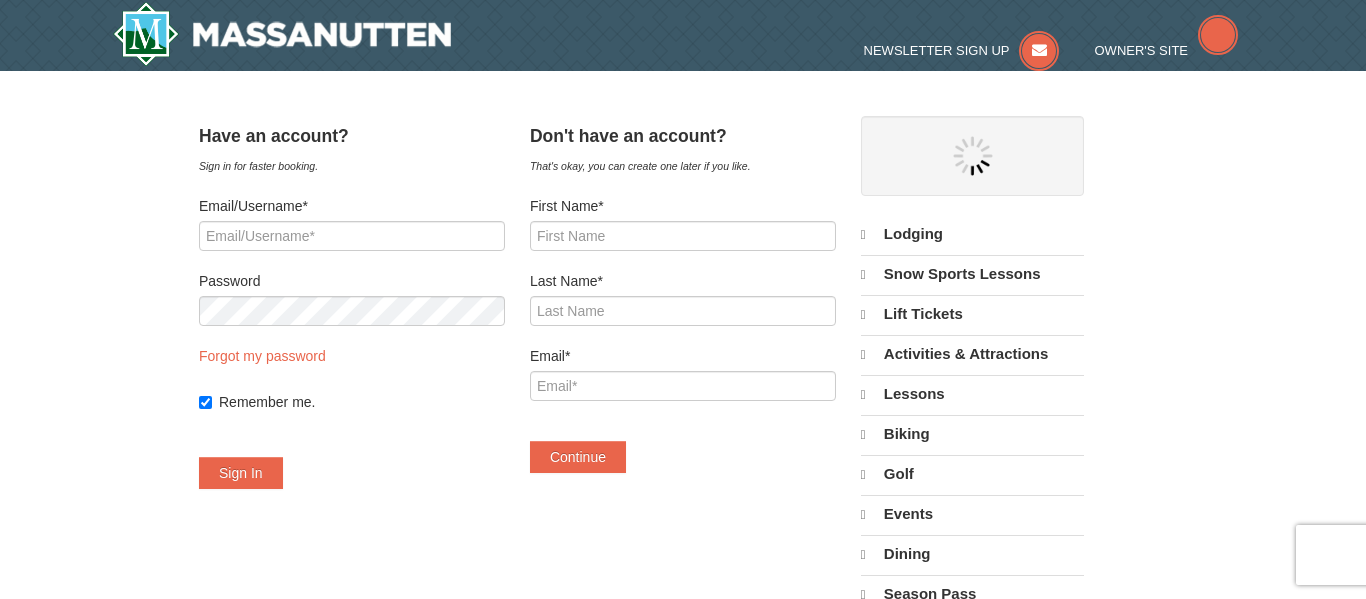 scroll, scrollTop: 0, scrollLeft: 0, axis: both 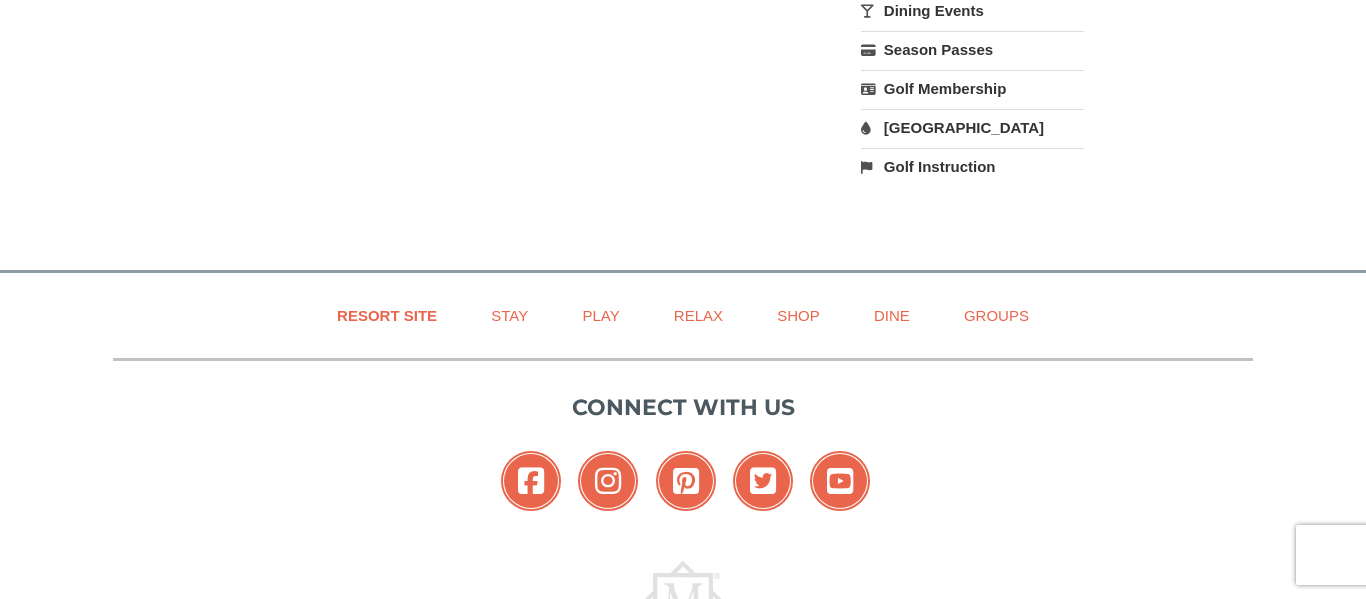 click on "Activities & Attractions" at bounding box center (972, -146) 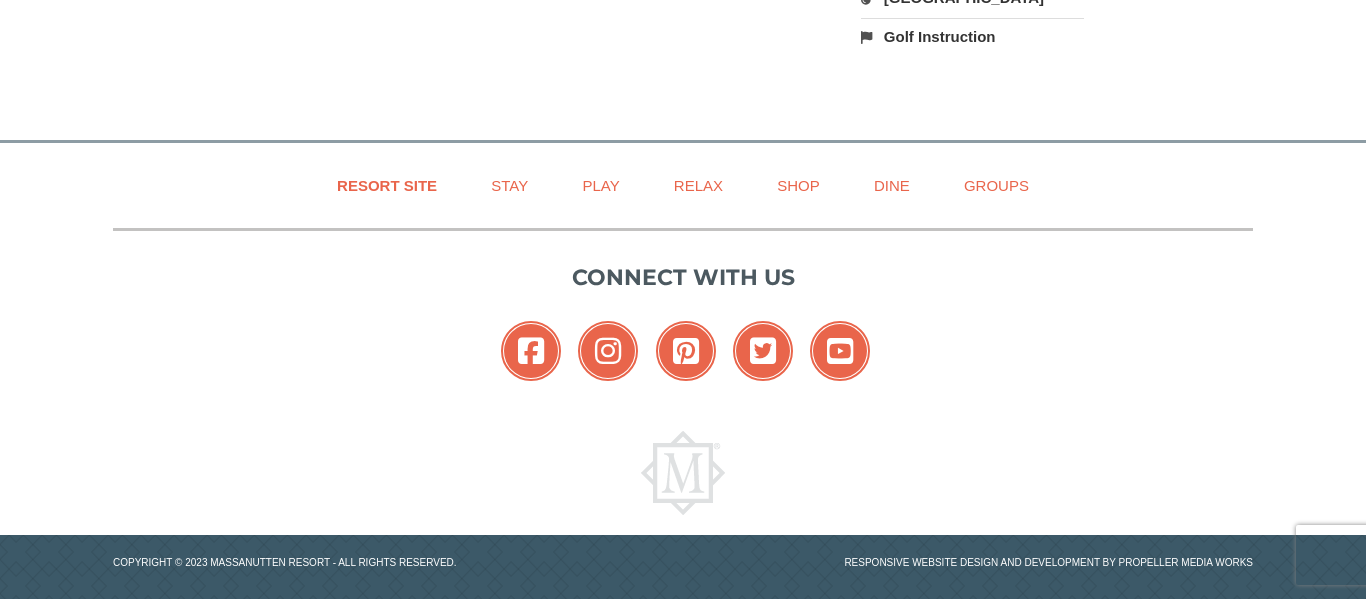 scroll, scrollTop: 4002, scrollLeft: 0, axis: vertical 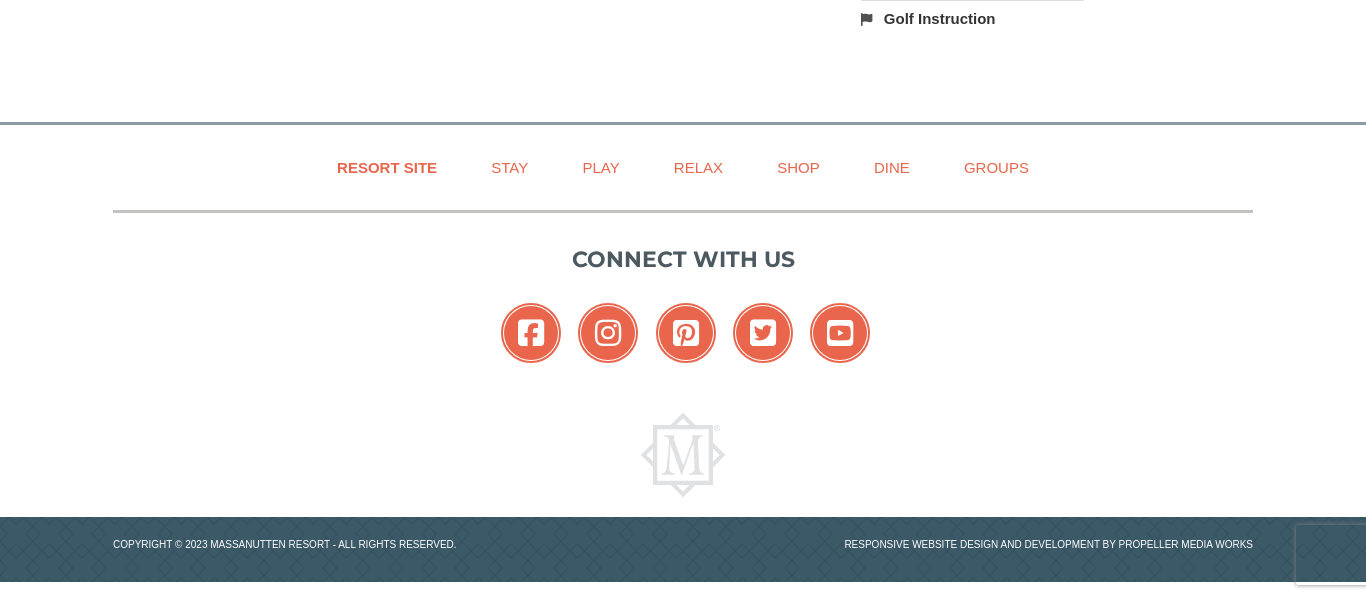click on "Water Park" at bounding box center [972, -21] 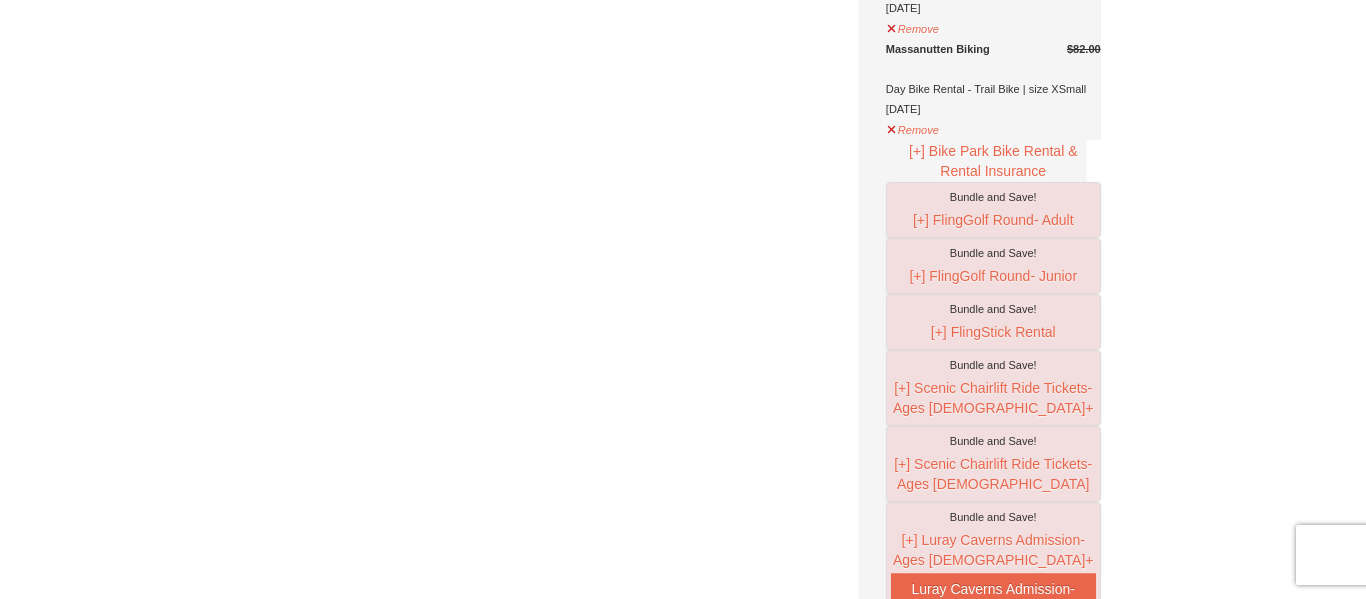 scroll, scrollTop: 0, scrollLeft: 0, axis: both 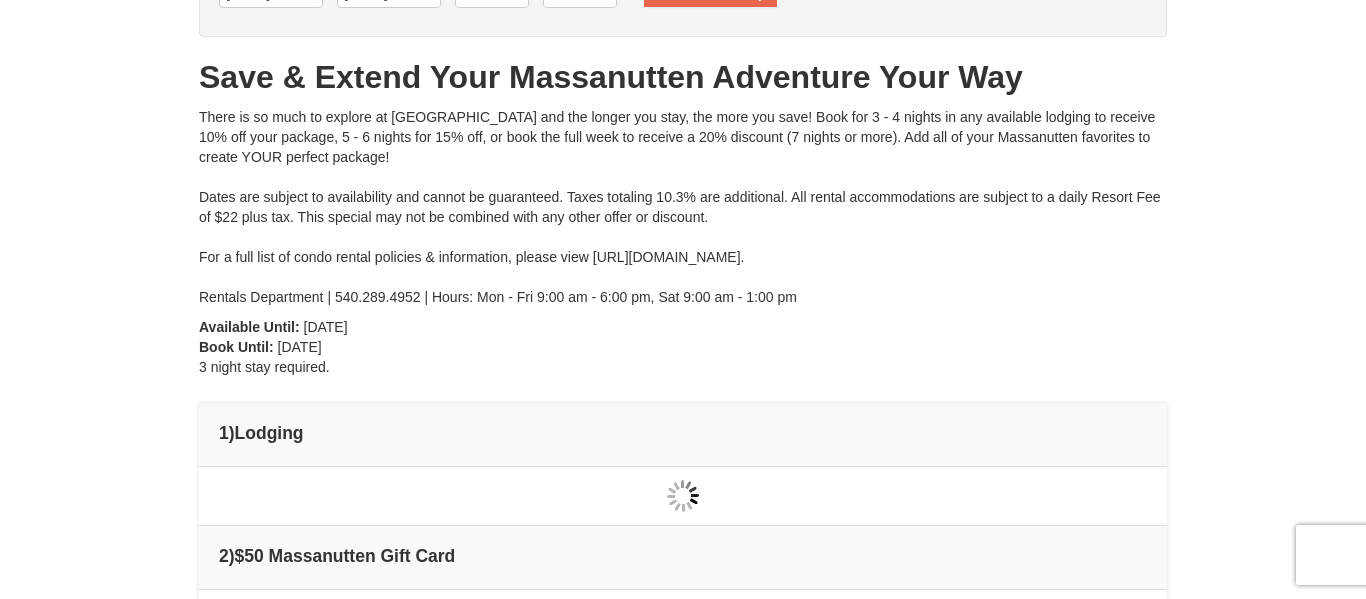 type on "[DATE]" 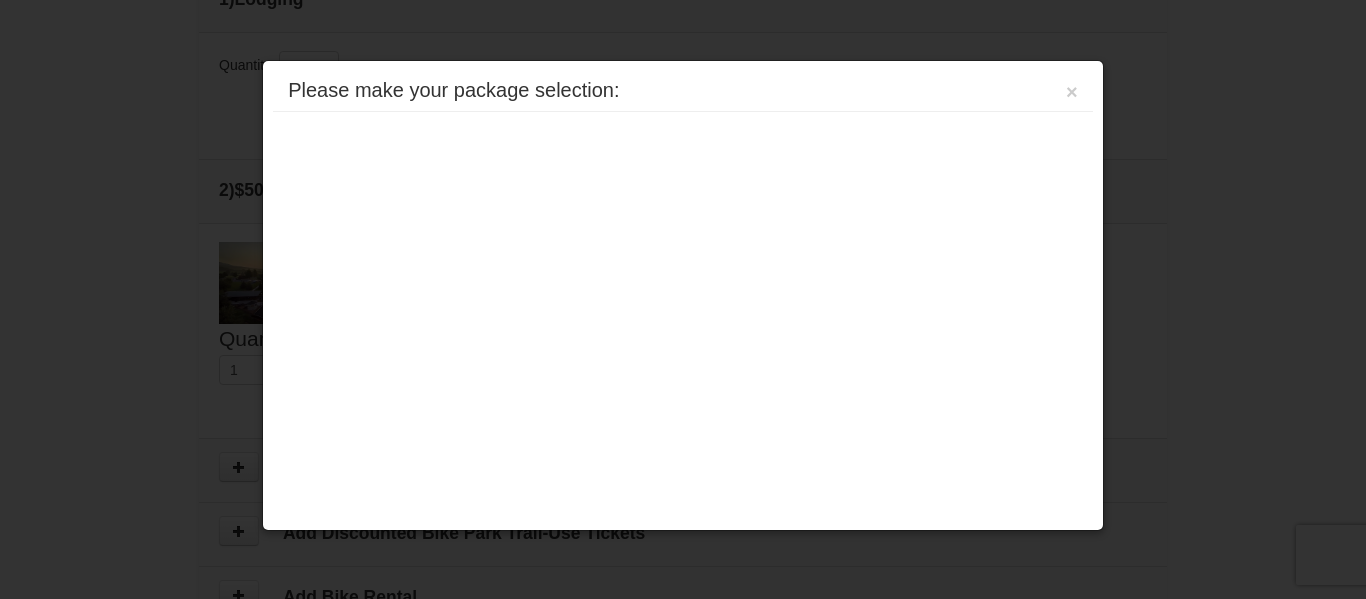 scroll, scrollTop: 652, scrollLeft: 0, axis: vertical 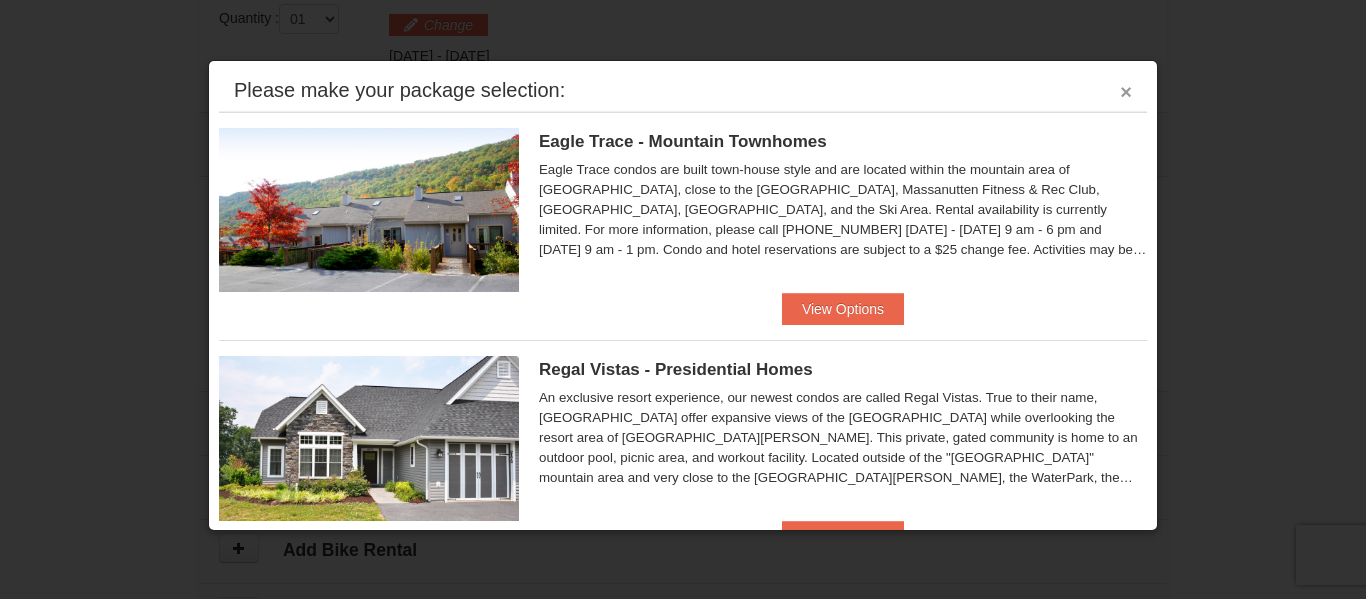 click on "×" at bounding box center (1126, 92) 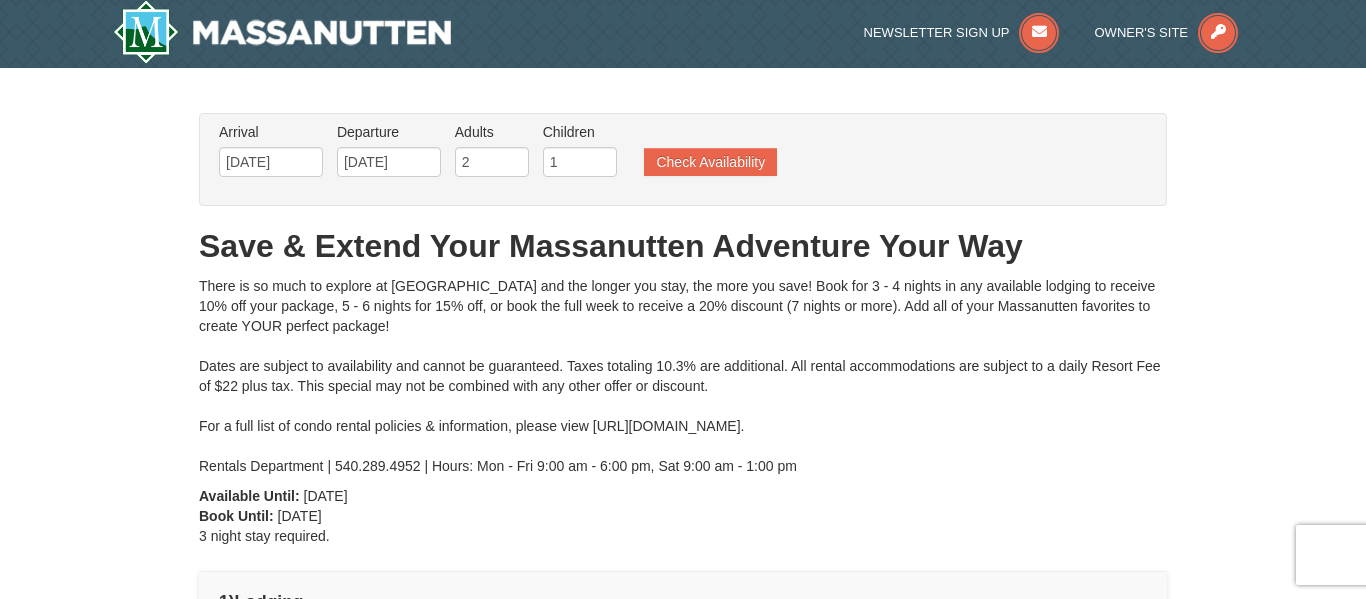 scroll, scrollTop: 0, scrollLeft: 0, axis: both 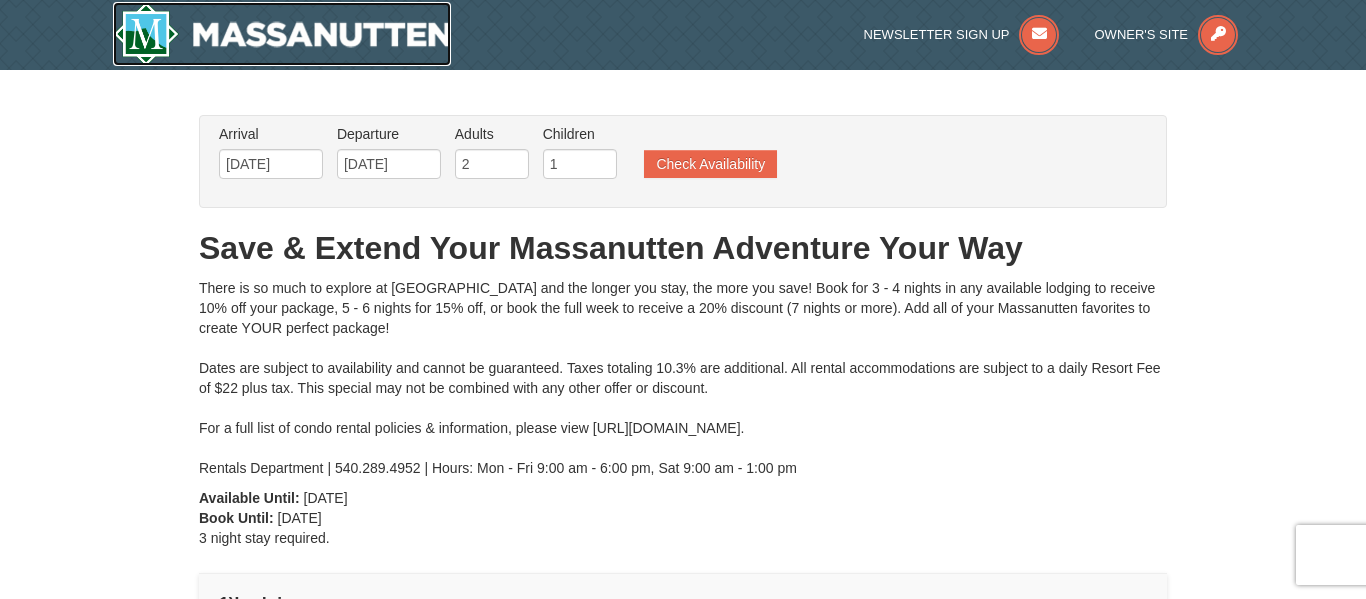 click at bounding box center [282, 34] 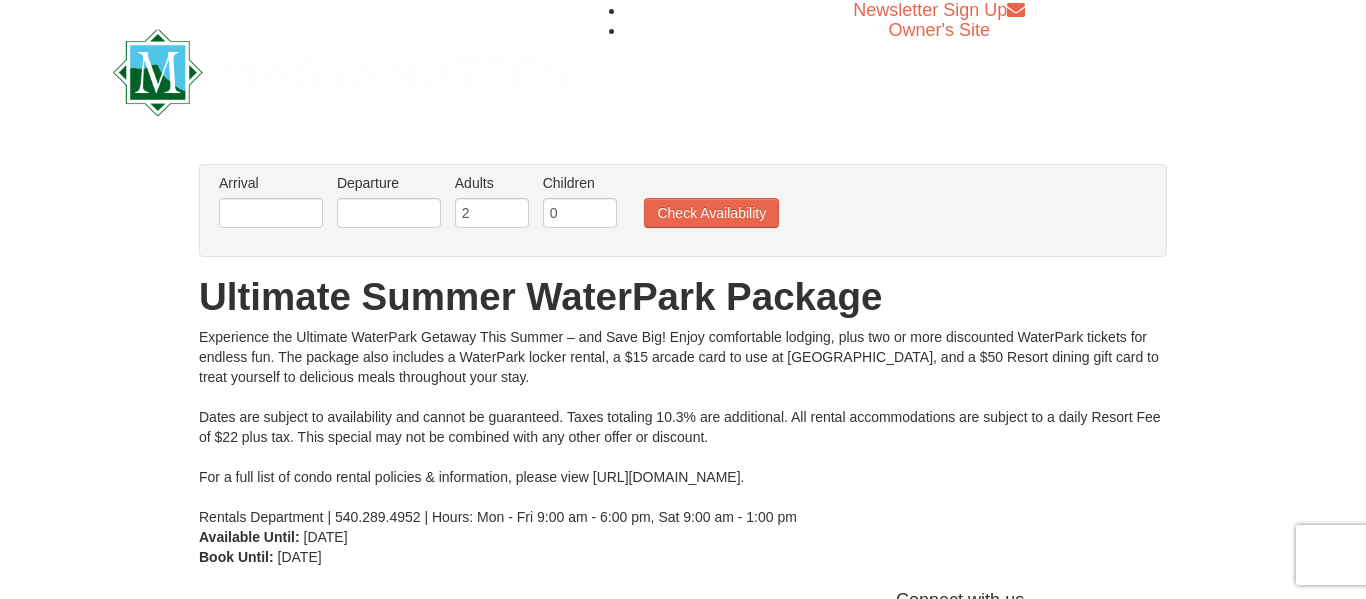scroll, scrollTop: 0, scrollLeft: 0, axis: both 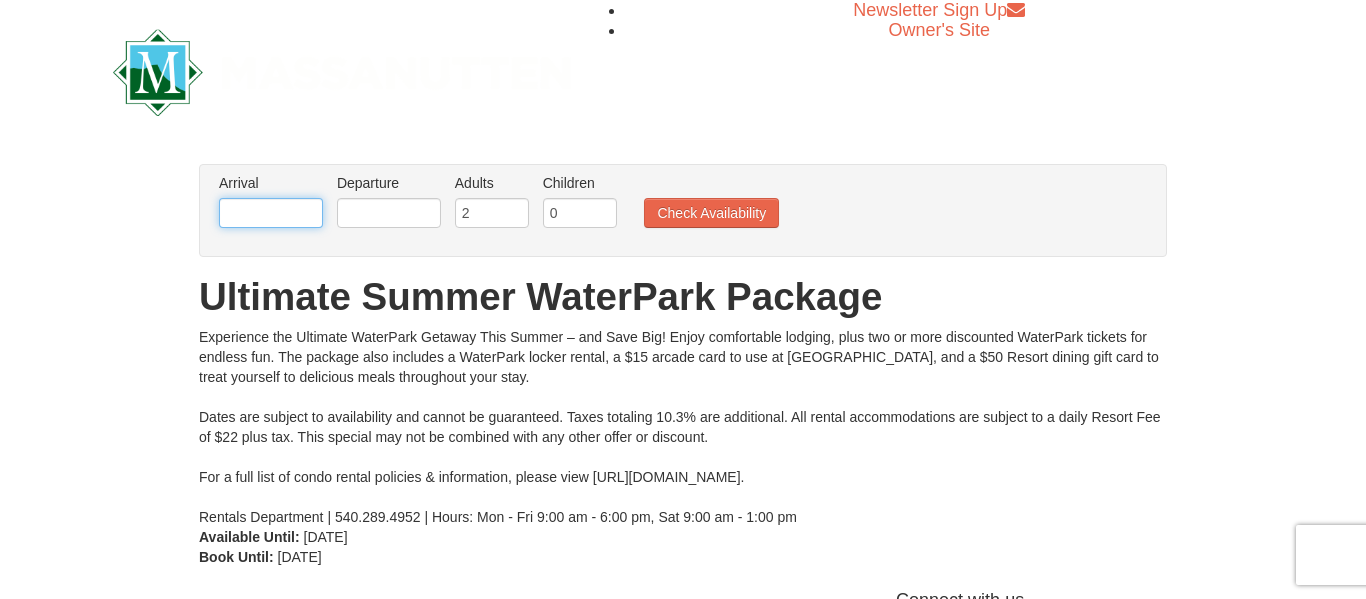 click at bounding box center (271, 213) 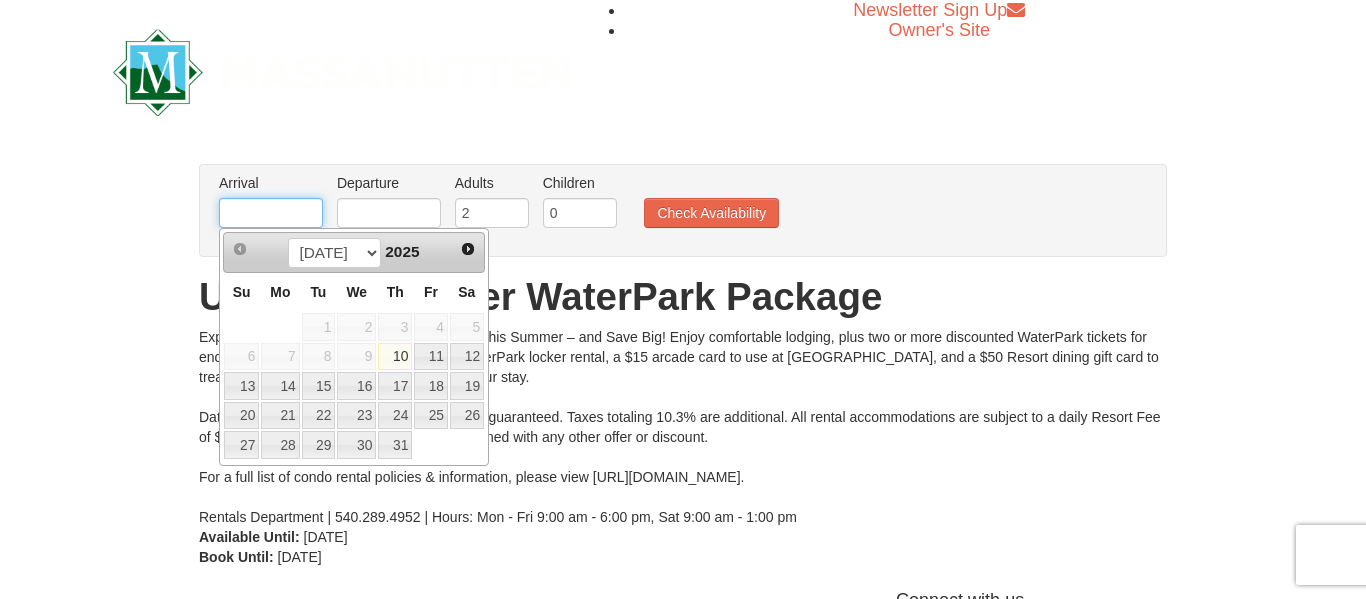 type on "[DATE]" 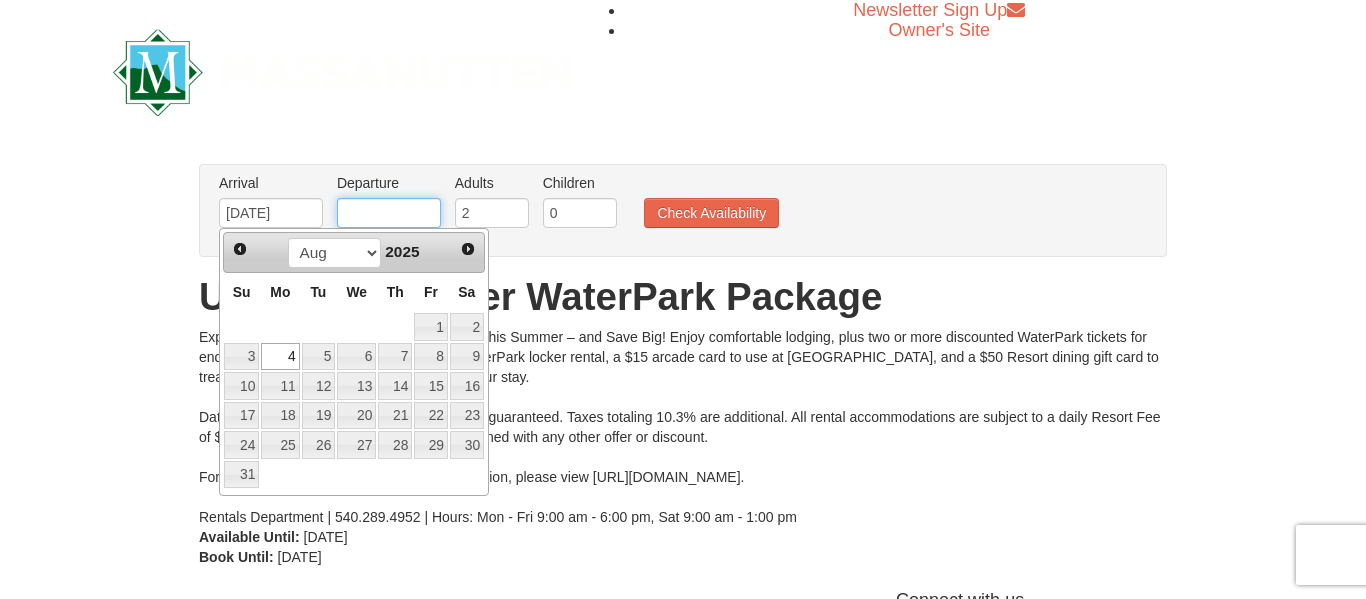 click at bounding box center [389, 213] 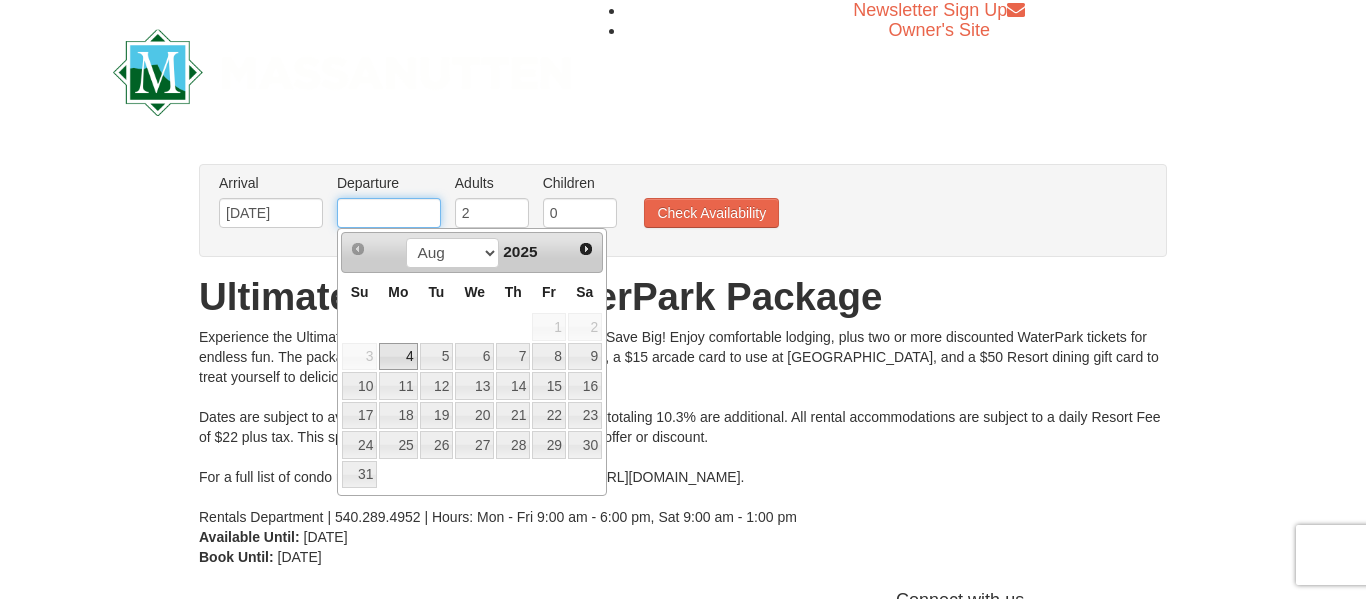 type on "[DATE]" 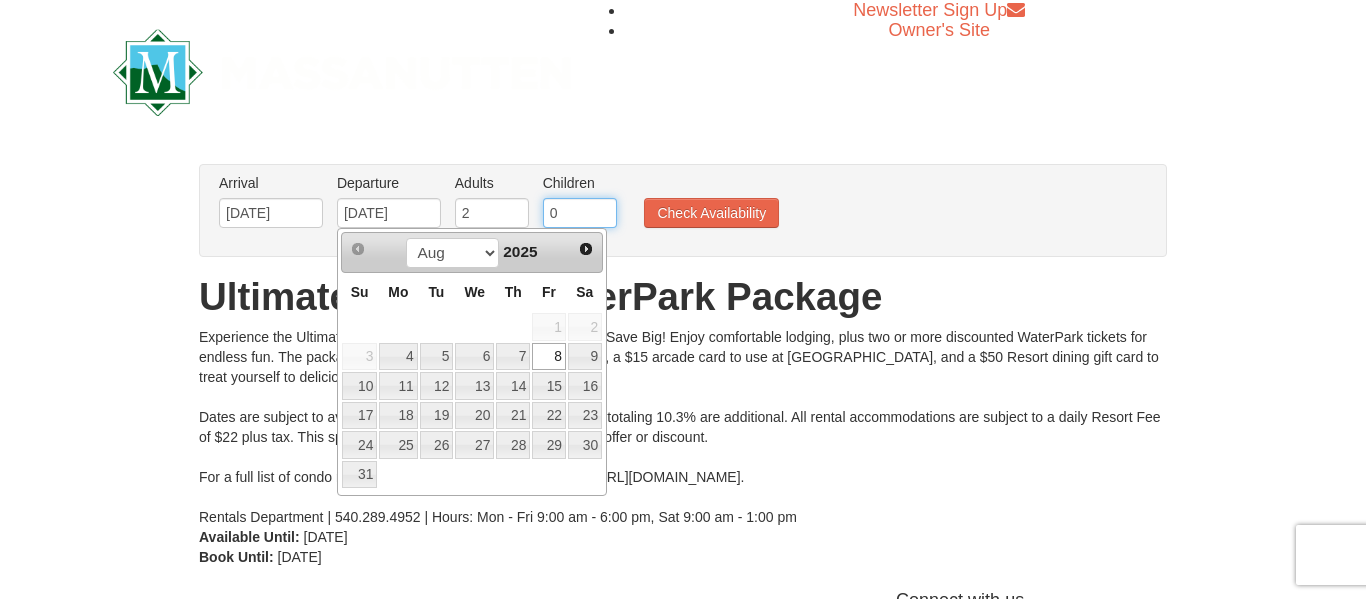 click on "0" at bounding box center (580, 213) 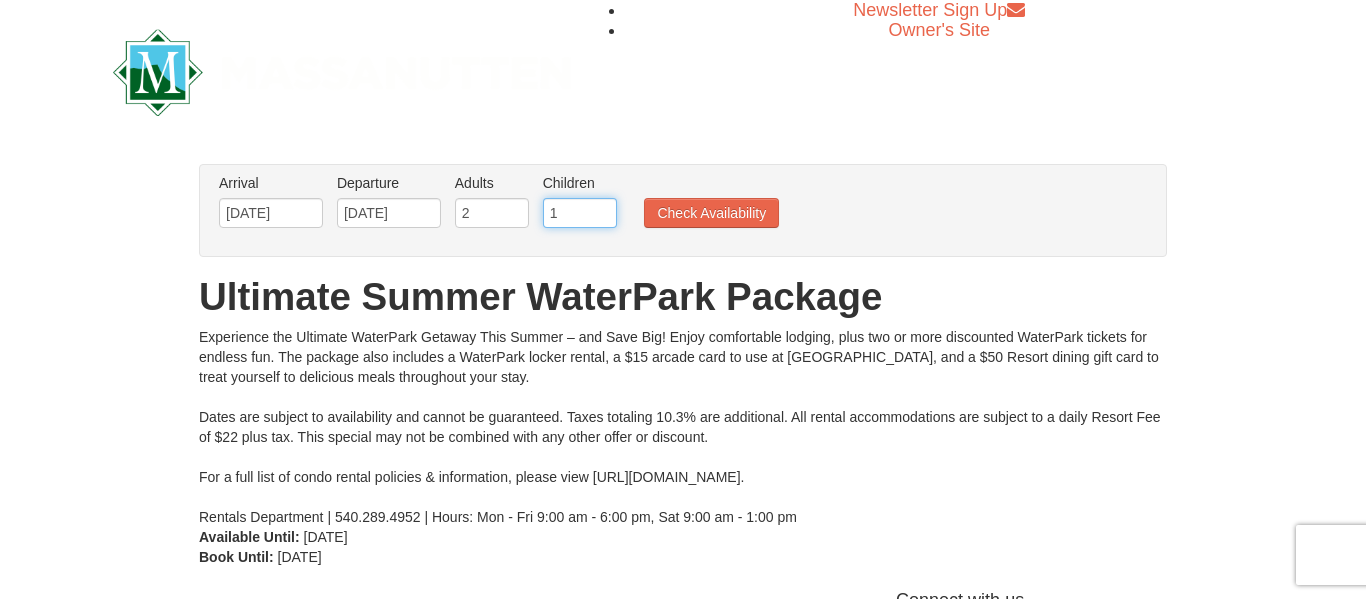 type on "1" 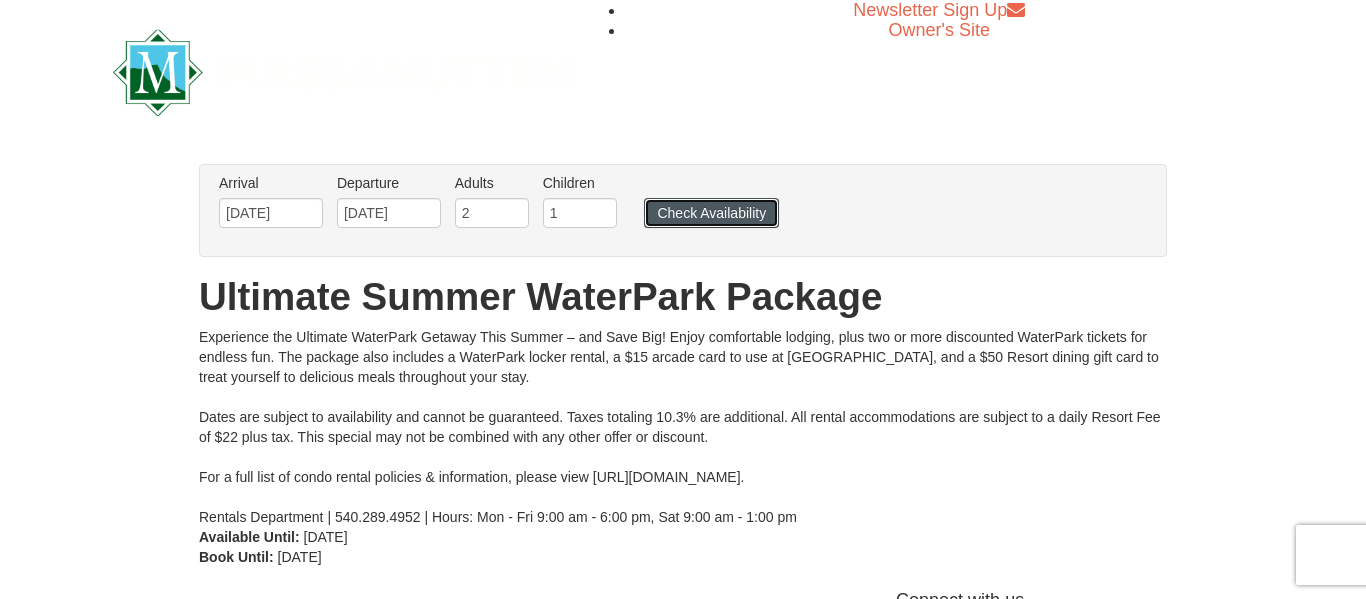 click on "Check Availability" at bounding box center [711, 213] 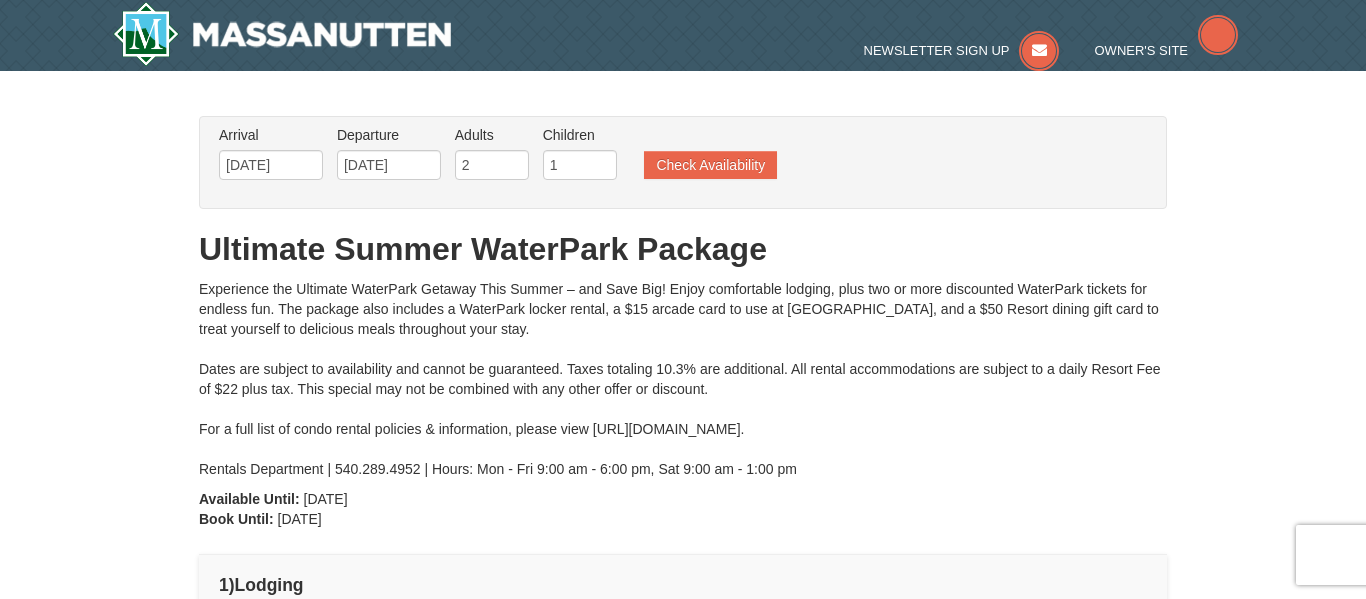 type on "08/04/2025" 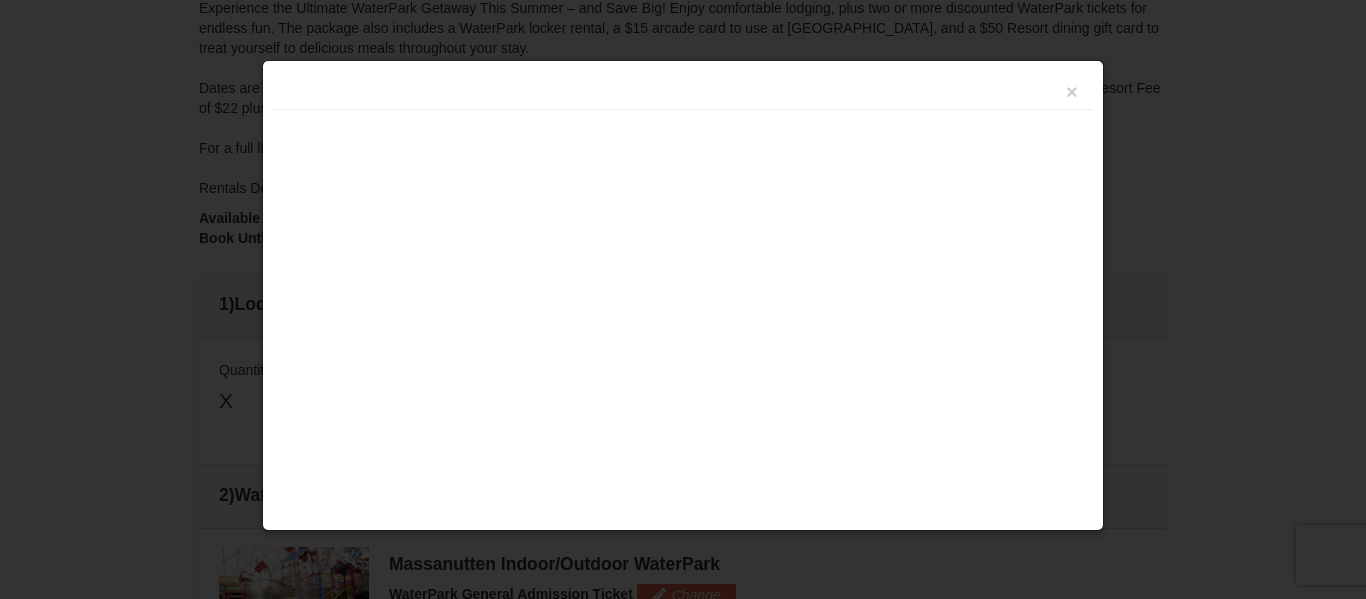 scroll, scrollTop: 632, scrollLeft: 0, axis: vertical 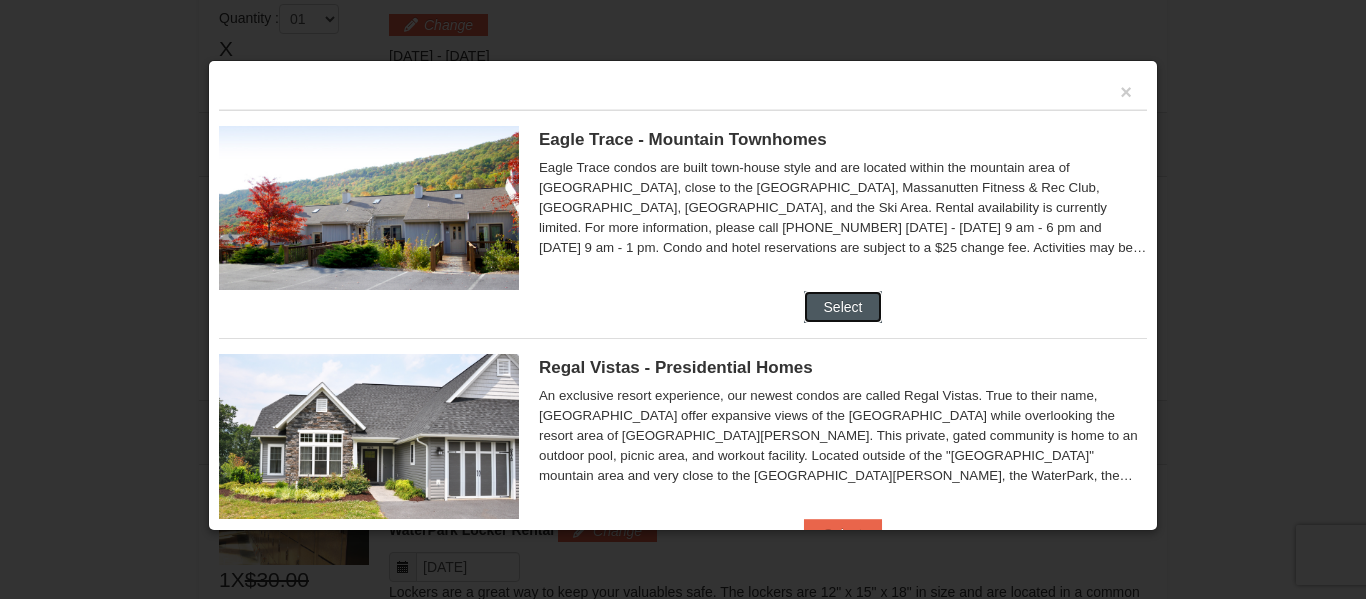 click on "Select" at bounding box center [843, 307] 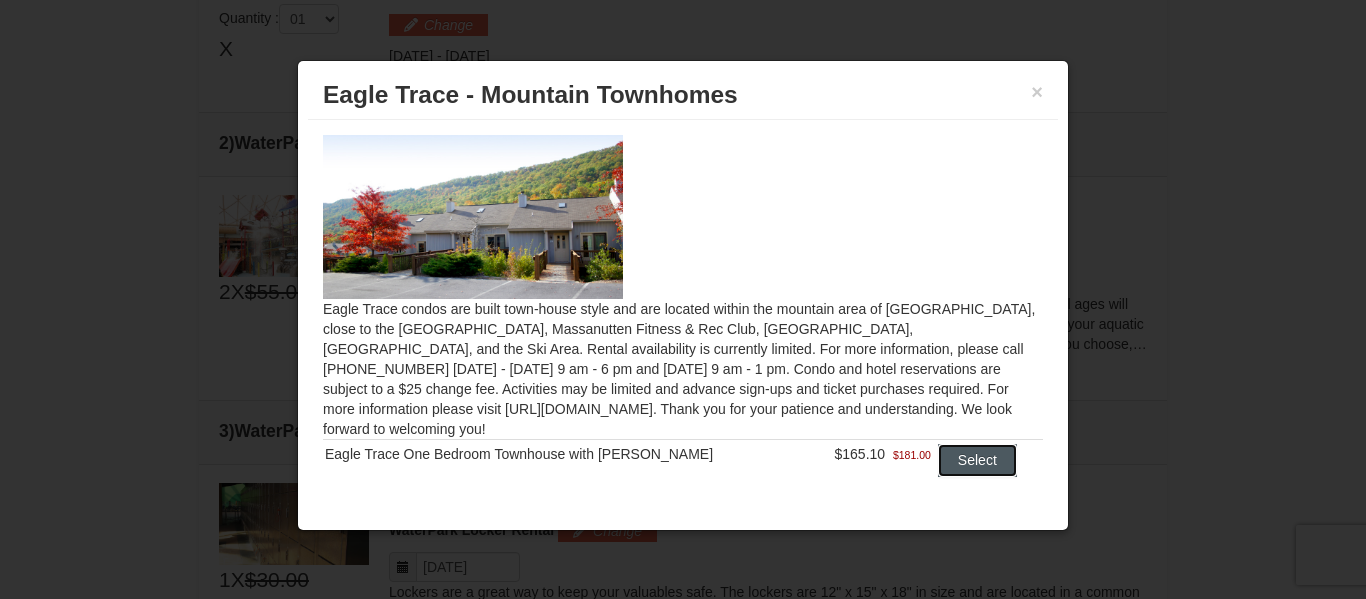 click on "Select" at bounding box center [977, 460] 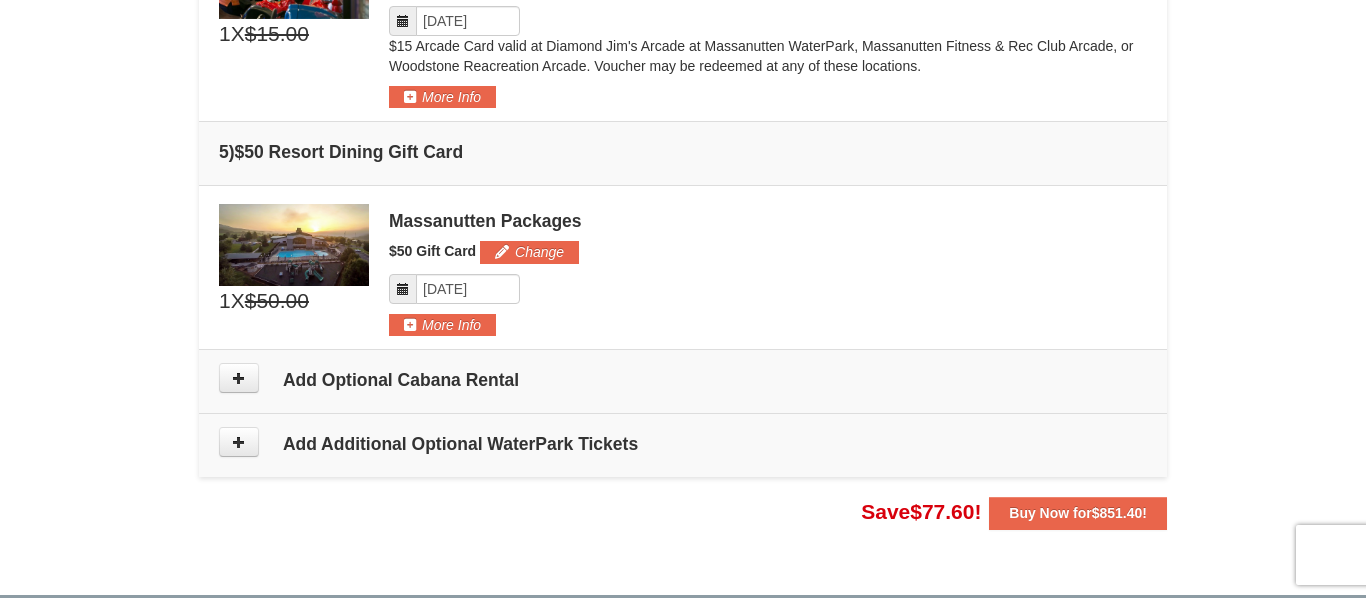 scroll, scrollTop: 1534, scrollLeft: 0, axis: vertical 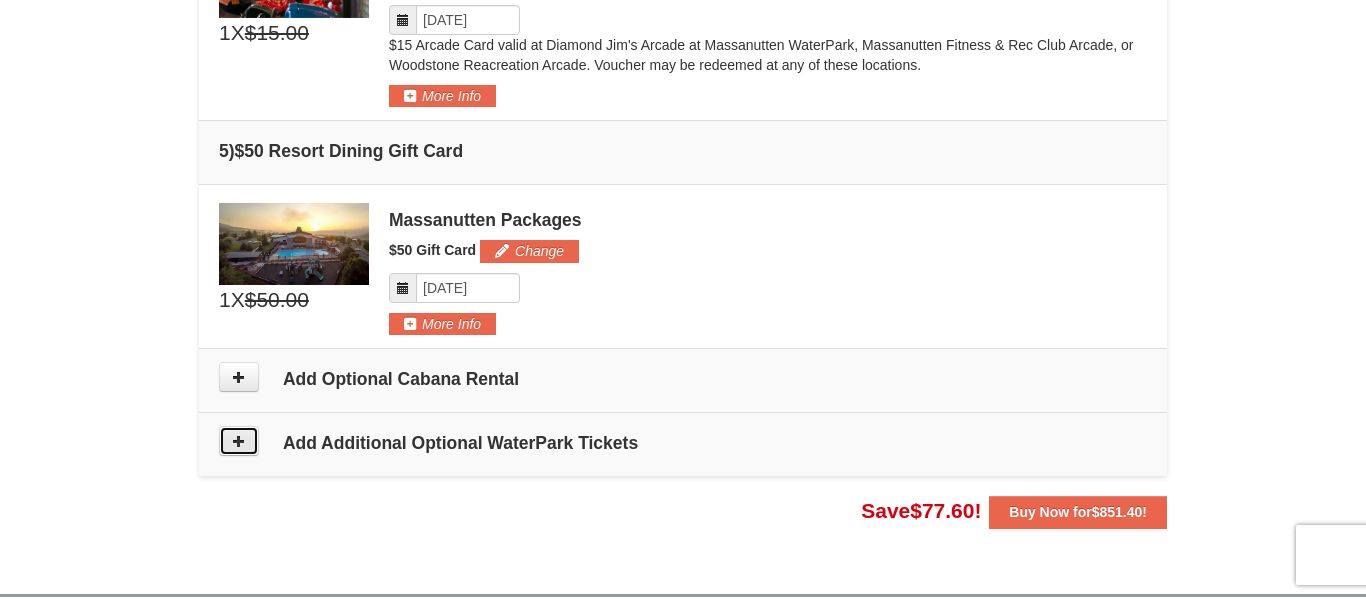 click at bounding box center (239, 441) 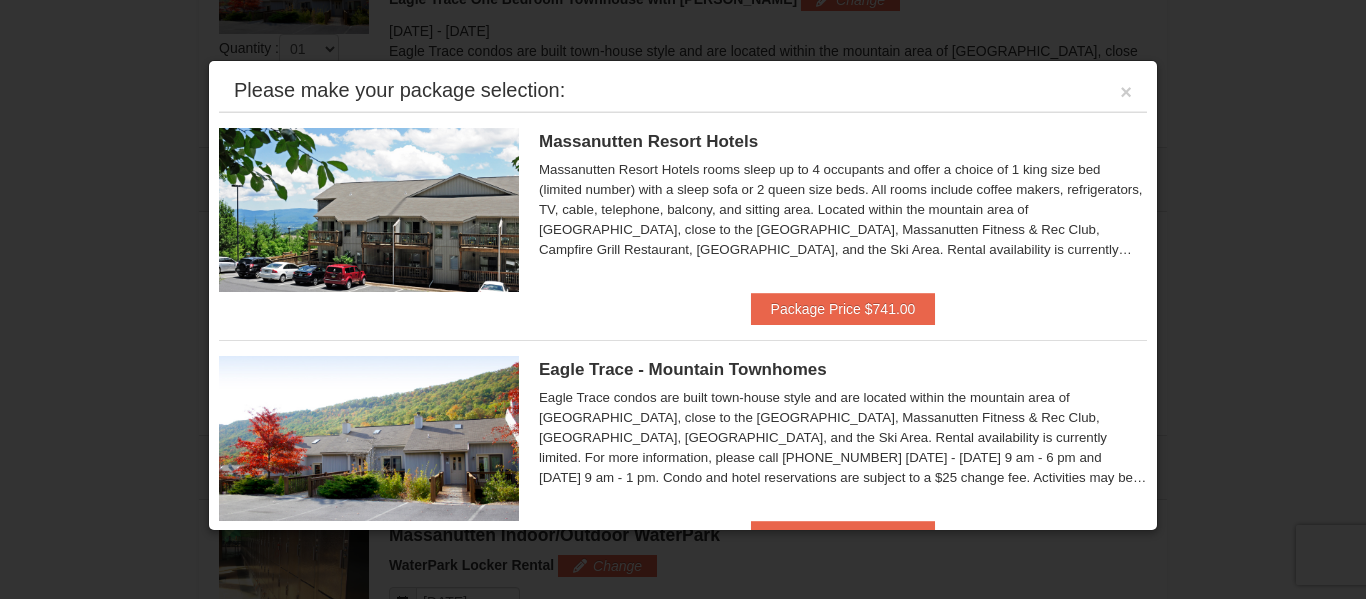scroll, scrollTop: 636, scrollLeft: 0, axis: vertical 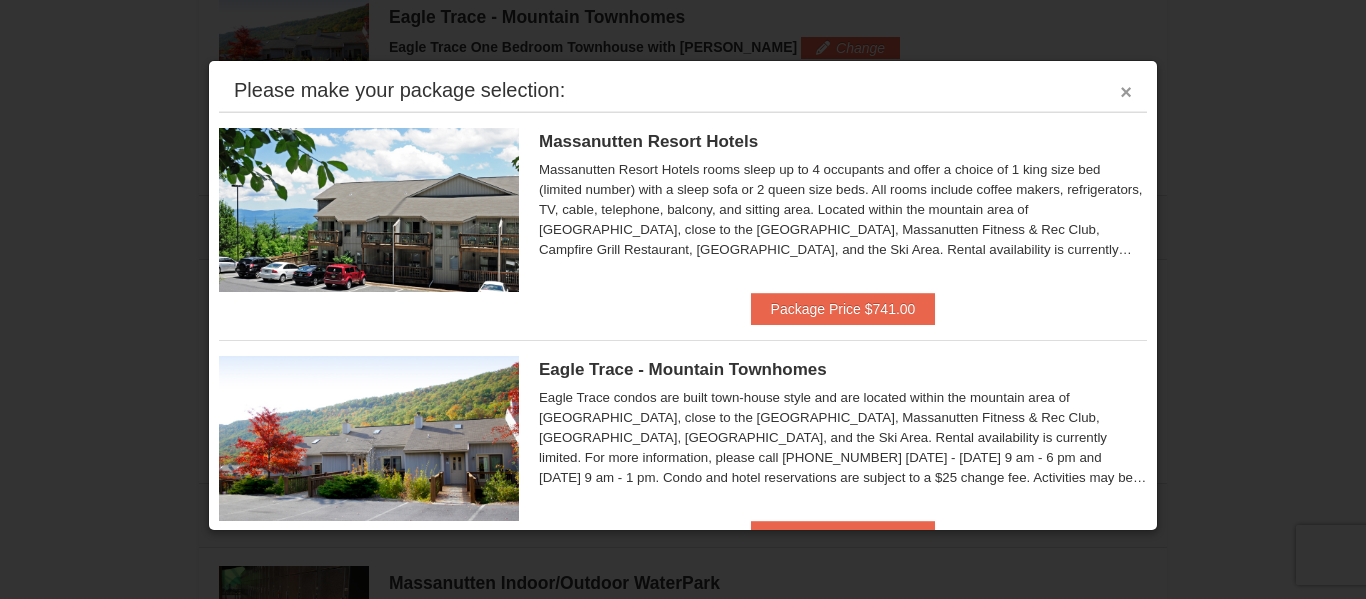 click on "×" at bounding box center (1126, 92) 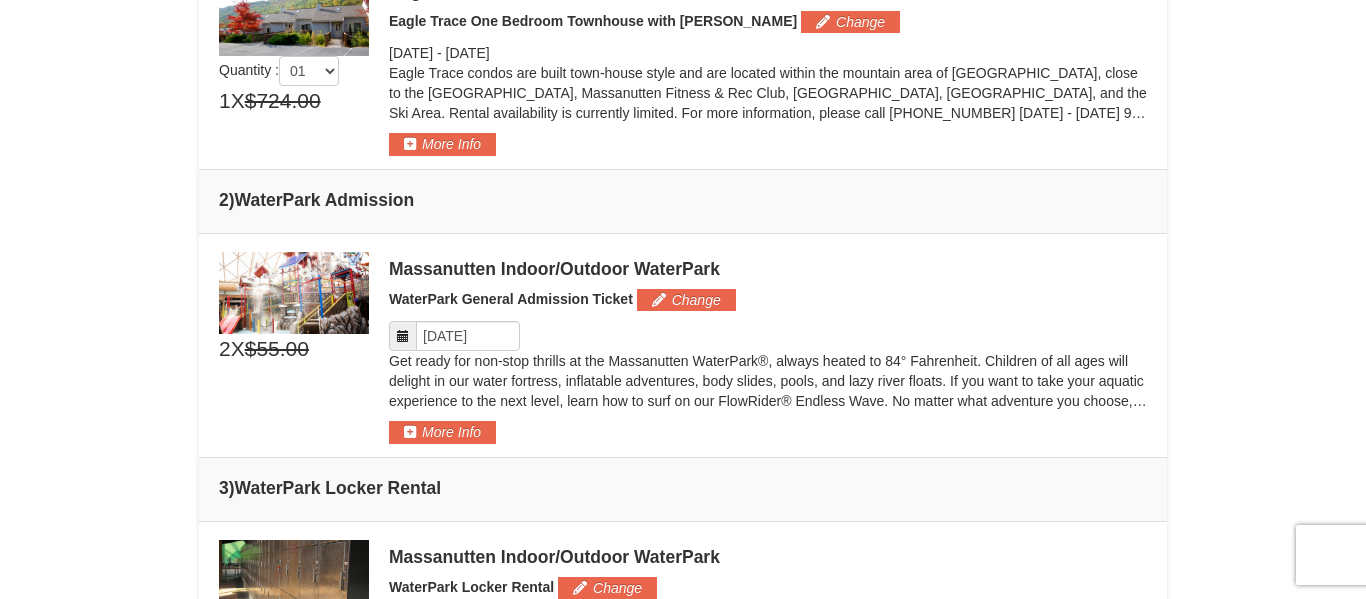 scroll, scrollTop: 657, scrollLeft: 0, axis: vertical 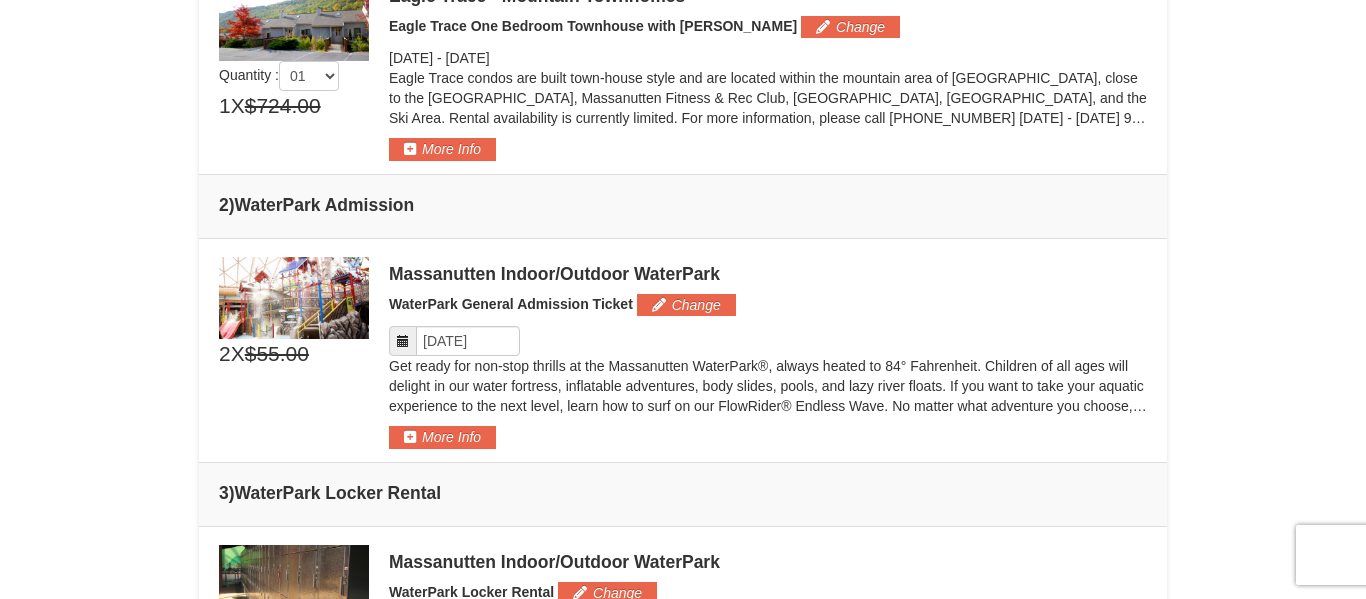 click on "×
From:
To:
Adults:
2
Children:
1
Change
Arrival Please format dates MM/DD/YYYY Please format dates MM/DD/YYYY
08/04/2025
Departure Please format dates MM/DD/YYYY Please format dates MM/DD/YYYY
08/08/2025
Adults 2" at bounding box center (683, 544) 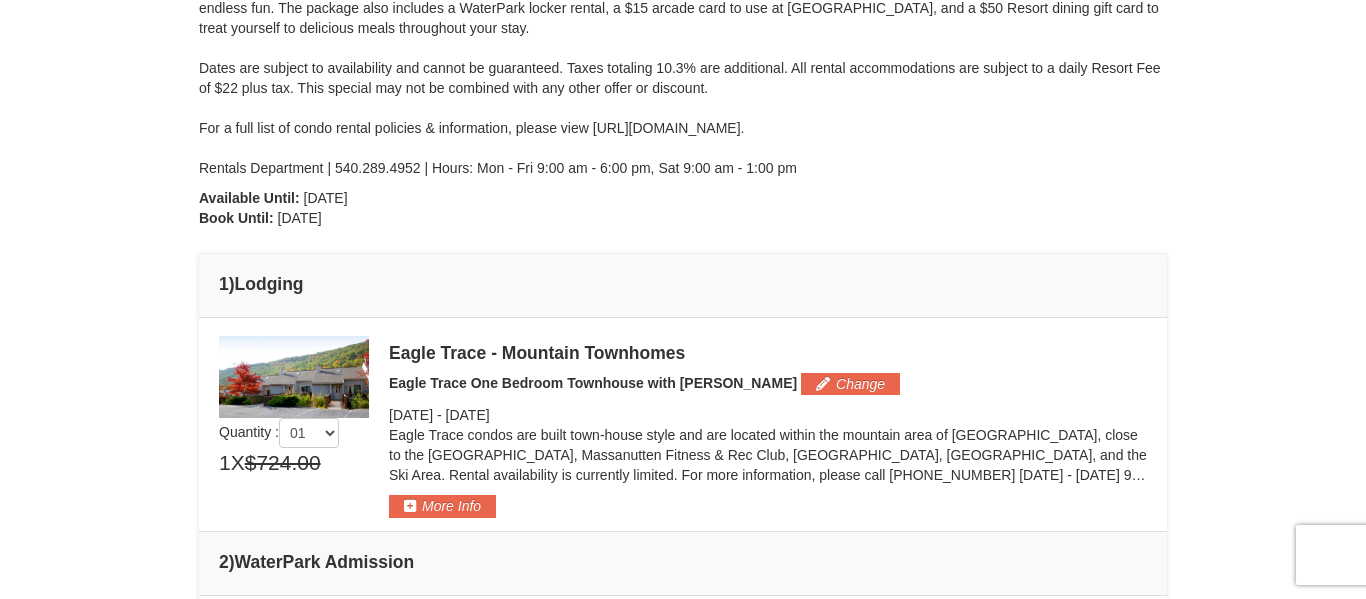 scroll, scrollTop: 305, scrollLeft: 0, axis: vertical 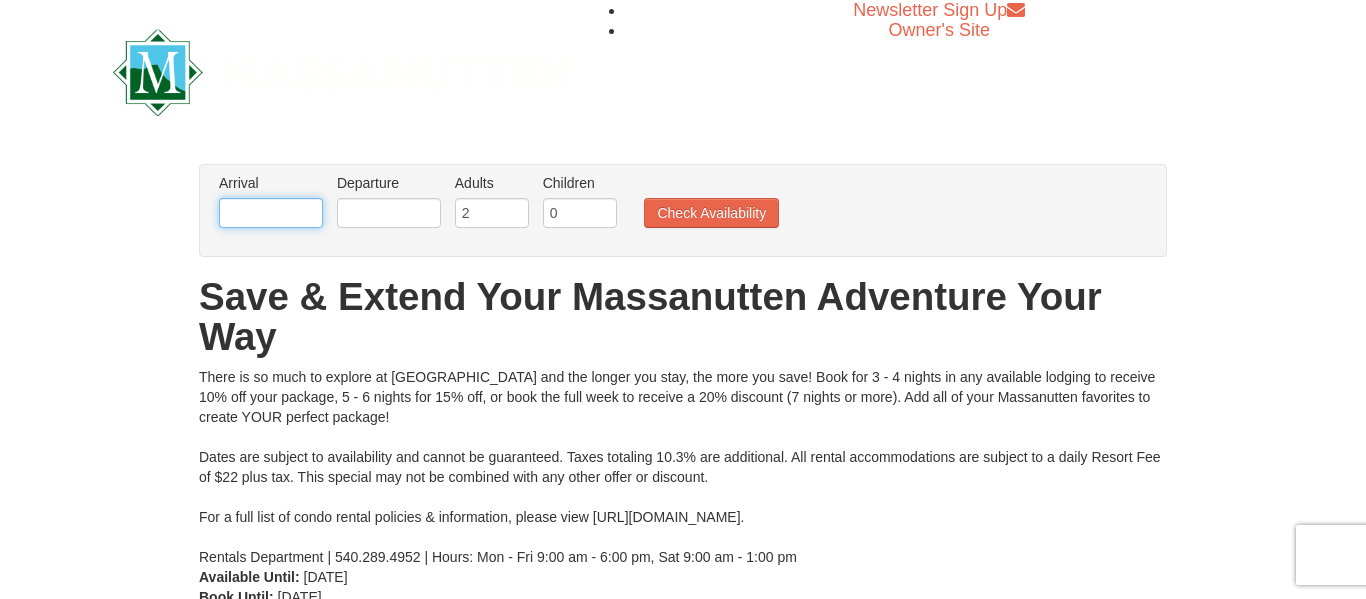 click at bounding box center [271, 213] 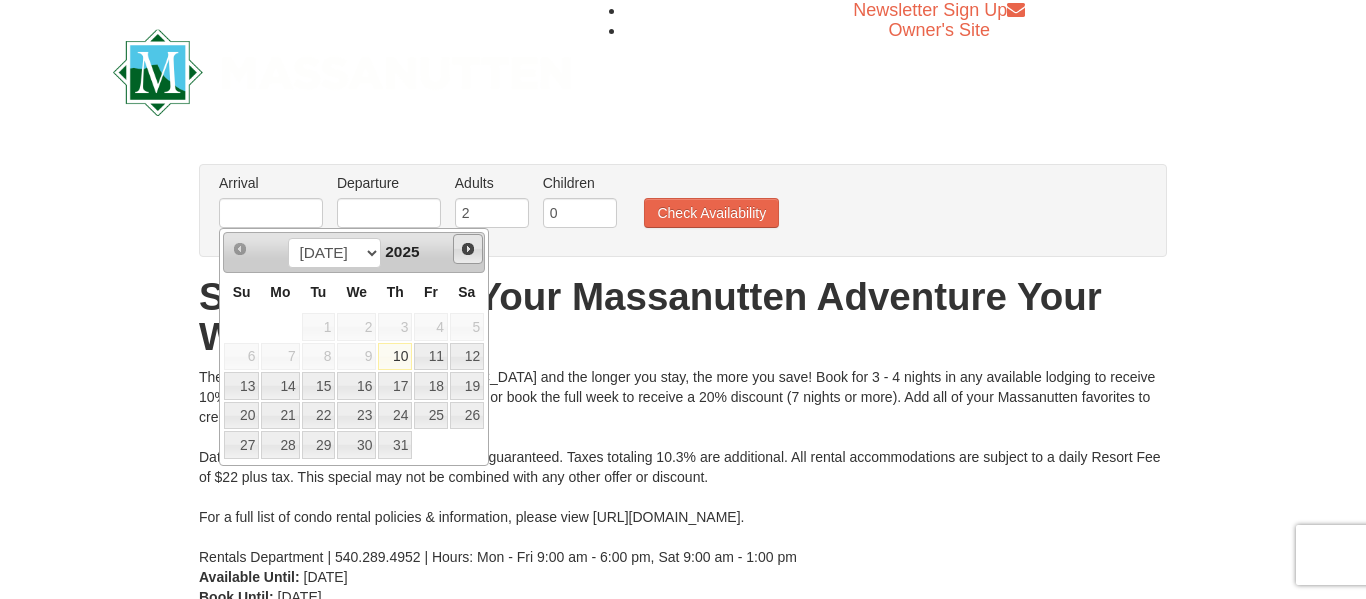 click on "Next" at bounding box center (468, 249) 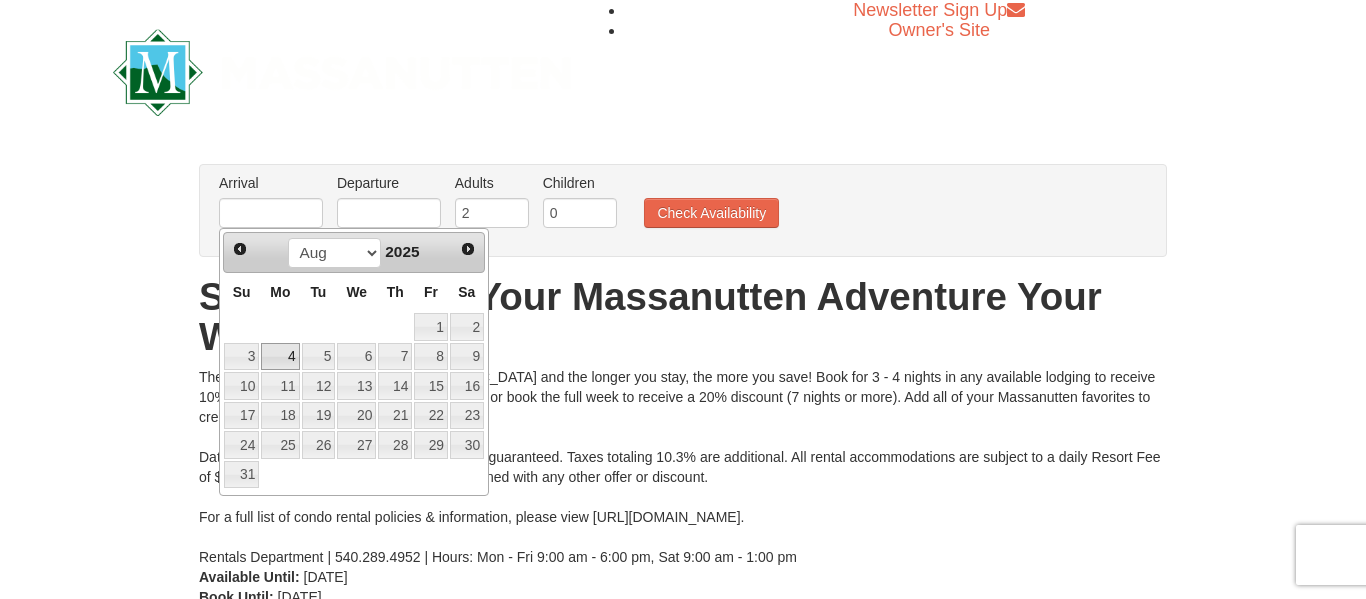 click on "4" at bounding box center (280, 357) 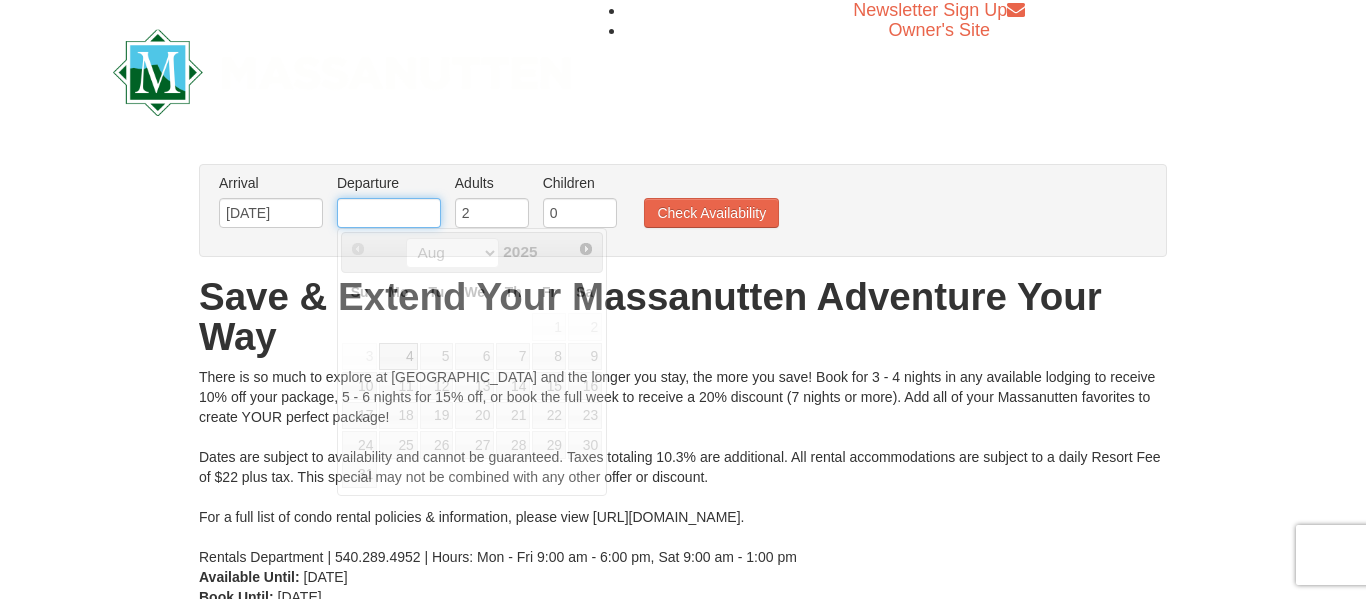 click at bounding box center (389, 213) 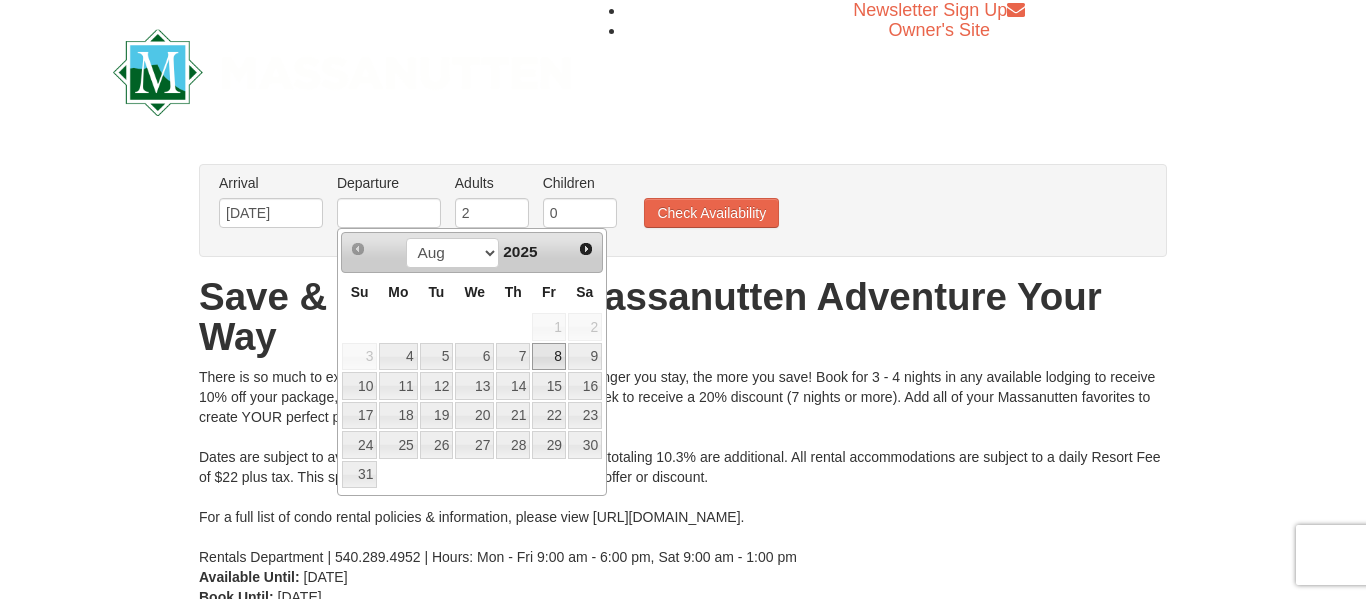 click on "8" at bounding box center (549, 357) 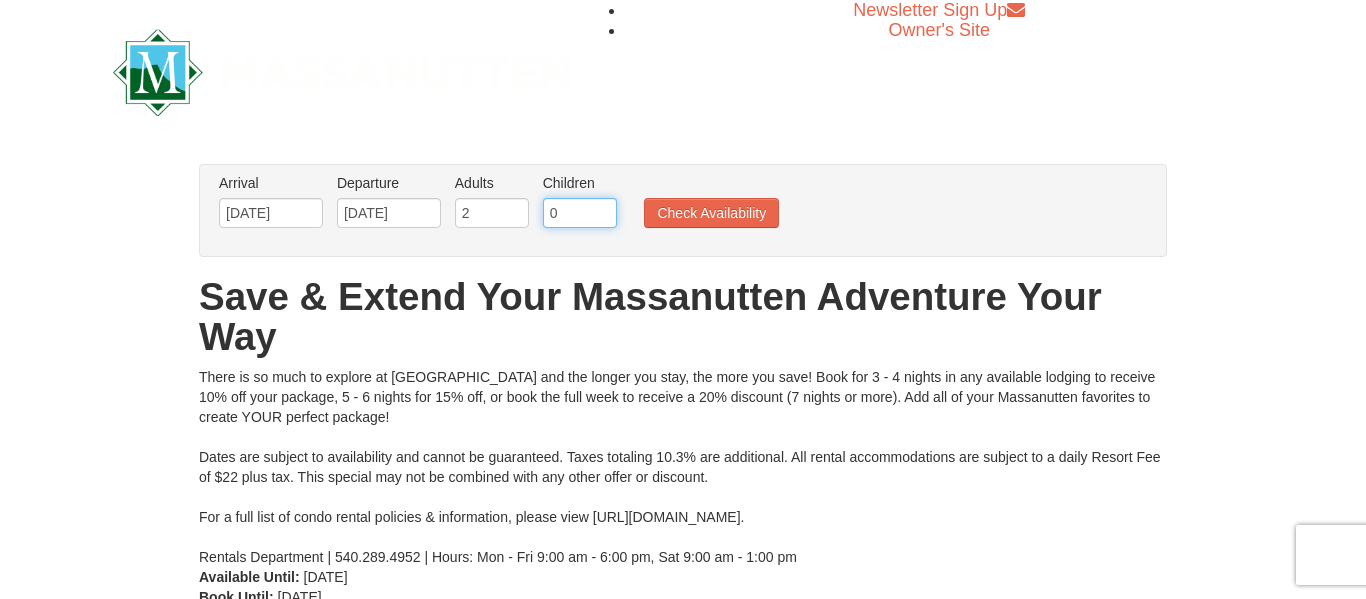 click on "0" at bounding box center [580, 213] 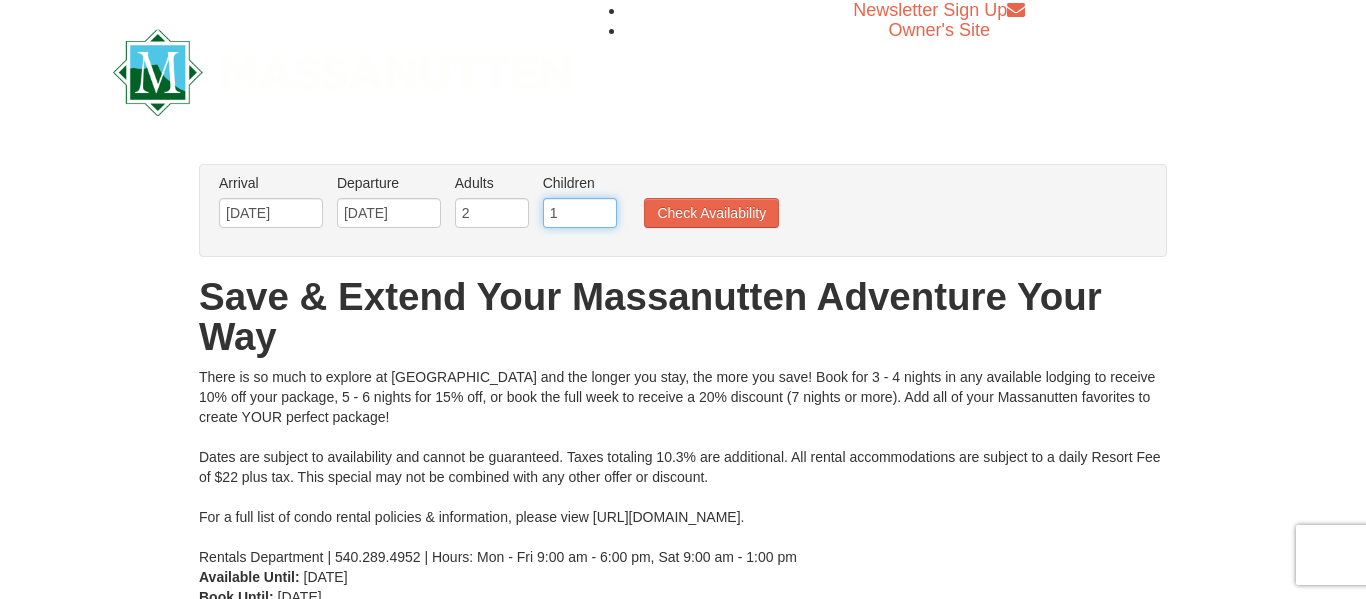 type on "1" 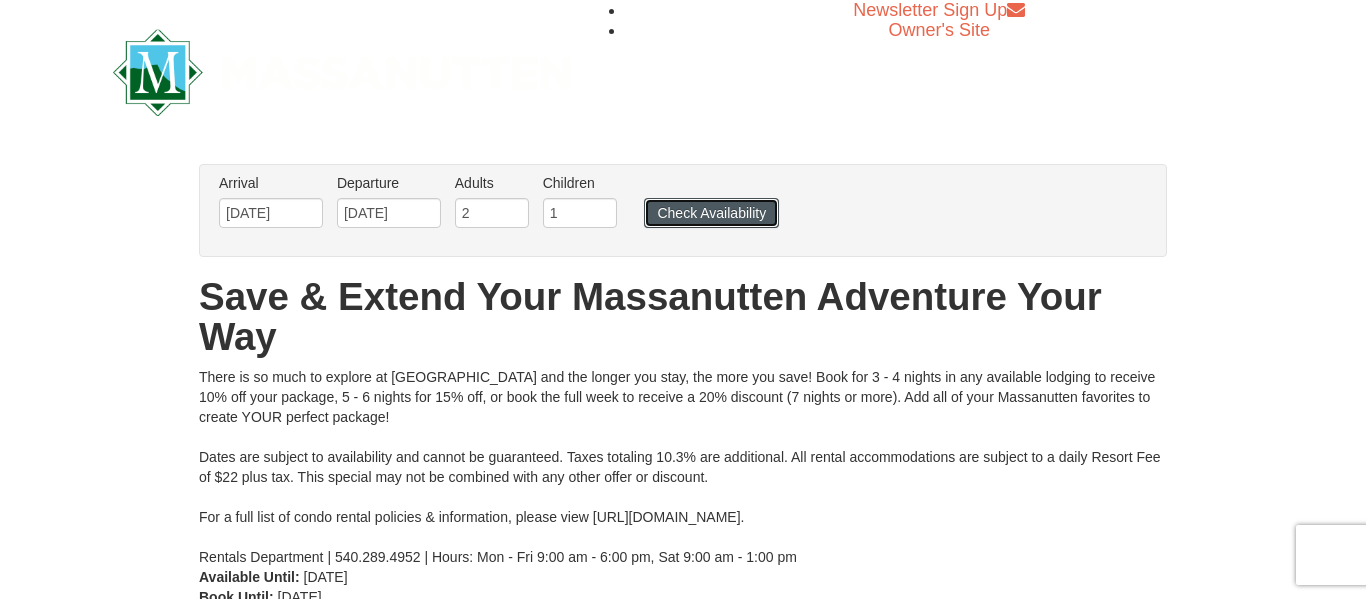 click on "Check Availability" at bounding box center (711, 213) 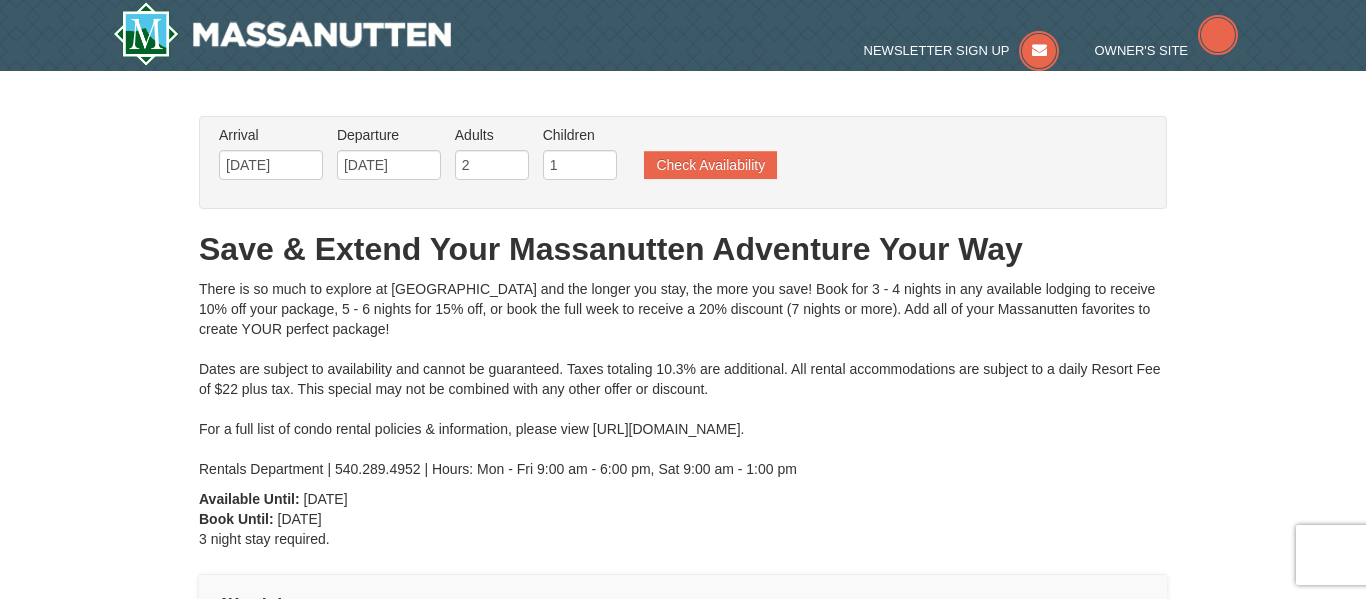 type on "[DATE]" 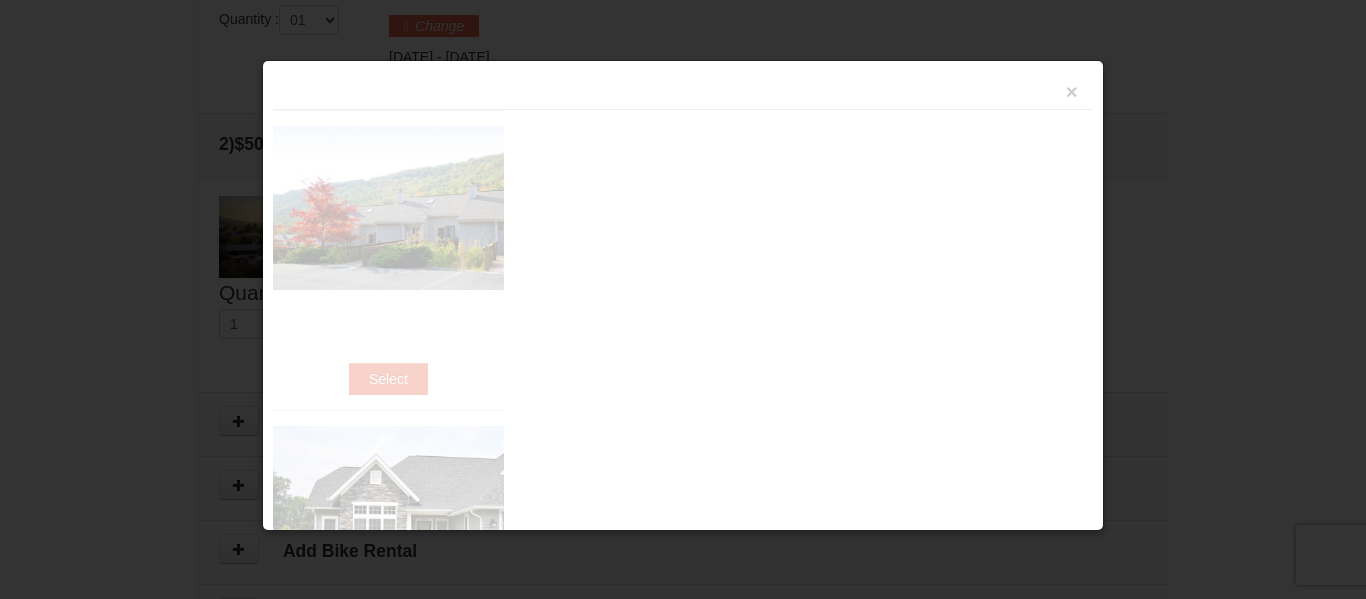 scroll, scrollTop: 651, scrollLeft: 0, axis: vertical 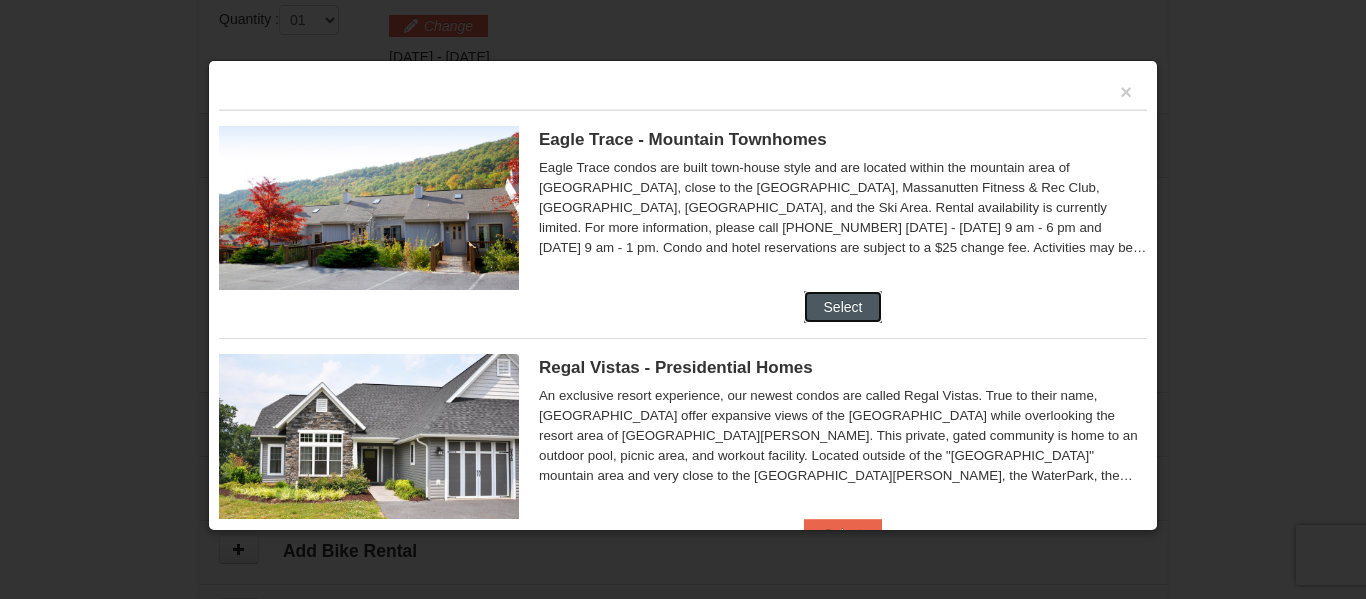 click on "Select" at bounding box center (843, 307) 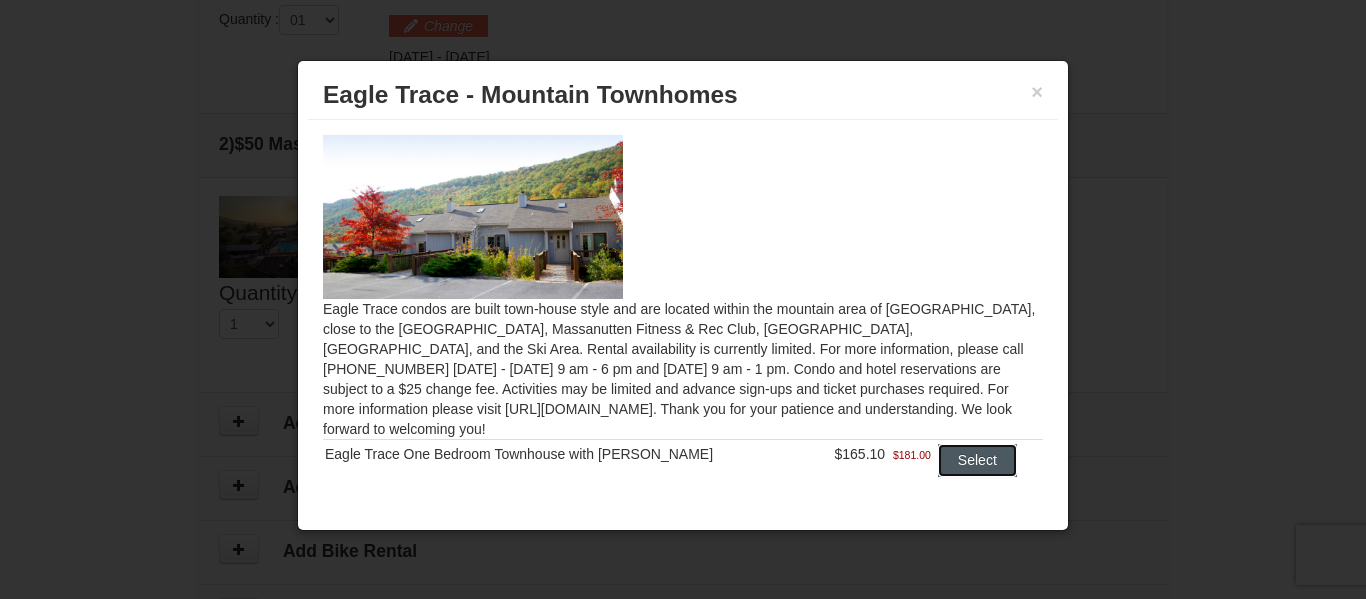 click on "Select" at bounding box center [977, 460] 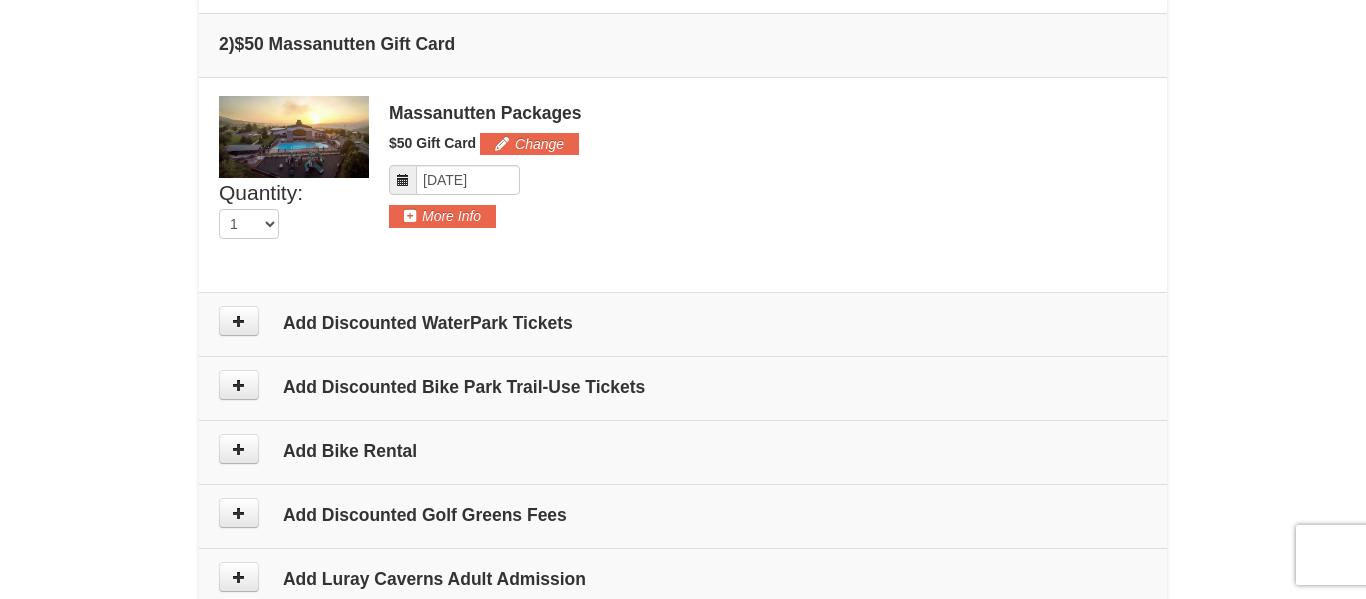 scroll, scrollTop: 839, scrollLeft: 0, axis: vertical 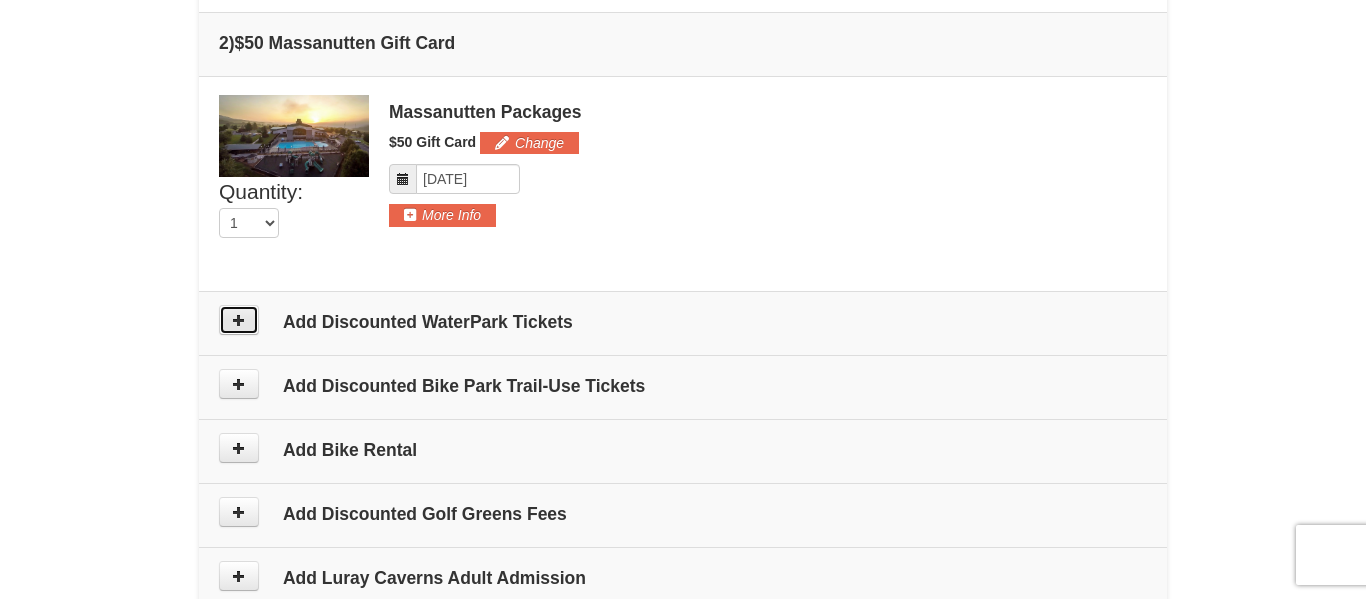 click at bounding box center [239, 320] 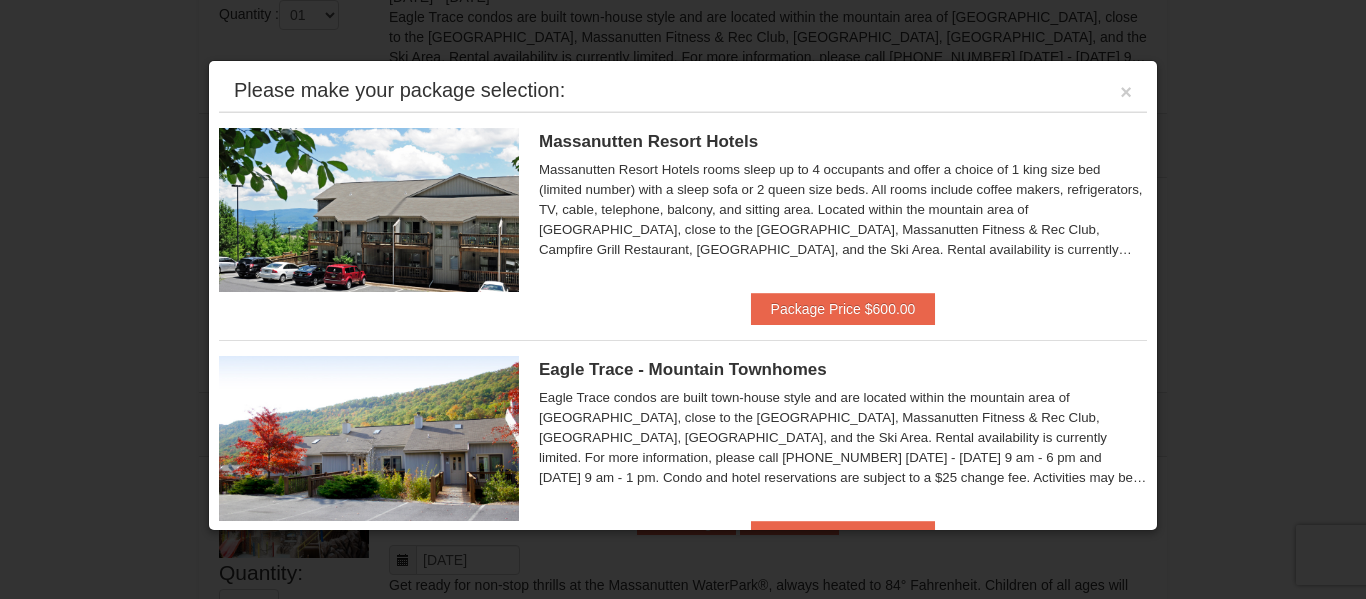 scroll, scrollTop: 743, scrollLeft: 0, axis: vertical 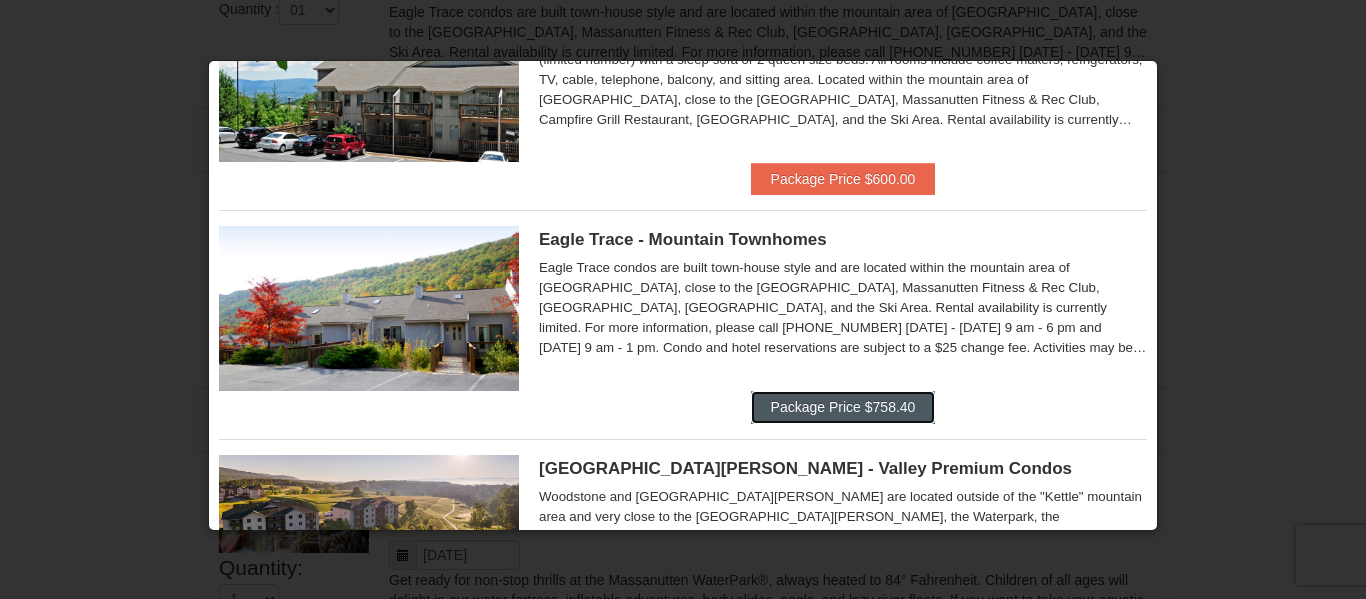 click on "Package Price $758.40" at bounding box center (843, 407) 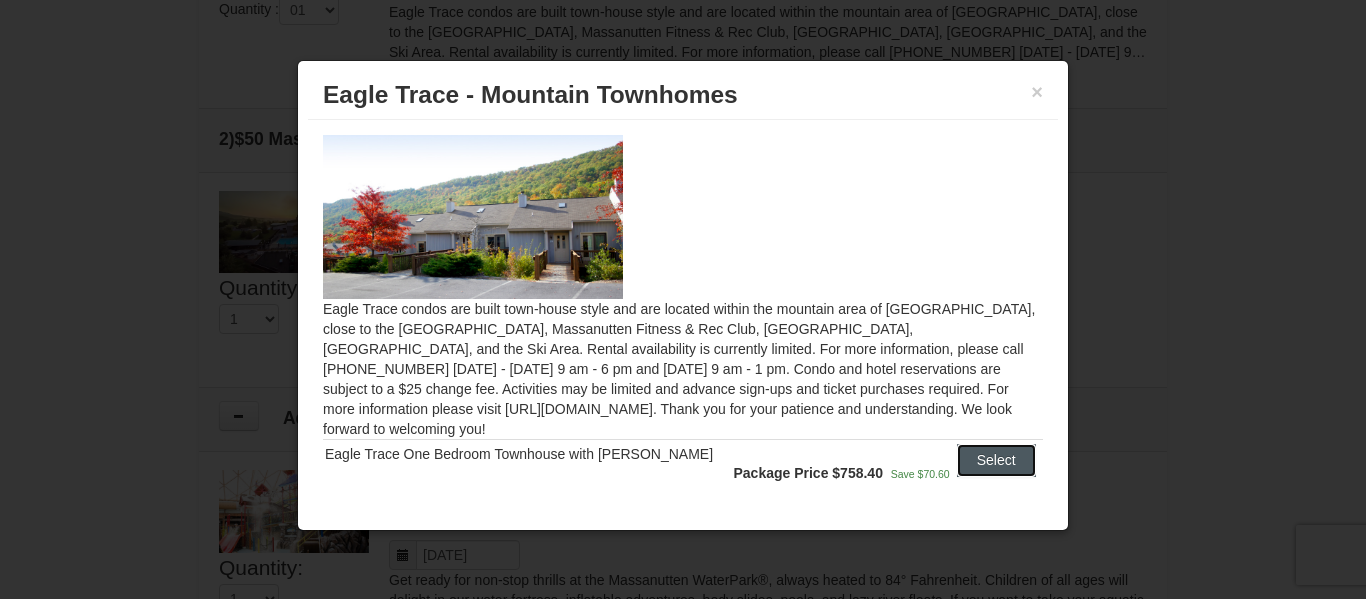 click on "Select" at bounding box center [996, 460] 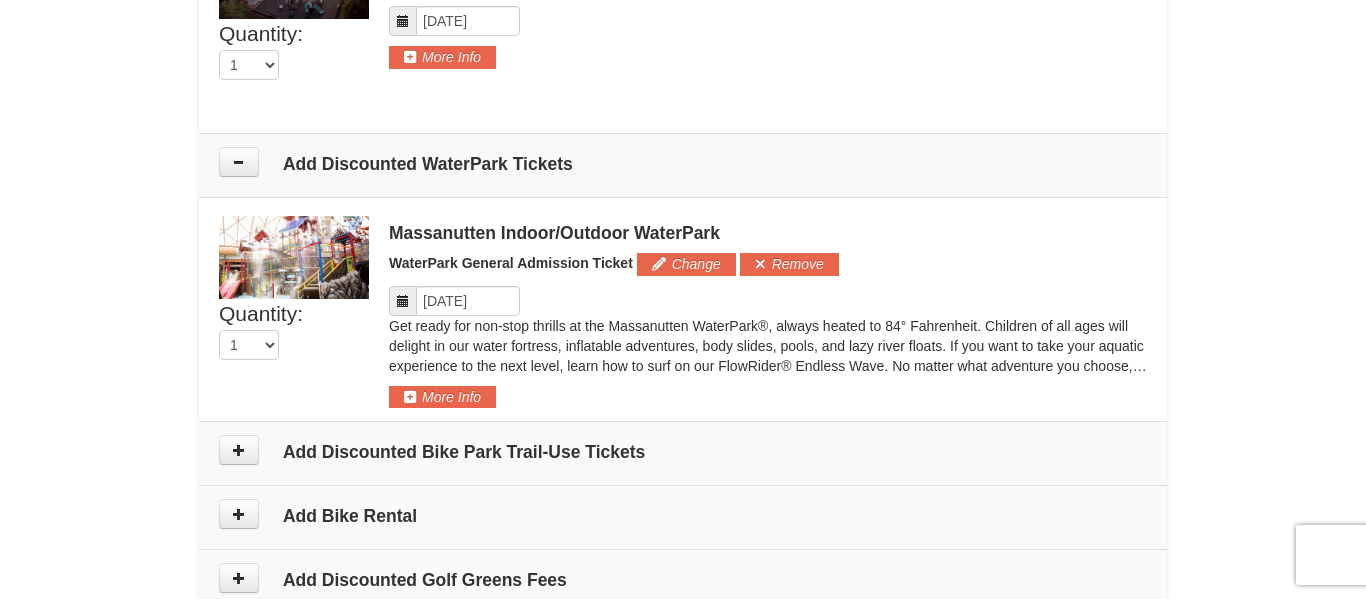 scroll, scrollTop: 1025, scrollLeft: 0, axis: vertical 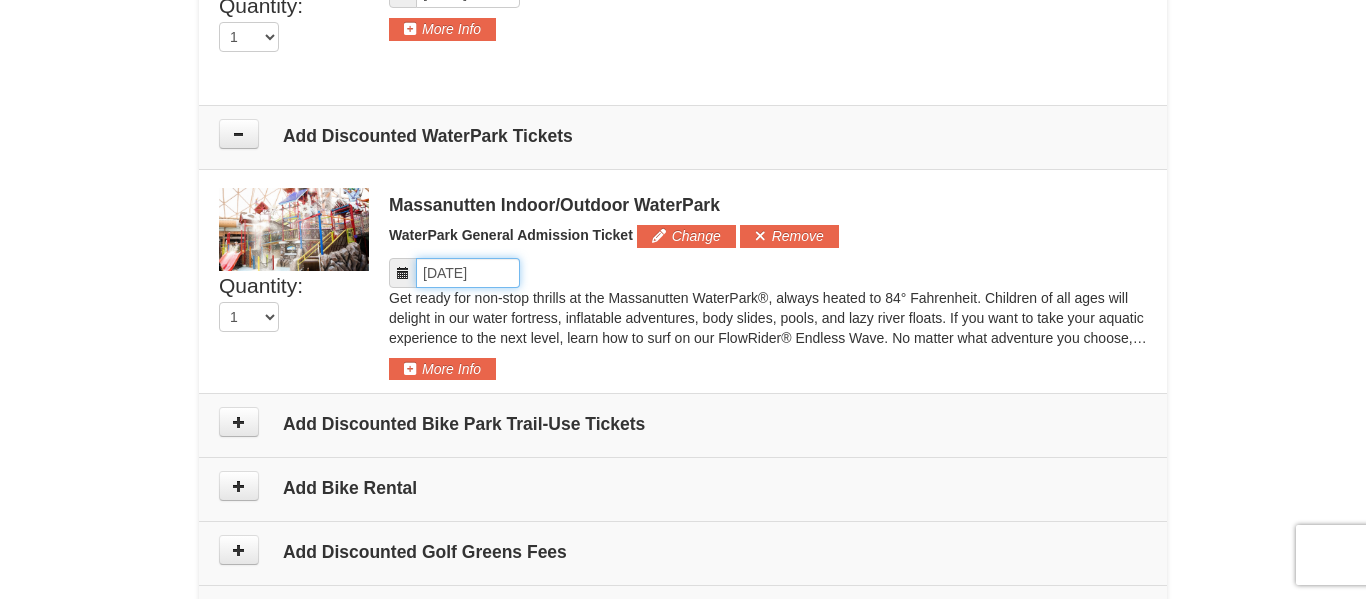 click on "Please format dates MM/DD/YYYY" at bounding box center (468, 273) 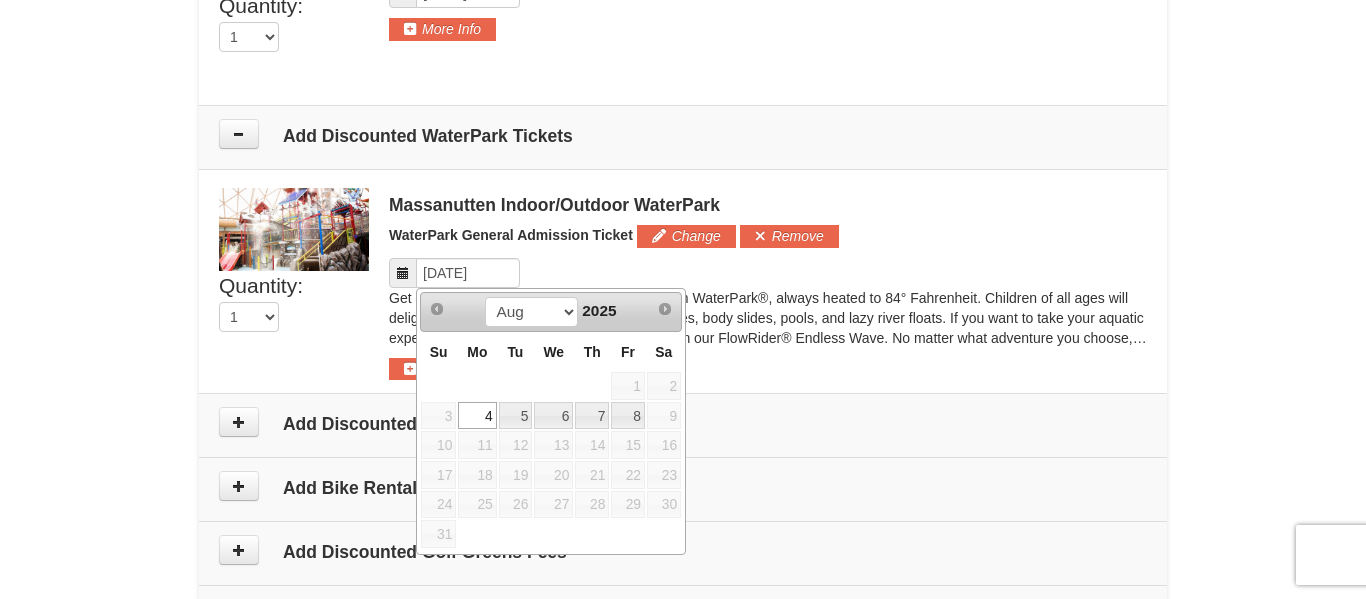 click on "5" at bounding box center (516, 416) 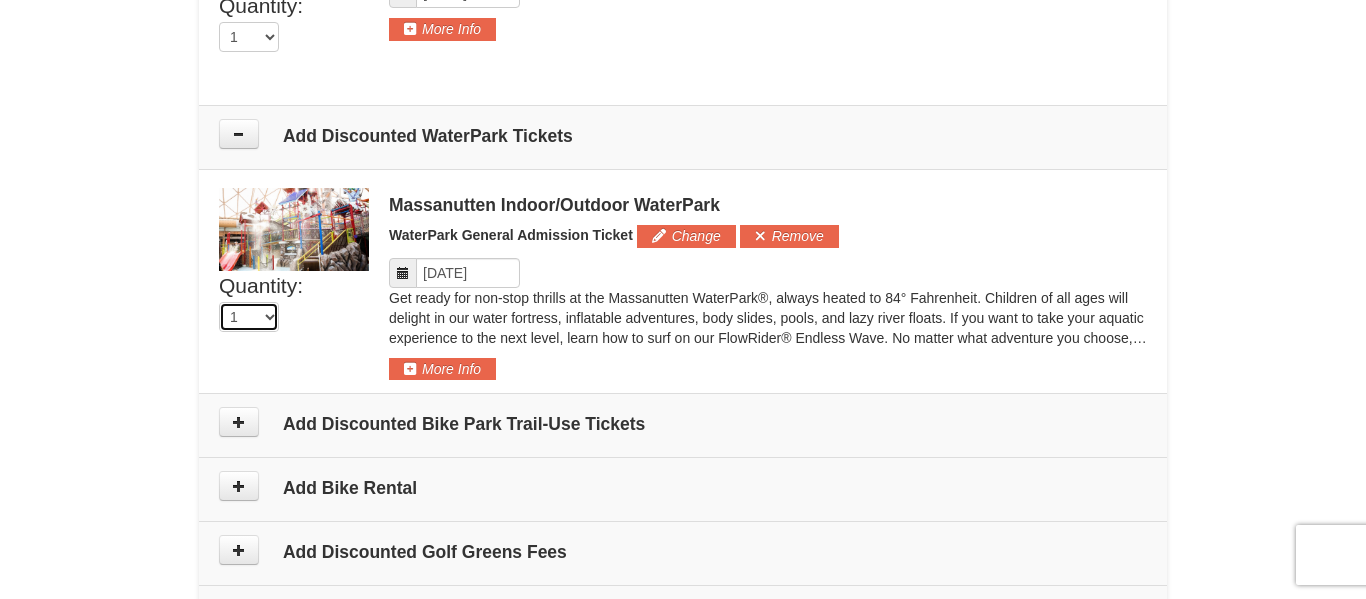 click on "0
1
2
3
4
5
6
7
8
9
10
11 12 13 14 15 16" at bounding box center [249, 317] 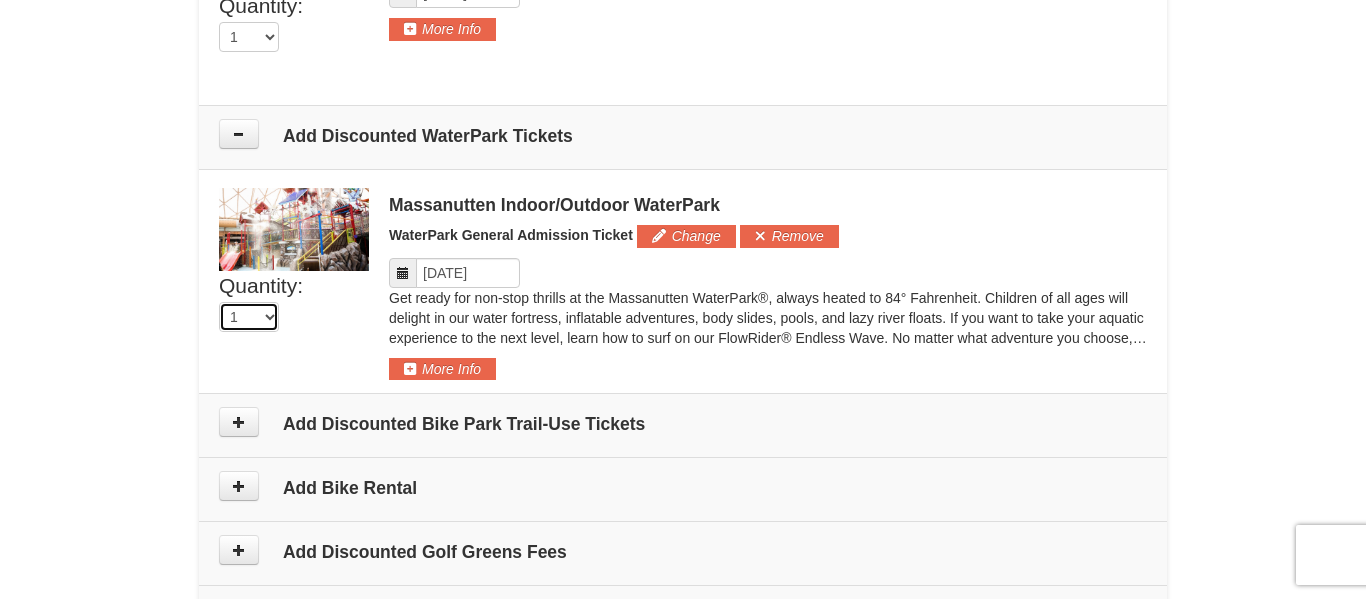 select on "3" 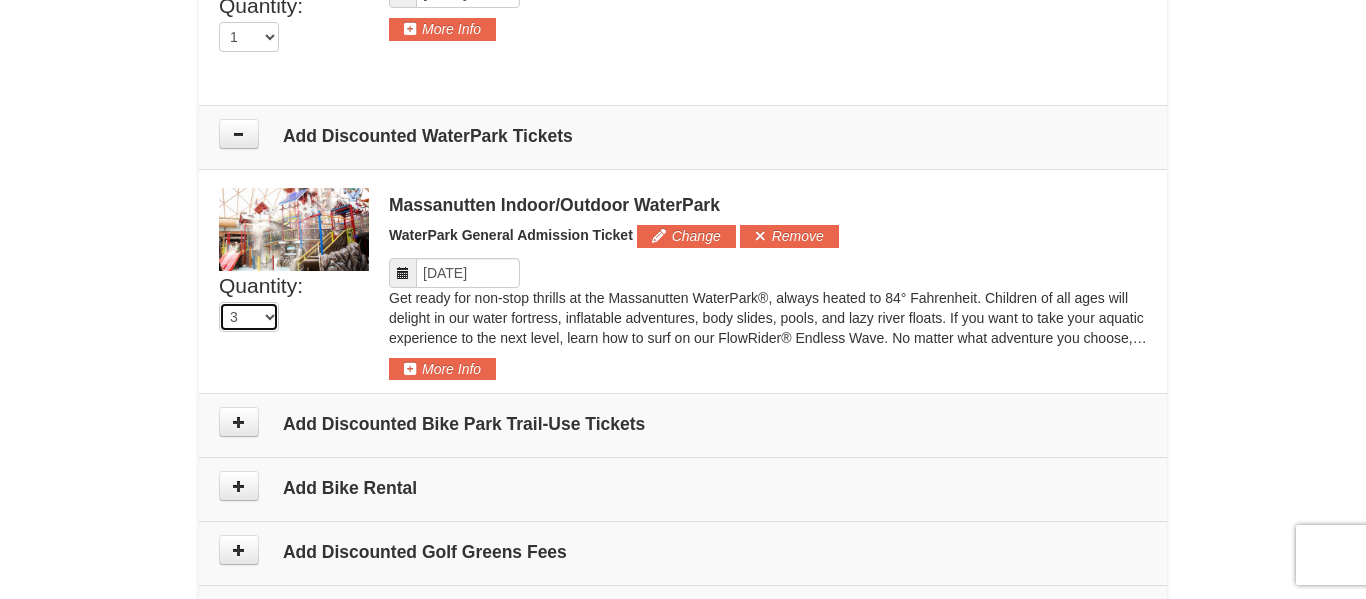 click on "0
1
2
3
4
5
6
7
8
9
10
11 12 13 14 15 16" at bounding box center [249, 317] 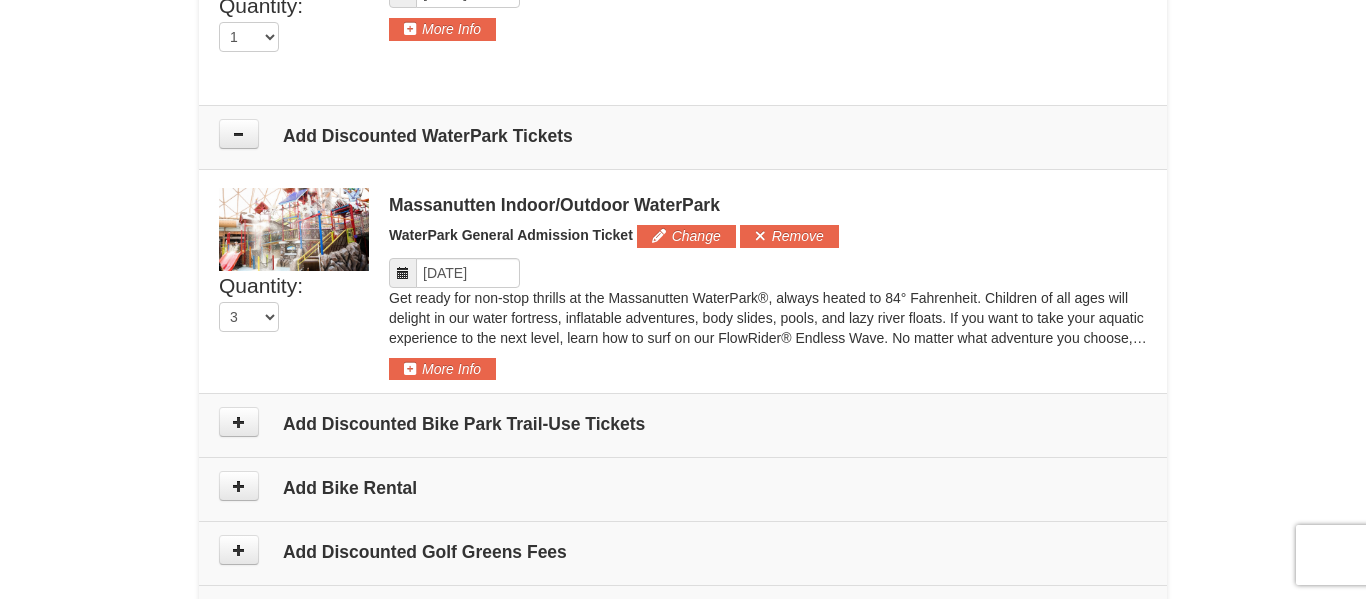 click on "Add Discounted Bike Park Trail-Use Tickets" at bounding box center (683, 424) 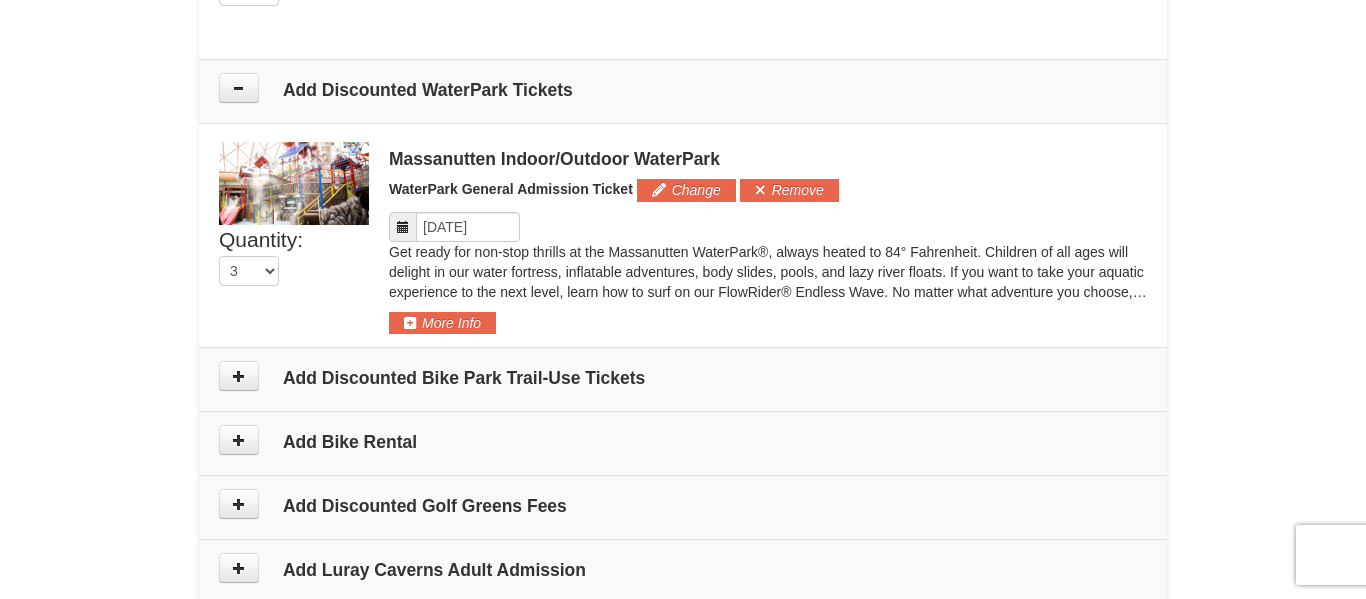 scroll, scrollTop: 1056, scrollLeft: 0, axis: vertical 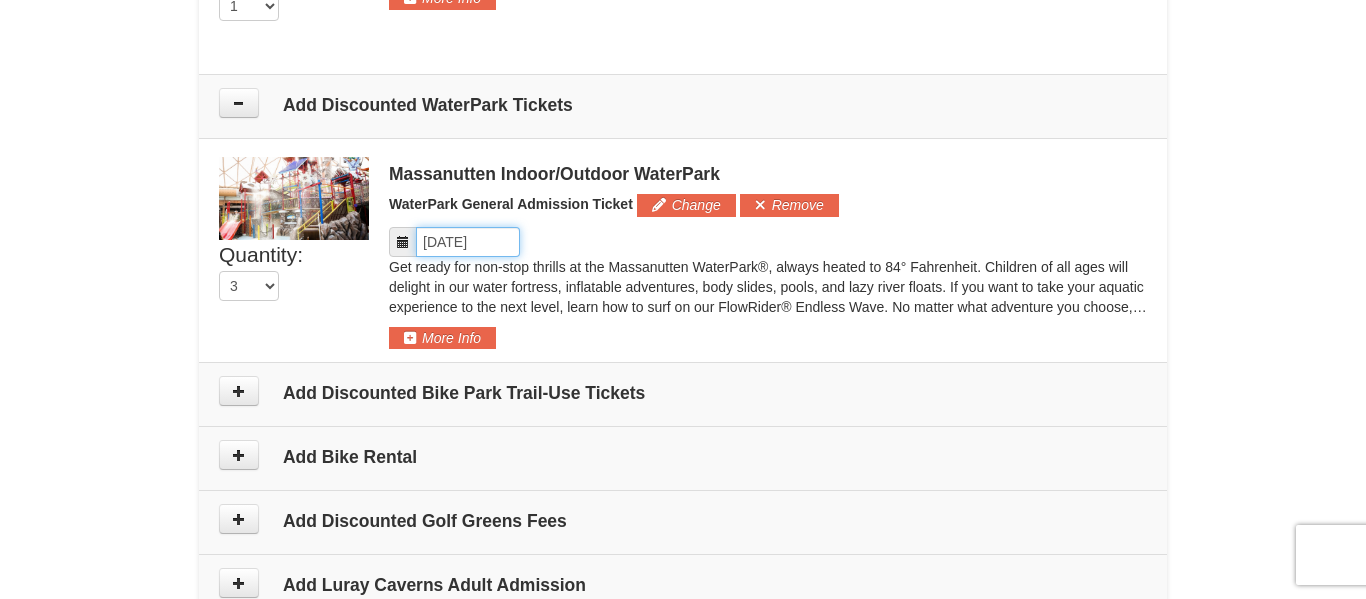 click on "Please format dates MM/DD/YYYY" at bounding box center [468, 242] 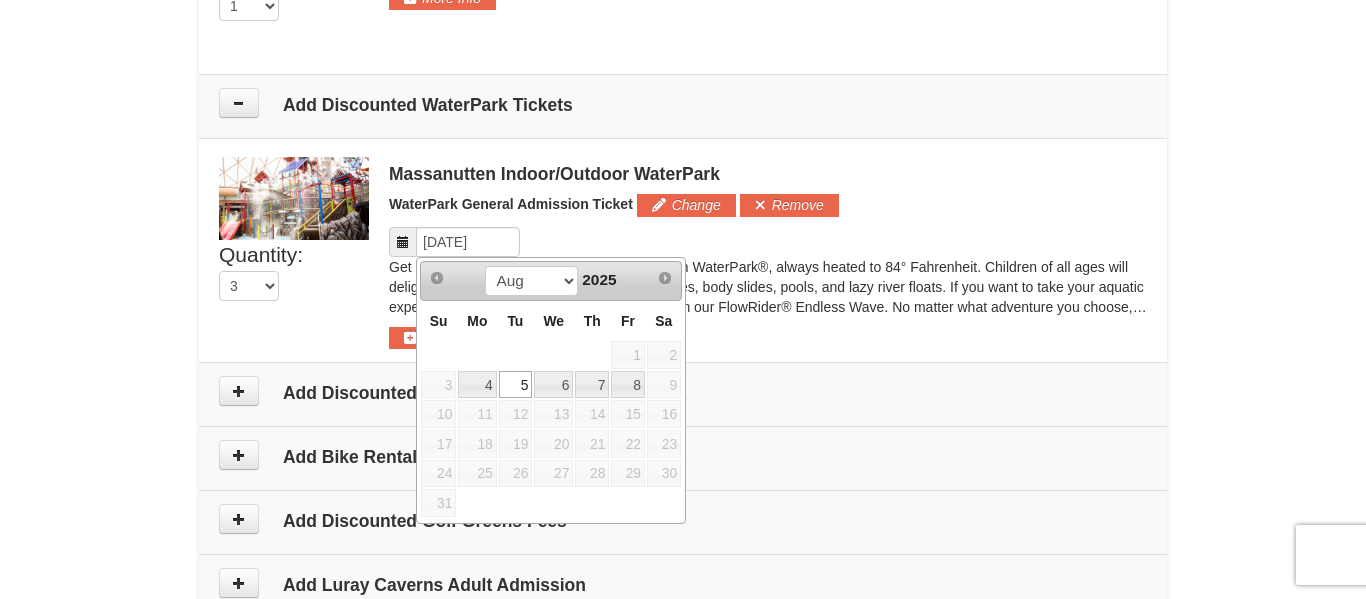 click on "5" at bounding box center (516, 385) 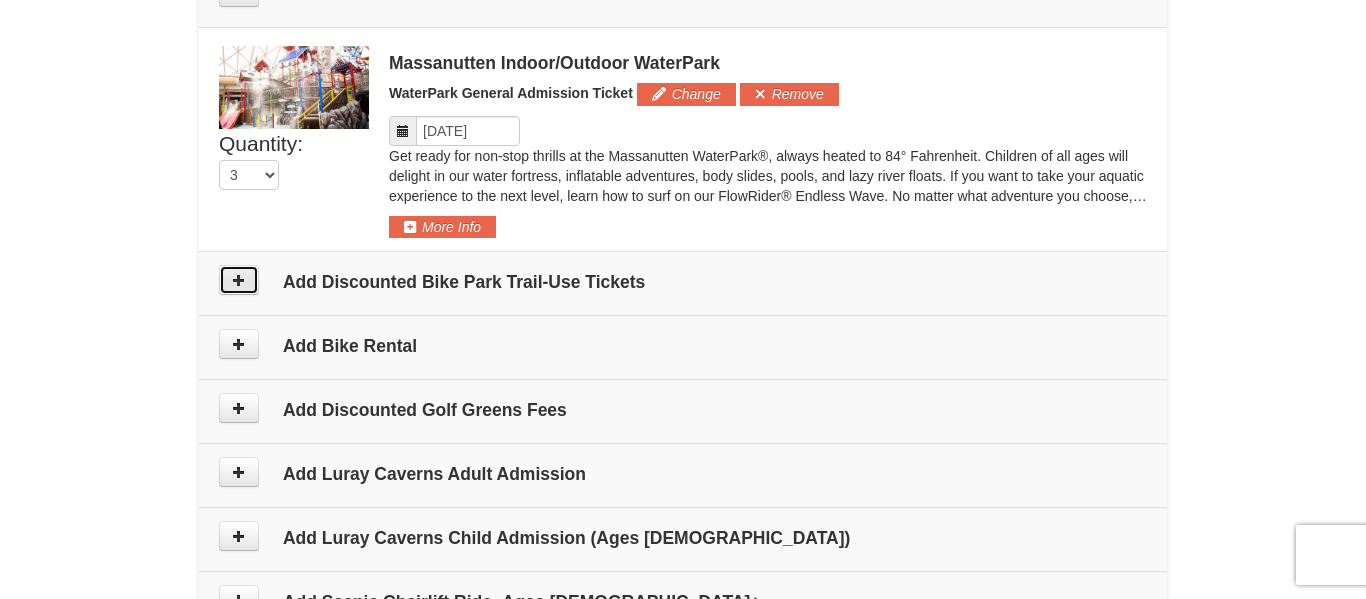 click at bounding box center [239, 280] 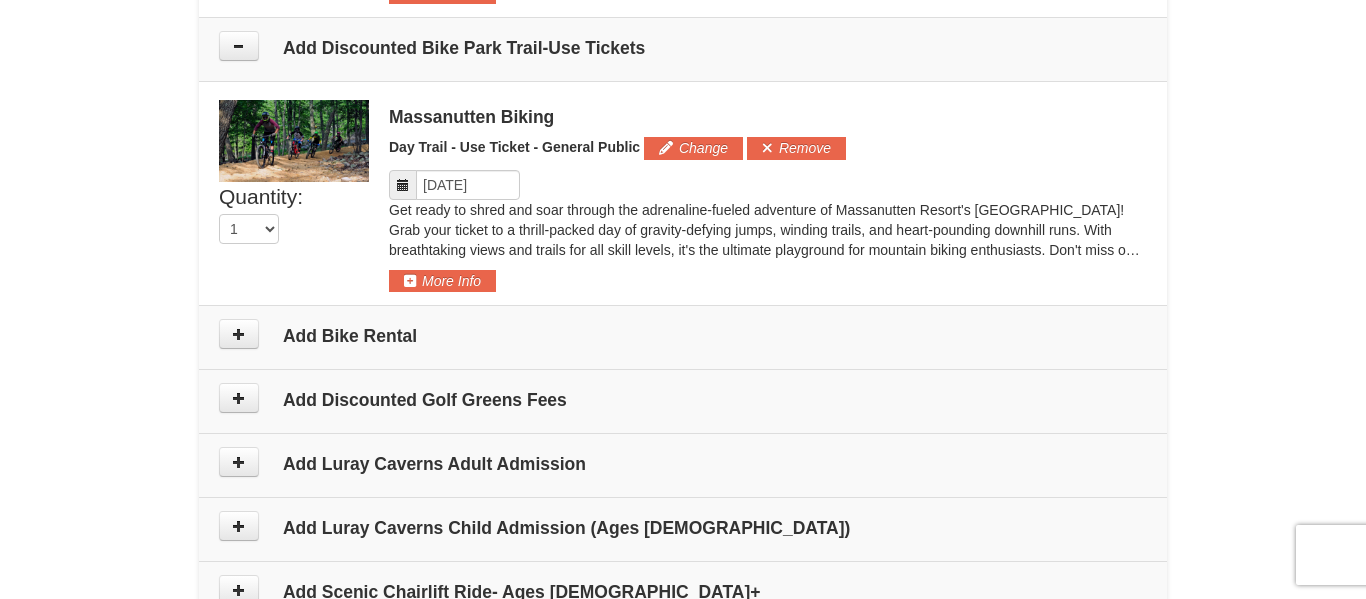 scroll, scrollTop: 1418, scrollLeft: 0, axis: vertical 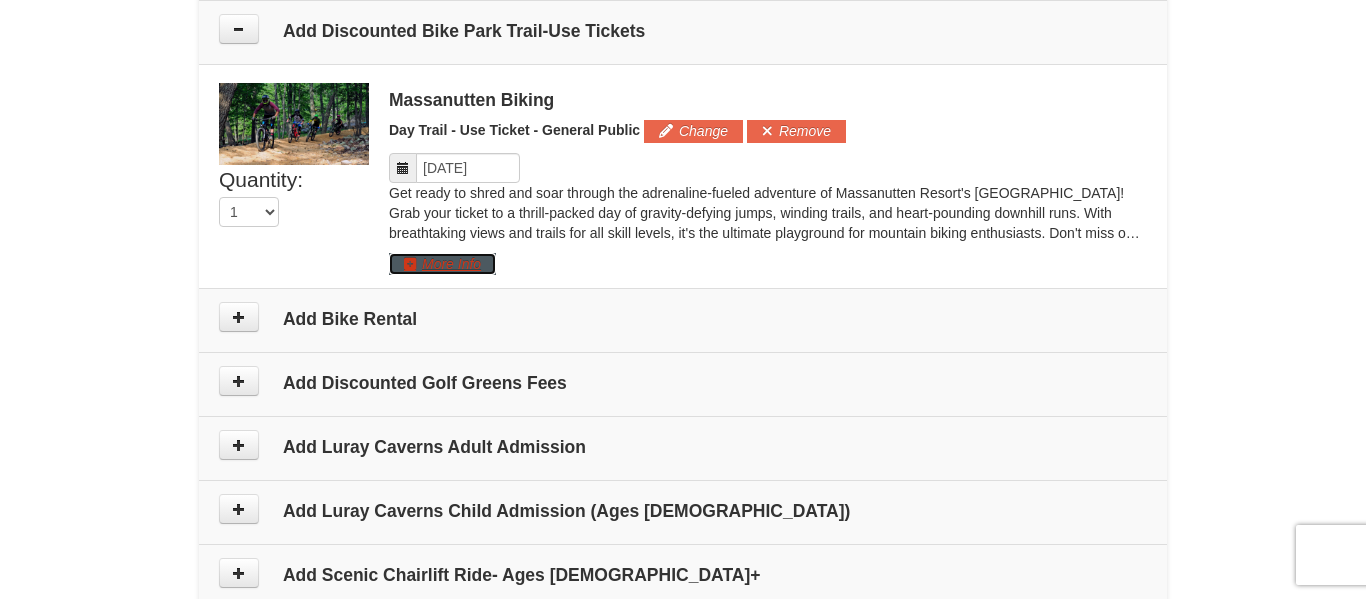 click on "More Info" at bounding box center (442, 264) 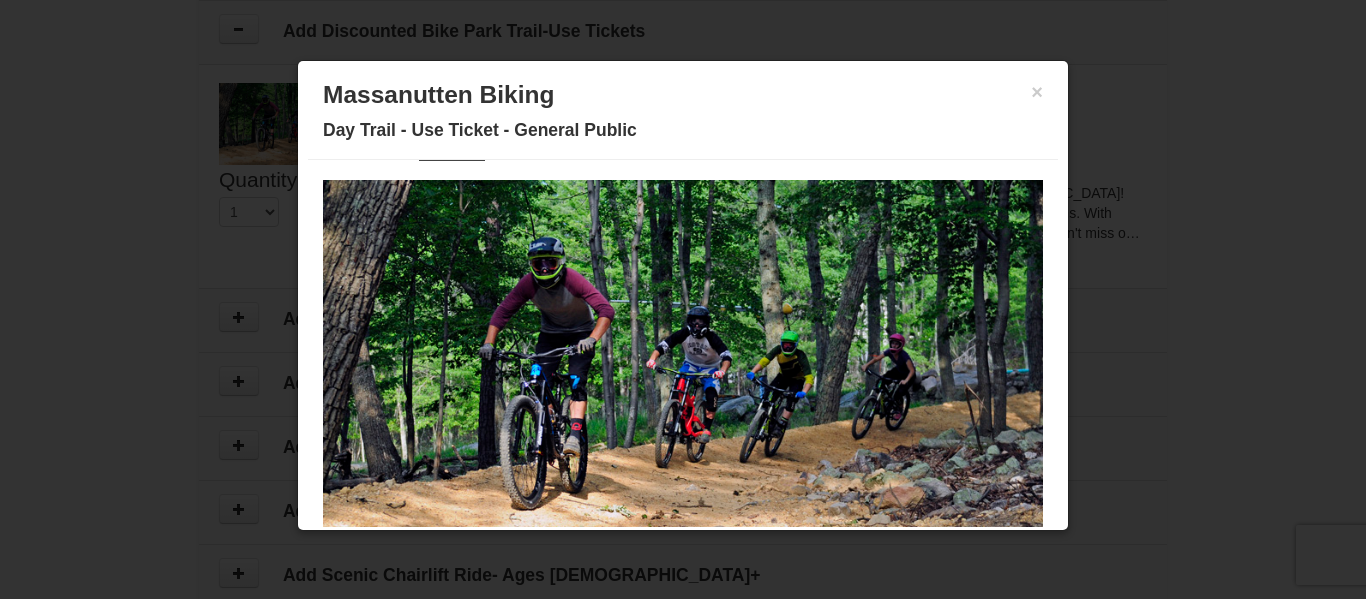 scroll, scrollTop: 0, scrollLeft: 0, axis: both 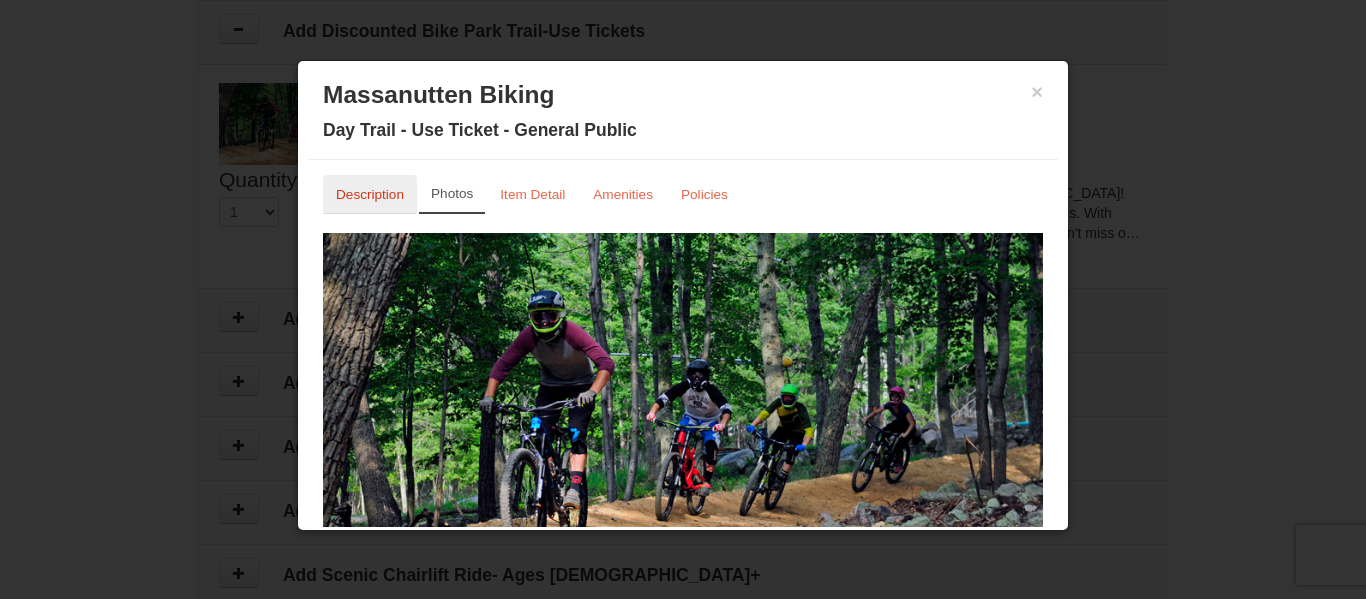 click on "Description" at bounding box center [370, 194] 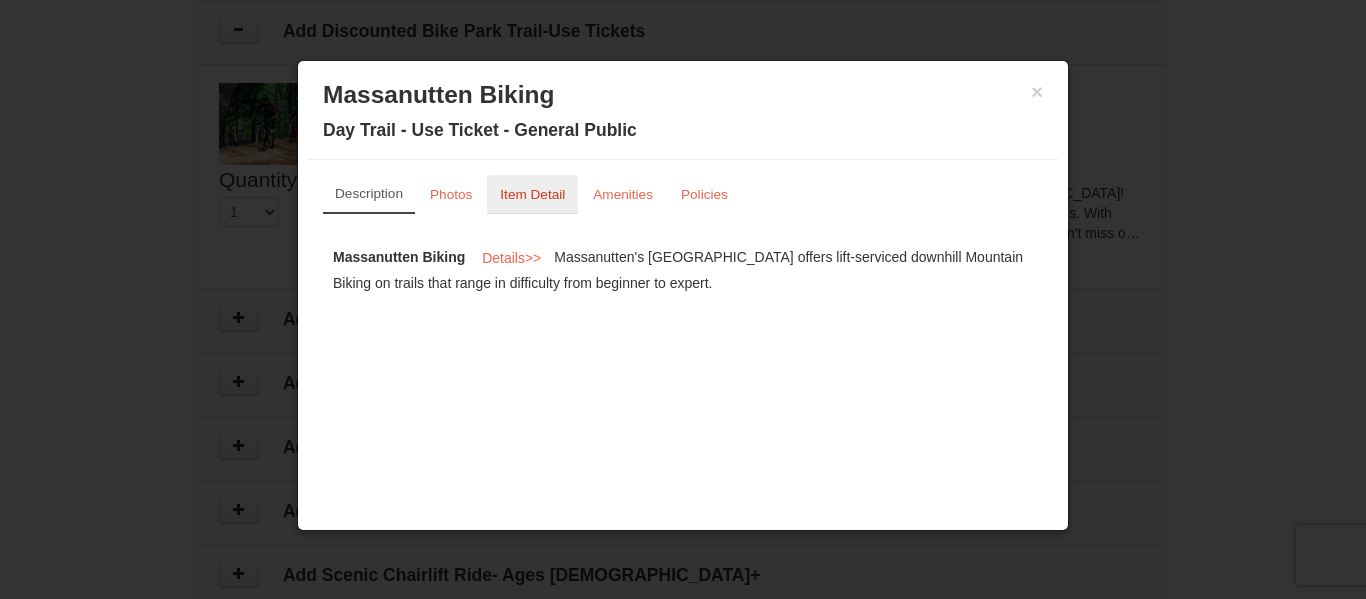 click on "Item Detail" at bounding box center (532, 194) 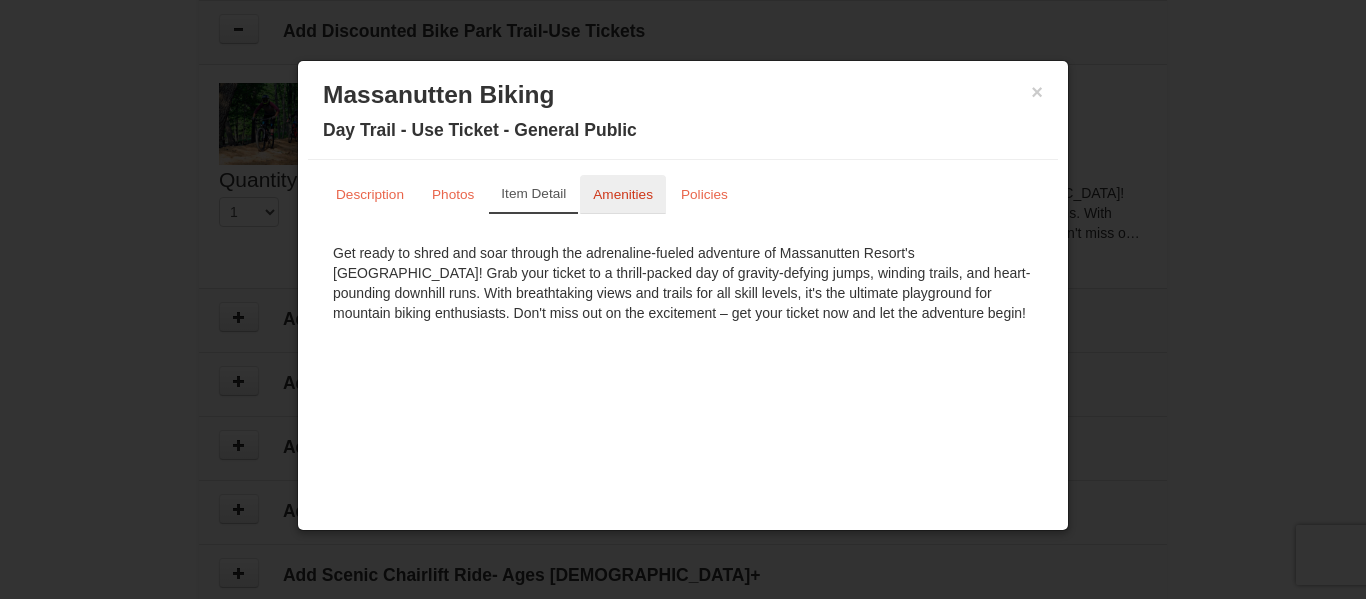 click on "Amenities" at bounding box center [623, 194] 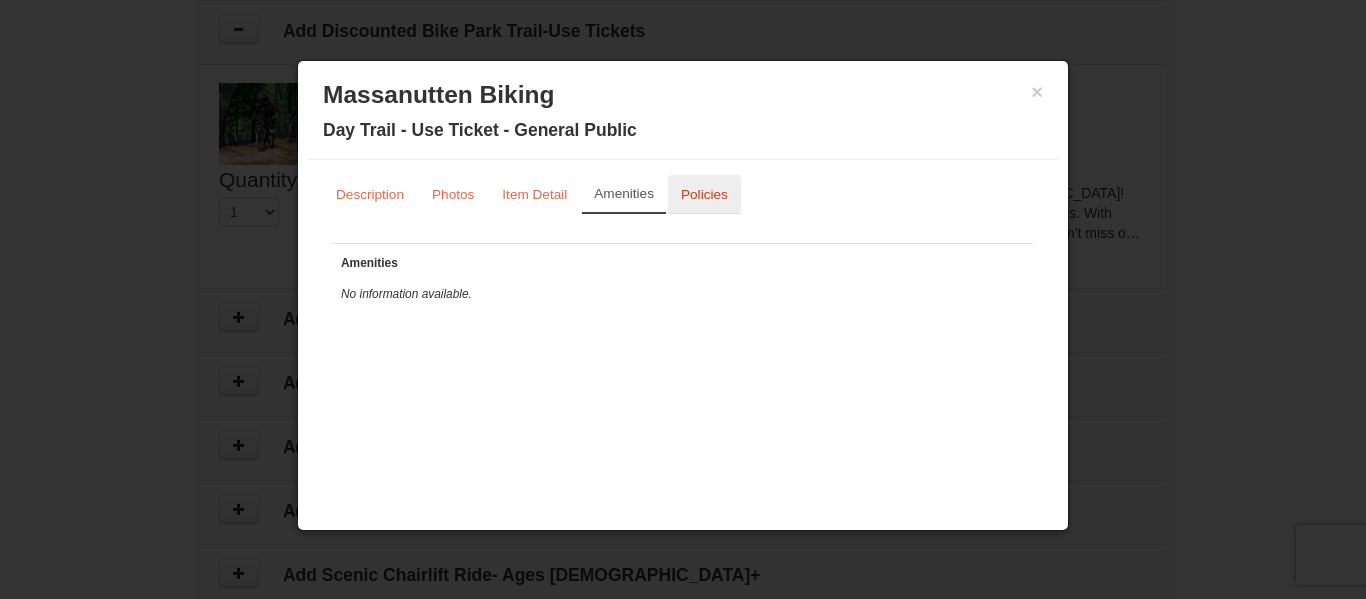 click on "Policies" at bounding box center [704, 194] 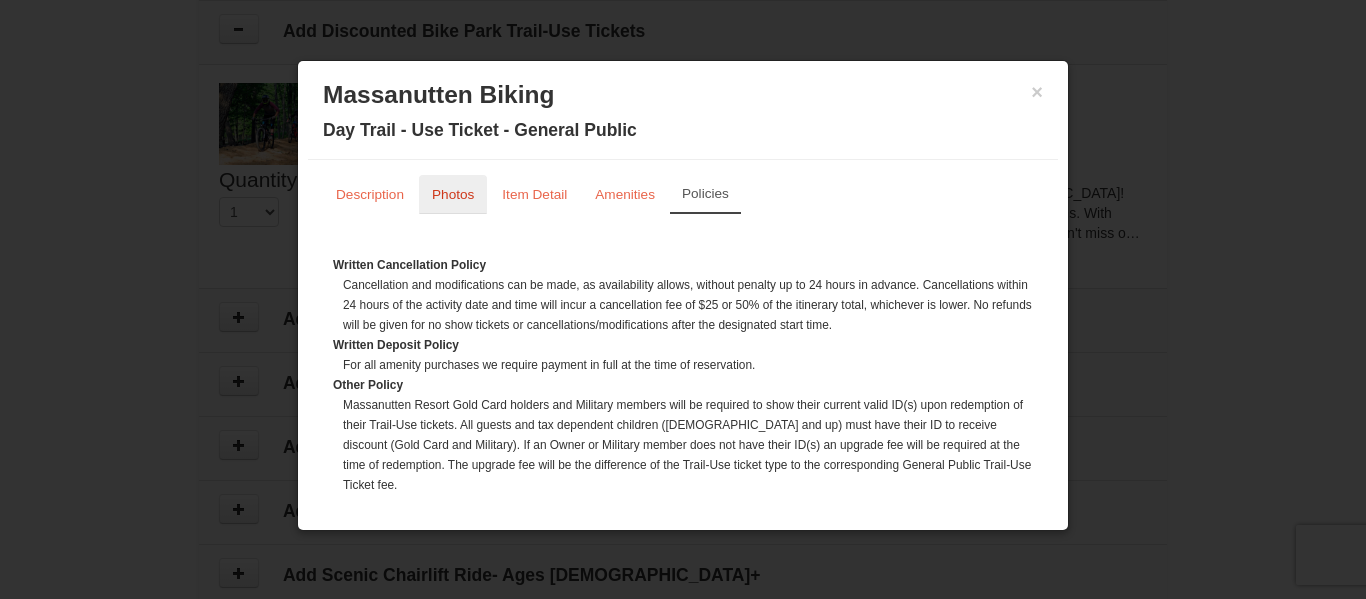 click on "Photos" at bounding box center (453, 194) 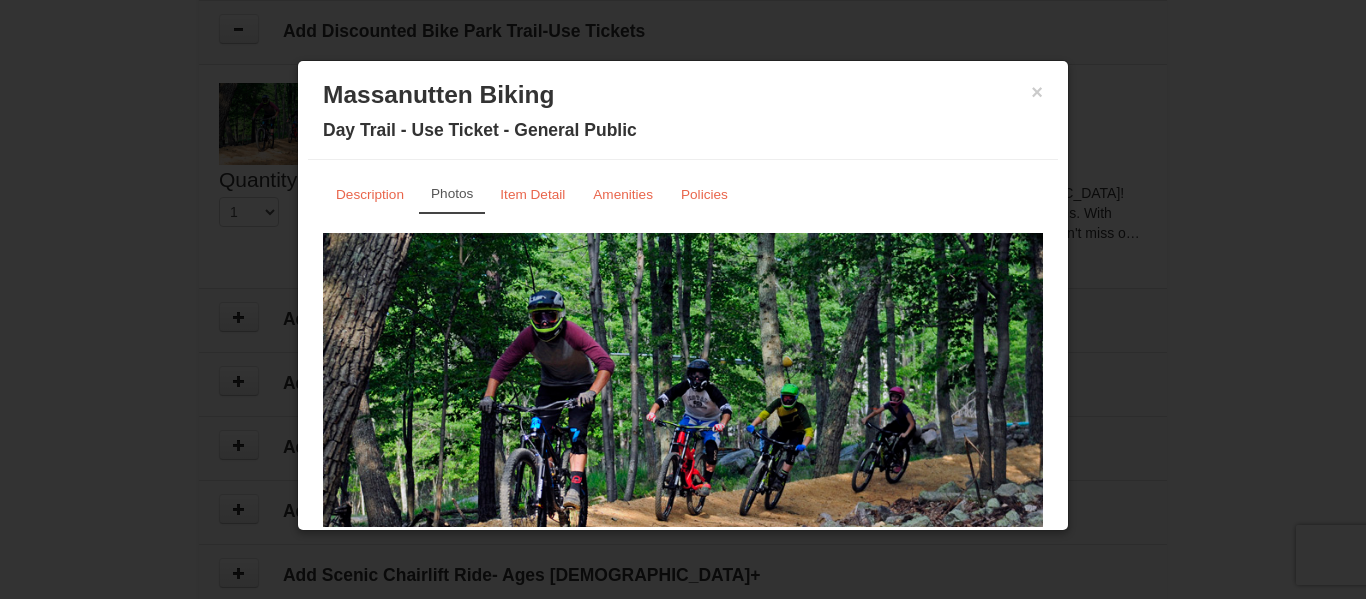 scroll, scrollTop: 115, scrollLeft: 0, axis: vertical 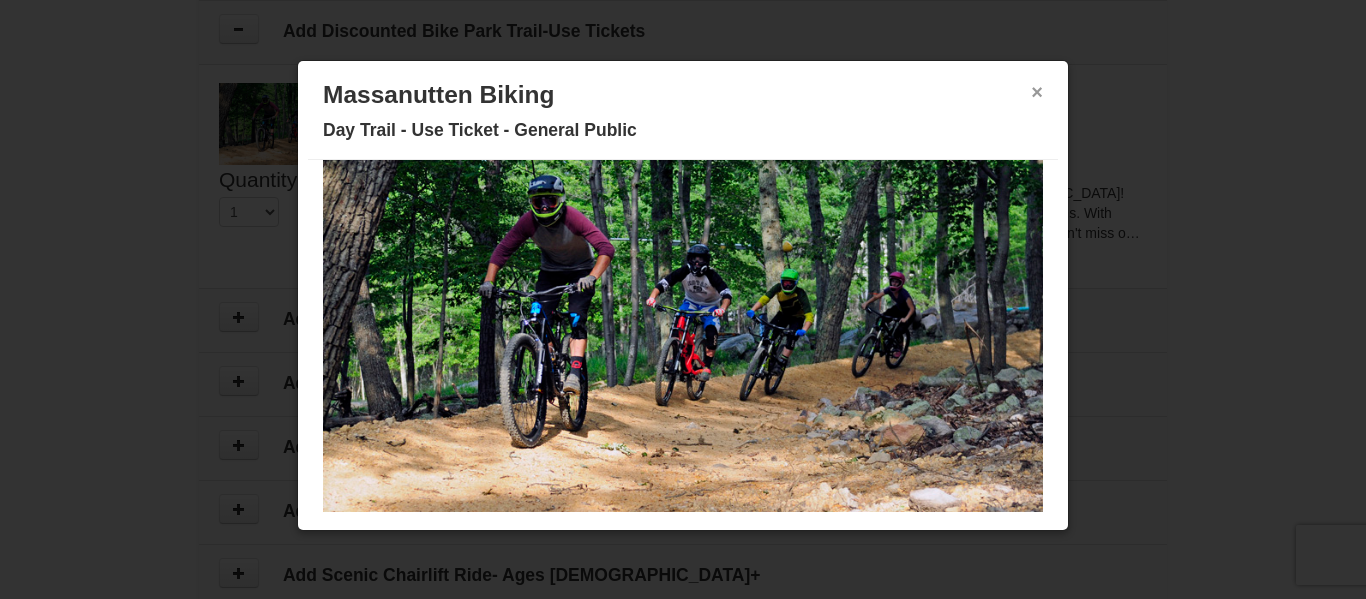 click on "×" at bounding box center (1037, 92) 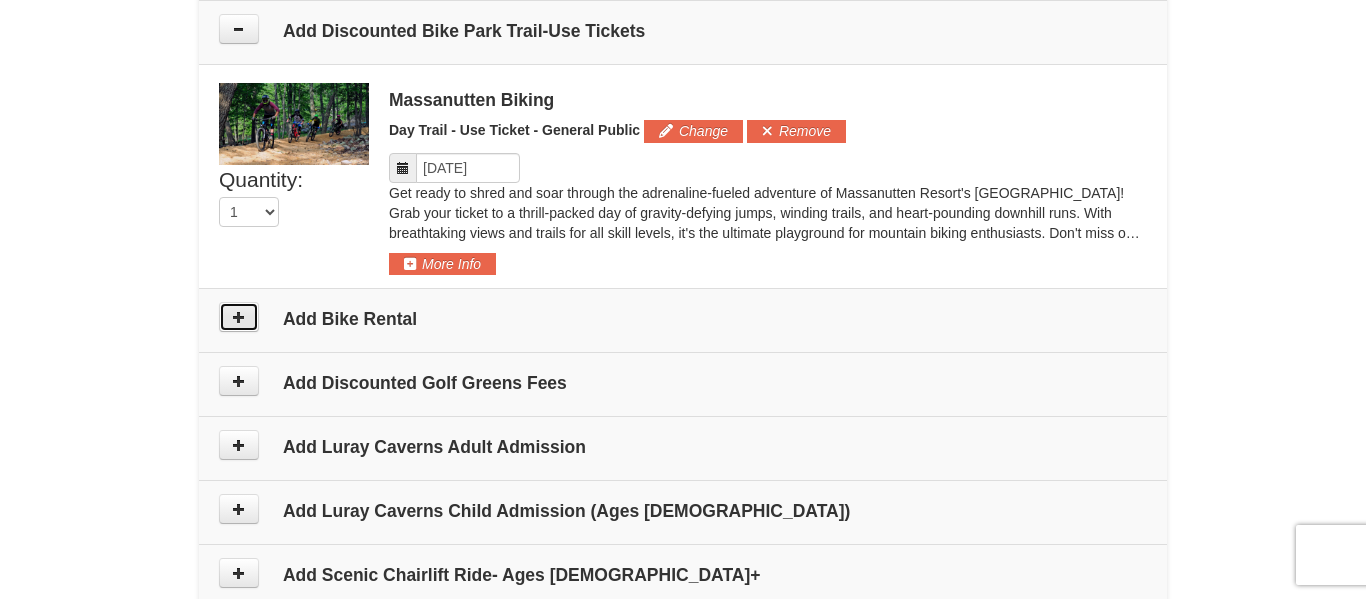 click at bounding box center (239, 317) 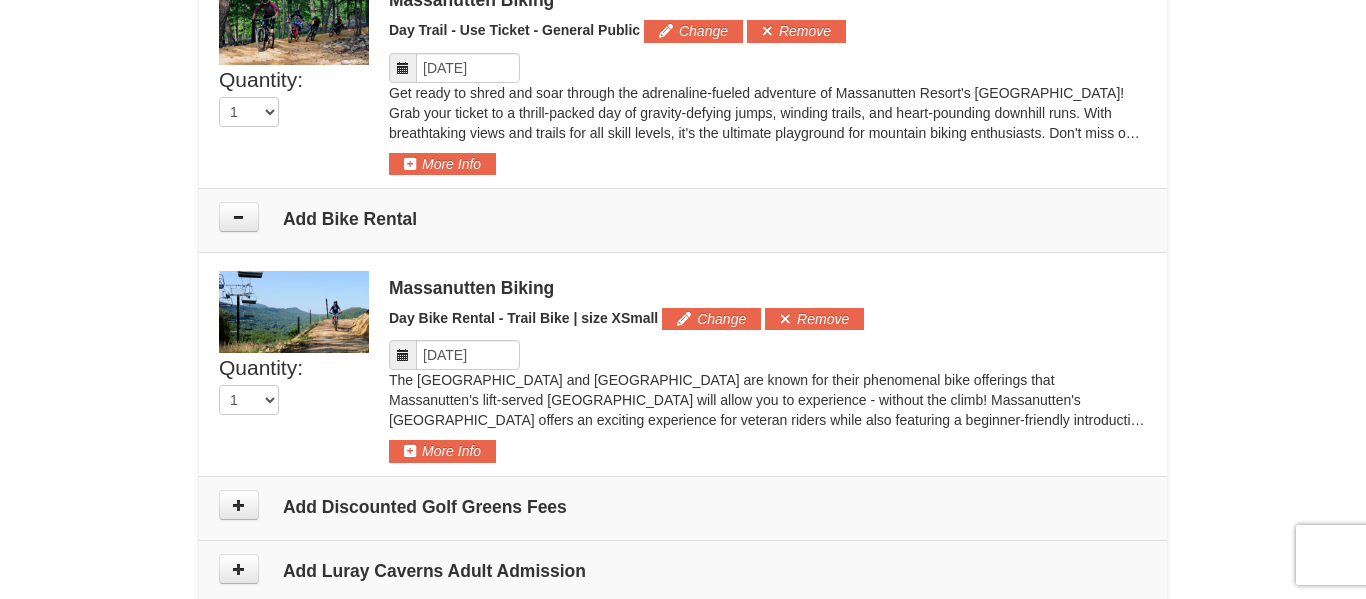 scroll, scrollTop: 1520, scrollLeft: 0, axis: vertical 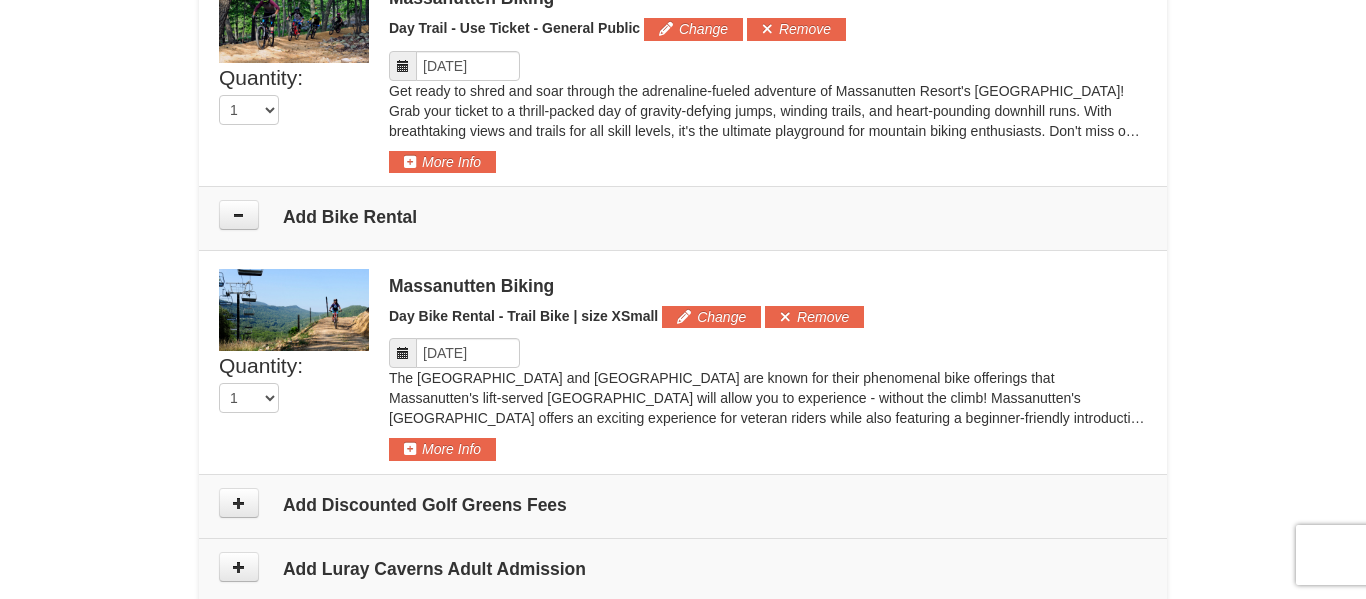 click at bounding box center (294, 310) 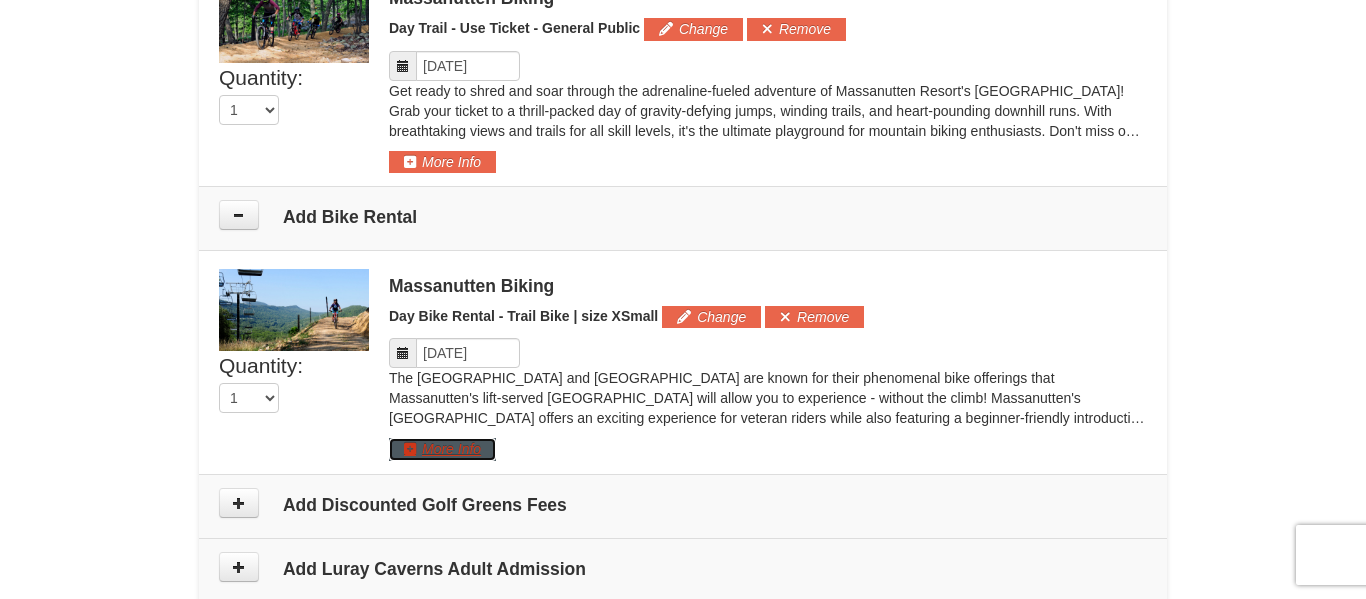 click on "More Info" at bounding box center [442, 449] 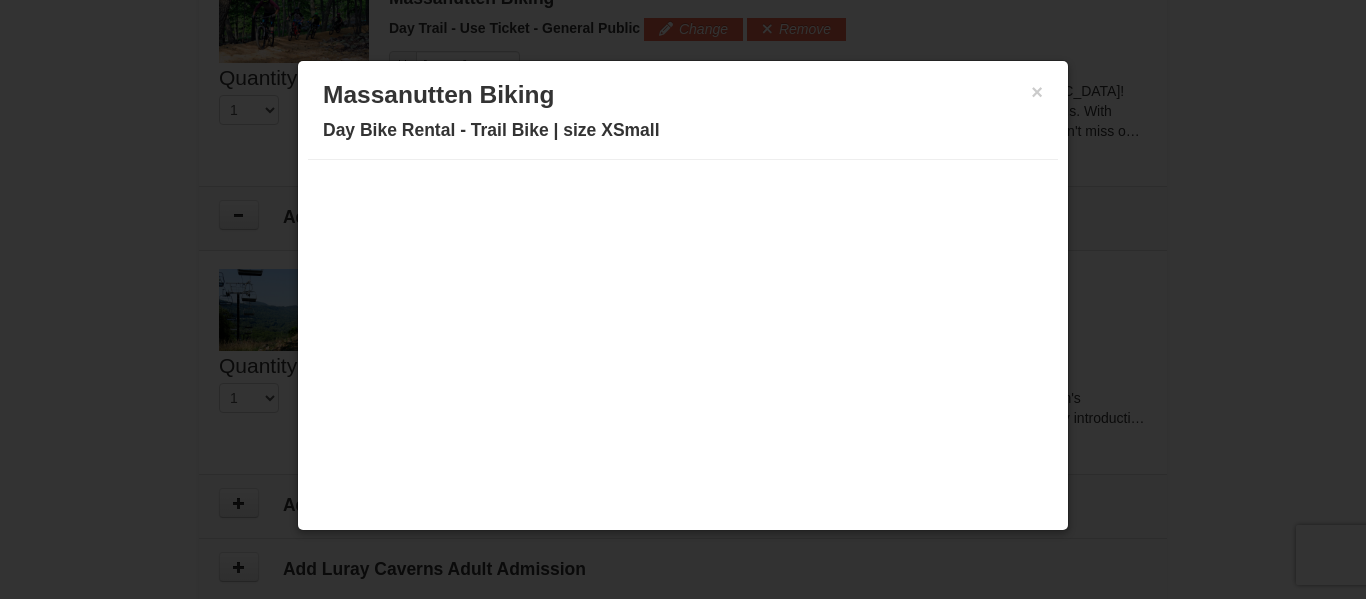 scroll, scrollTop: 0, scrollLeft: 0, axis: both 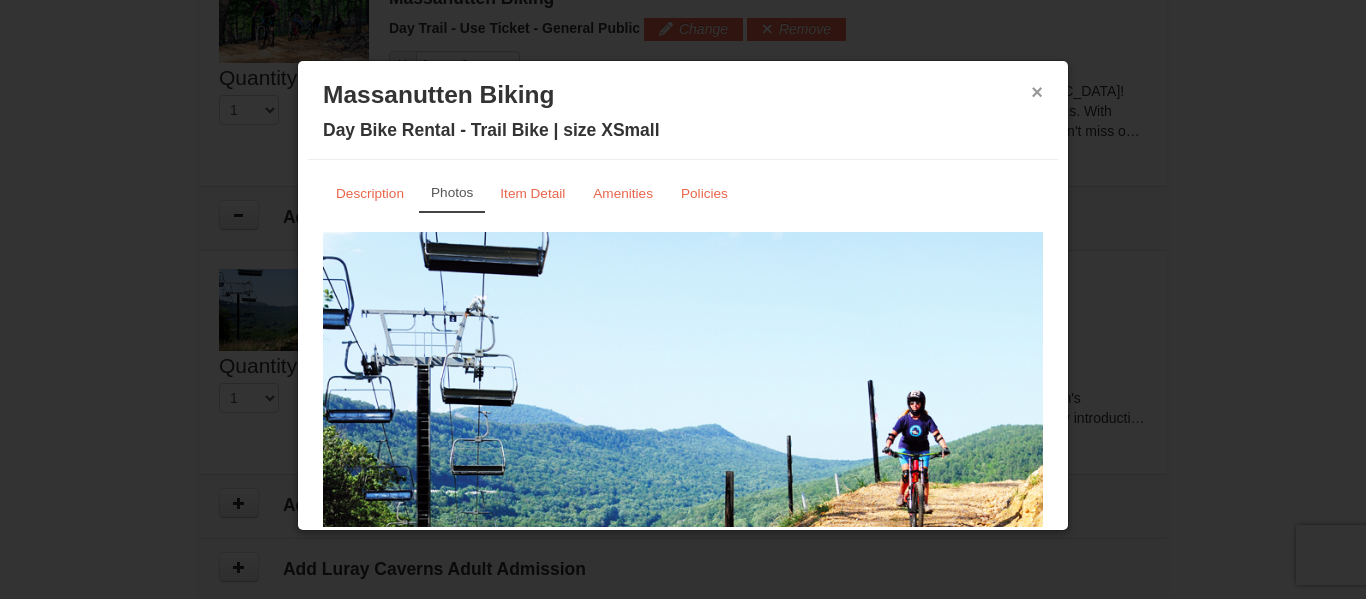 click on "×" at bounding box center (1037, 92) 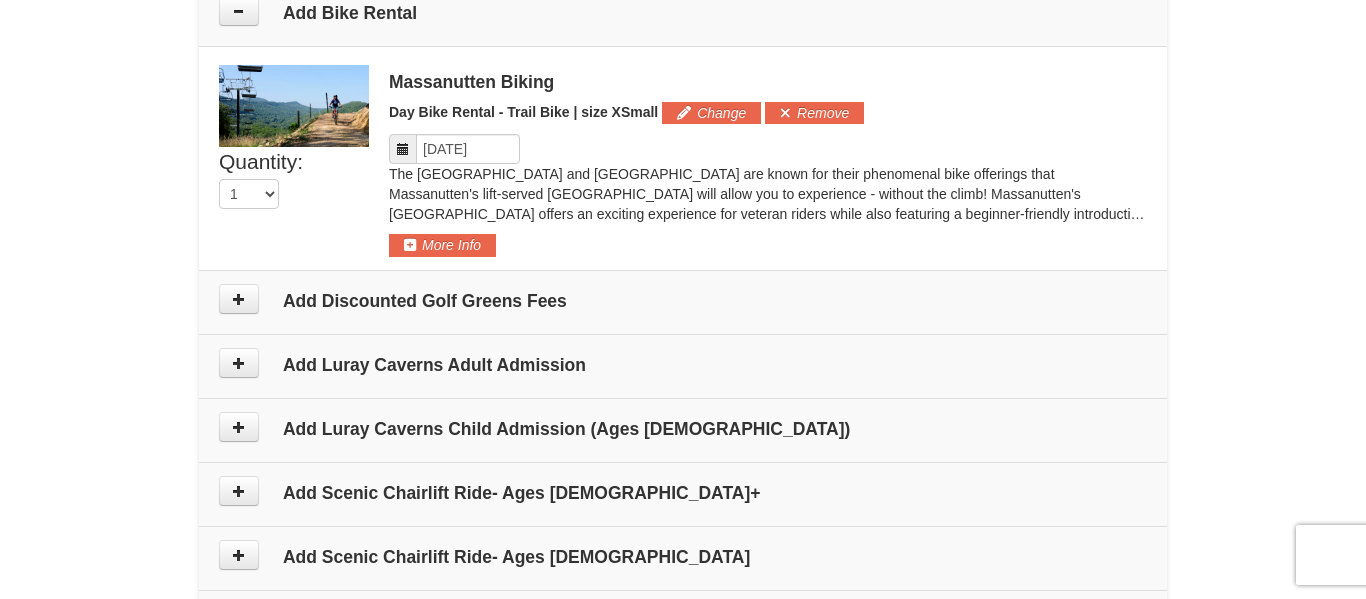 scroll, scrollTop: 1726, scrollLeft: 0, axis: vertical 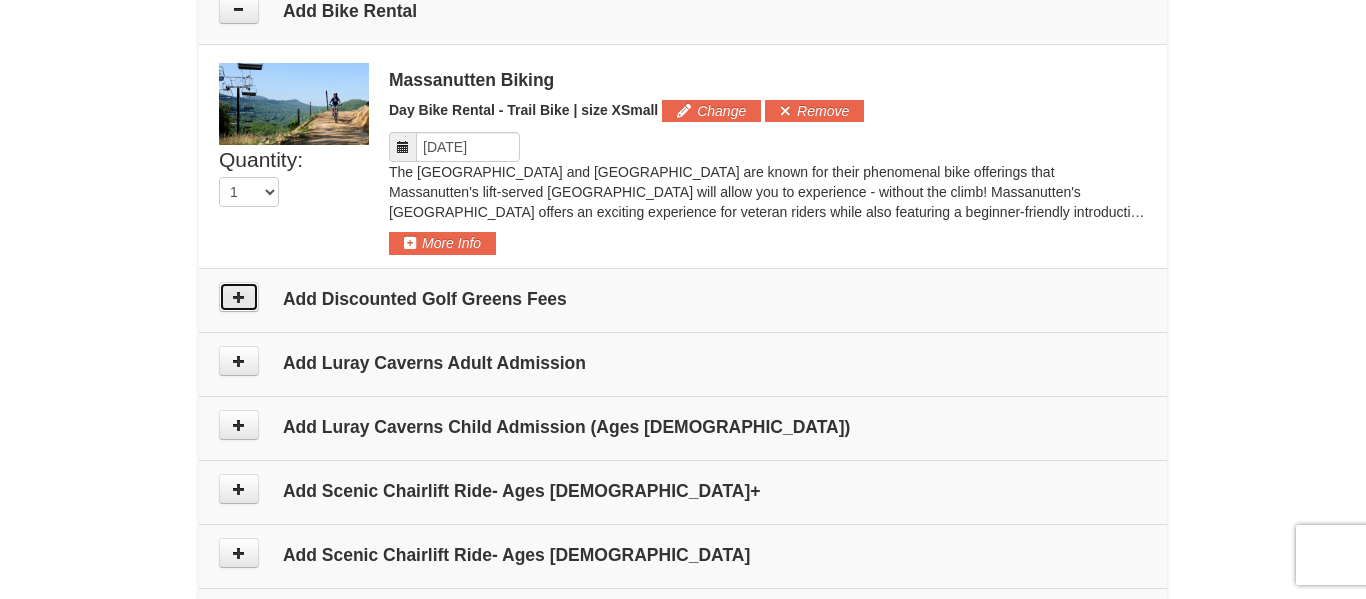 click at bounding box center [239, 297] 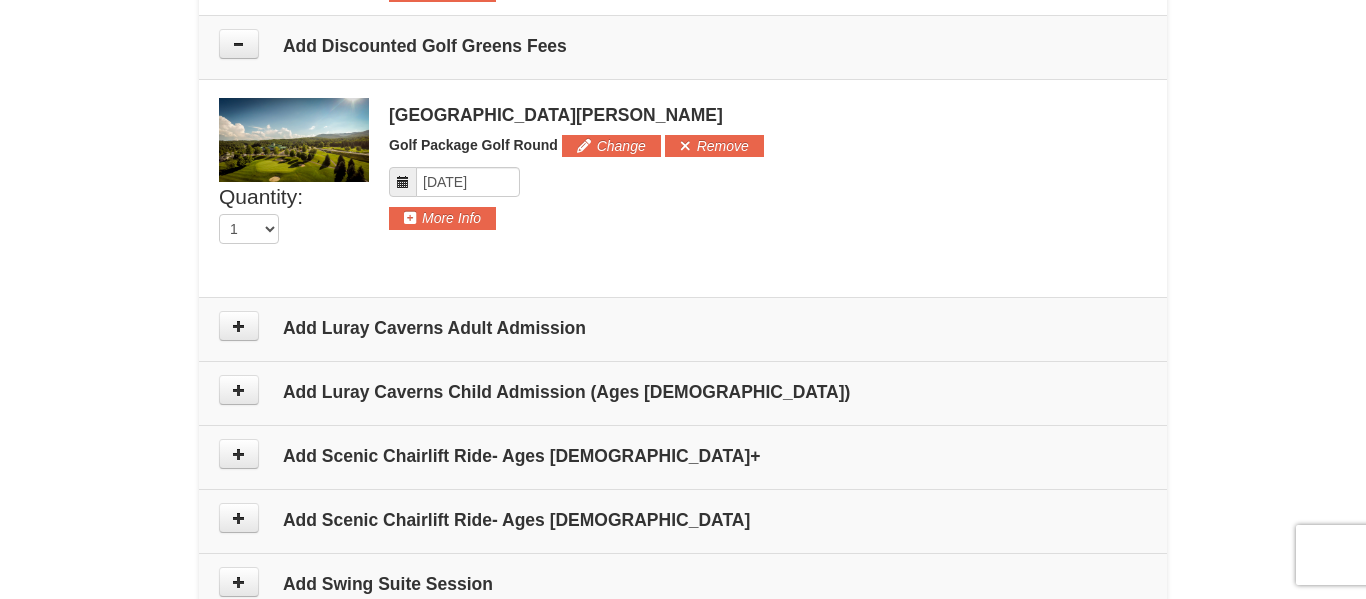 scroll, scrollTop: 1994, scrollLeft: 0, axis: vertical 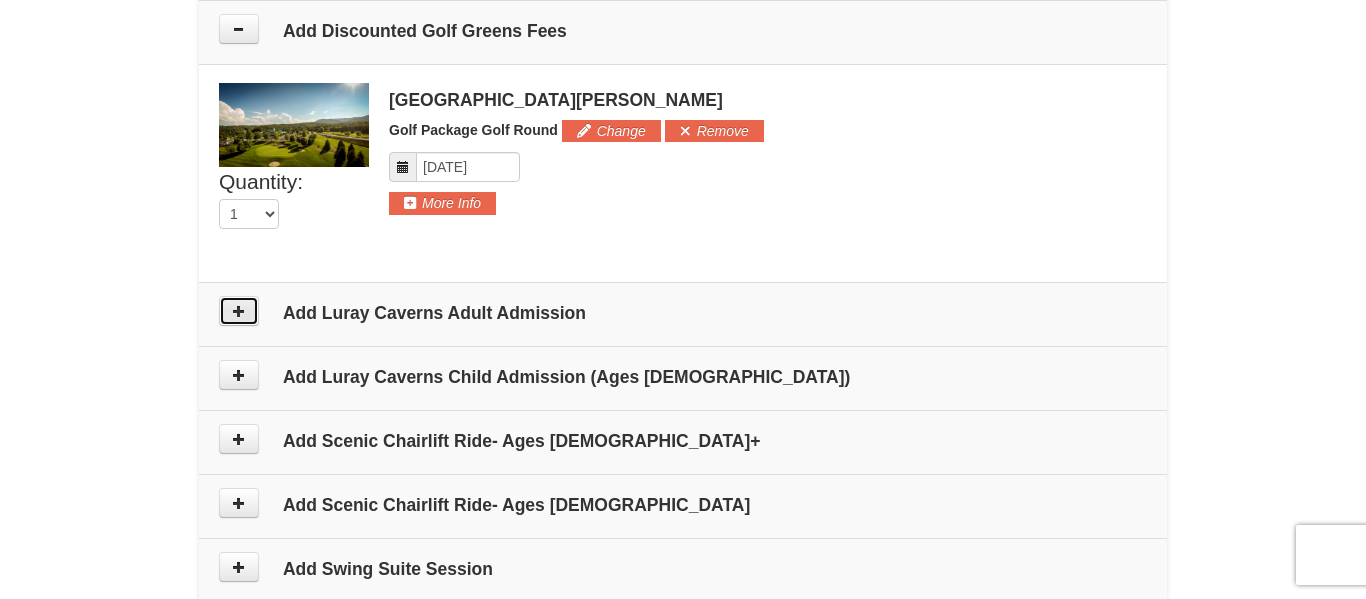 click at bounding box center [239, 311] 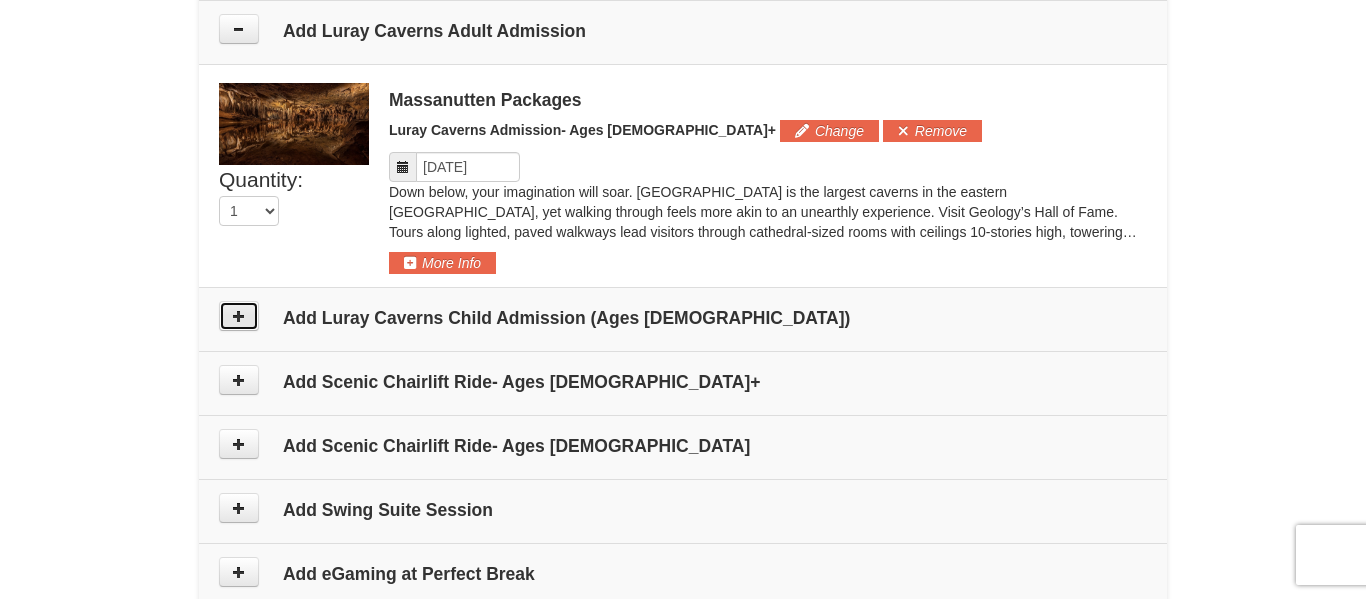 click at bounding box center (239, 316) 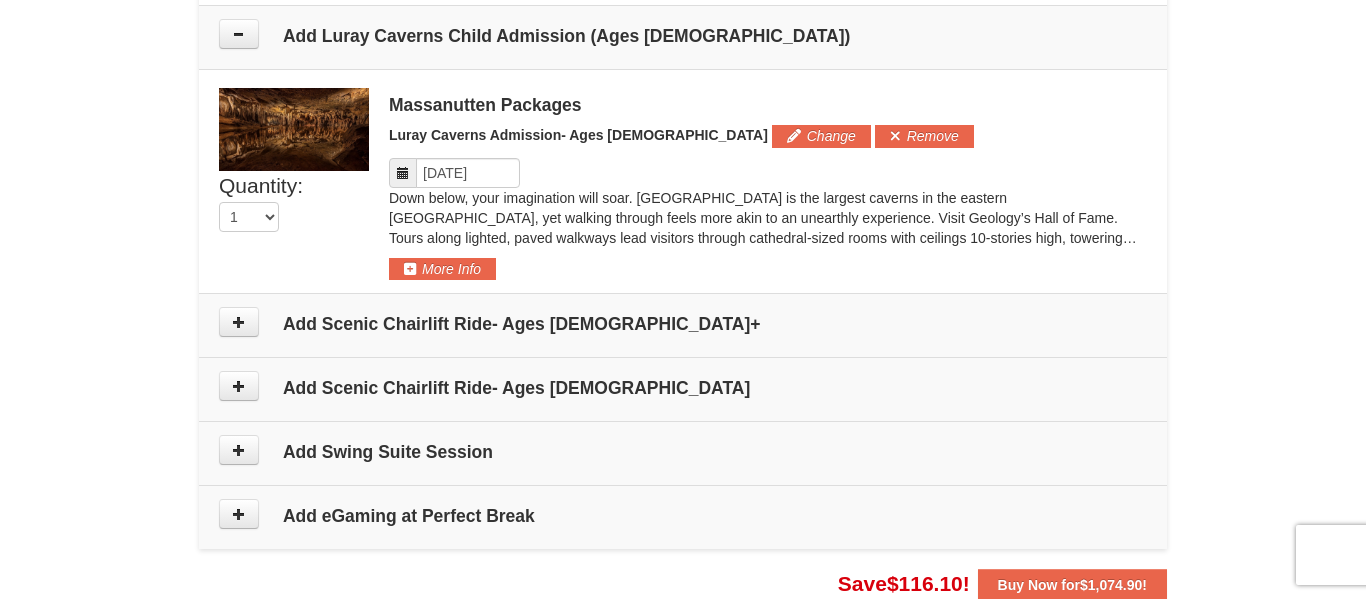 scroll, scrollTop: 2563, scrollLeft: 0, axis: vertical 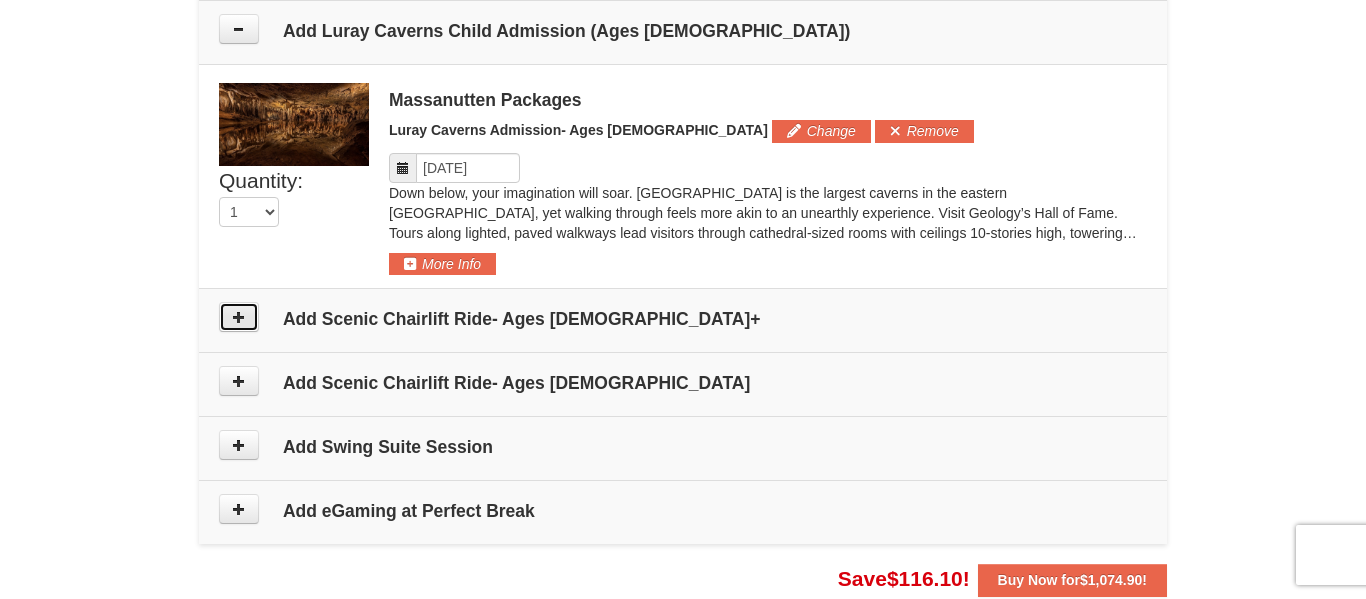 click at bounding box center (239, 317) 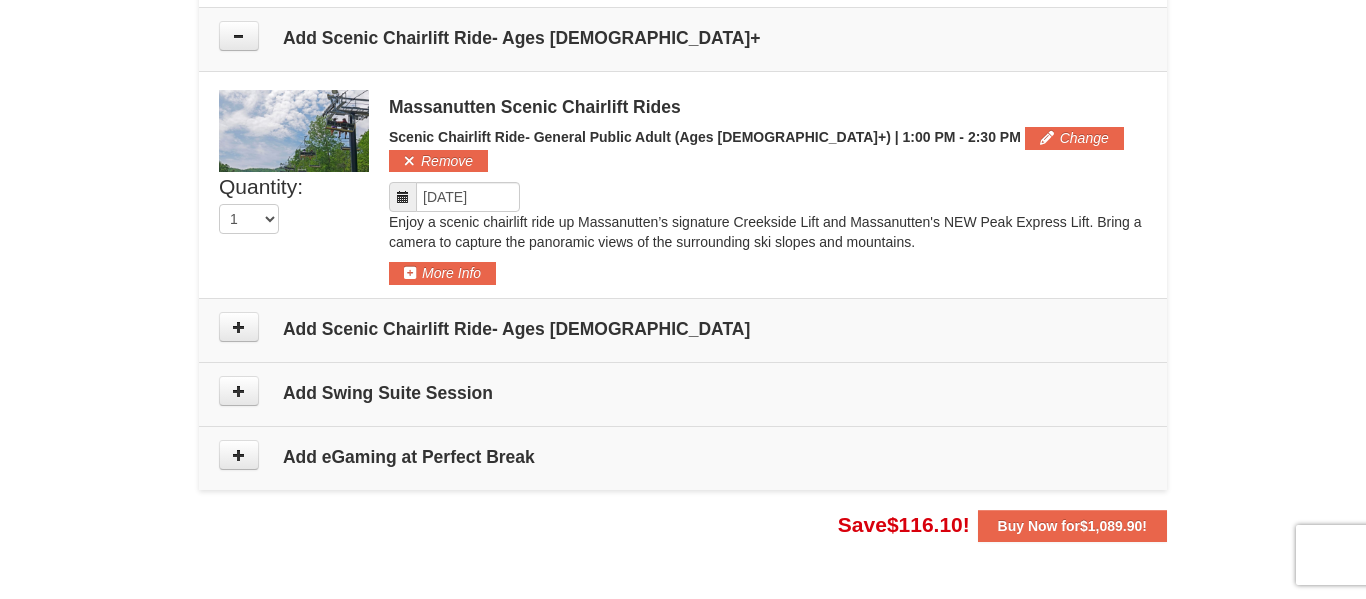 scroll, scrollTop: 2851, scrollLeft: 0, axis: vertical 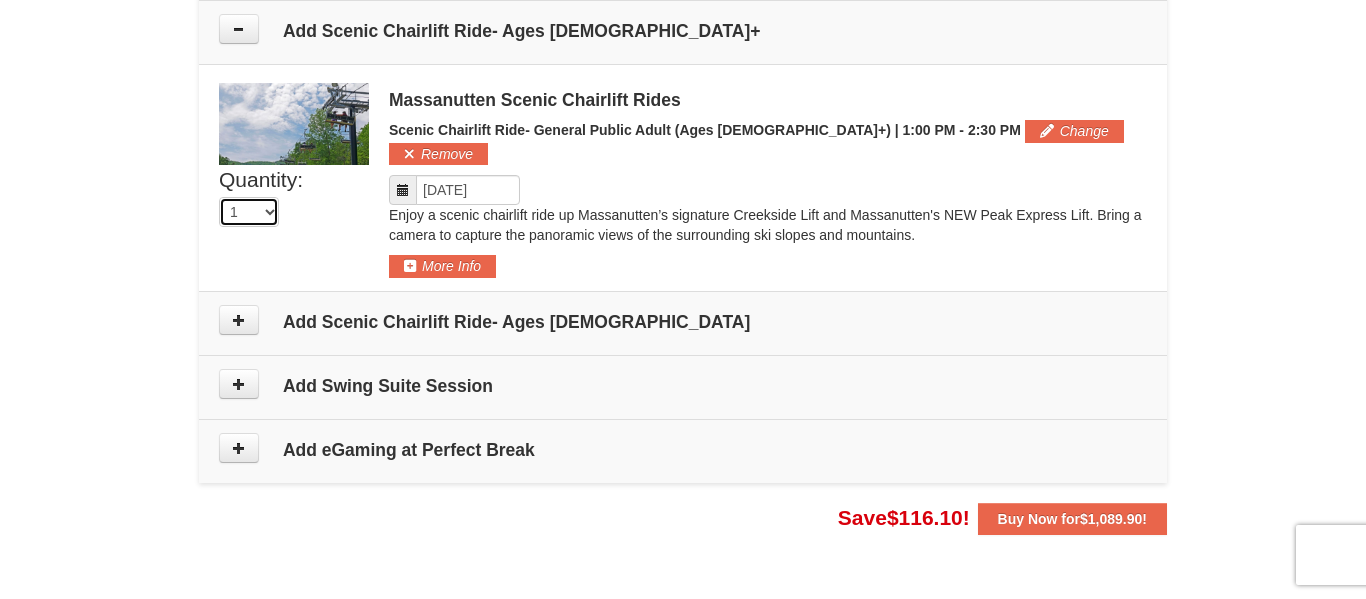 click on "0
1
2
3
4
5
6
7
8
9
10
11 12 13 14 15 16" at bounding box center (249, 212) 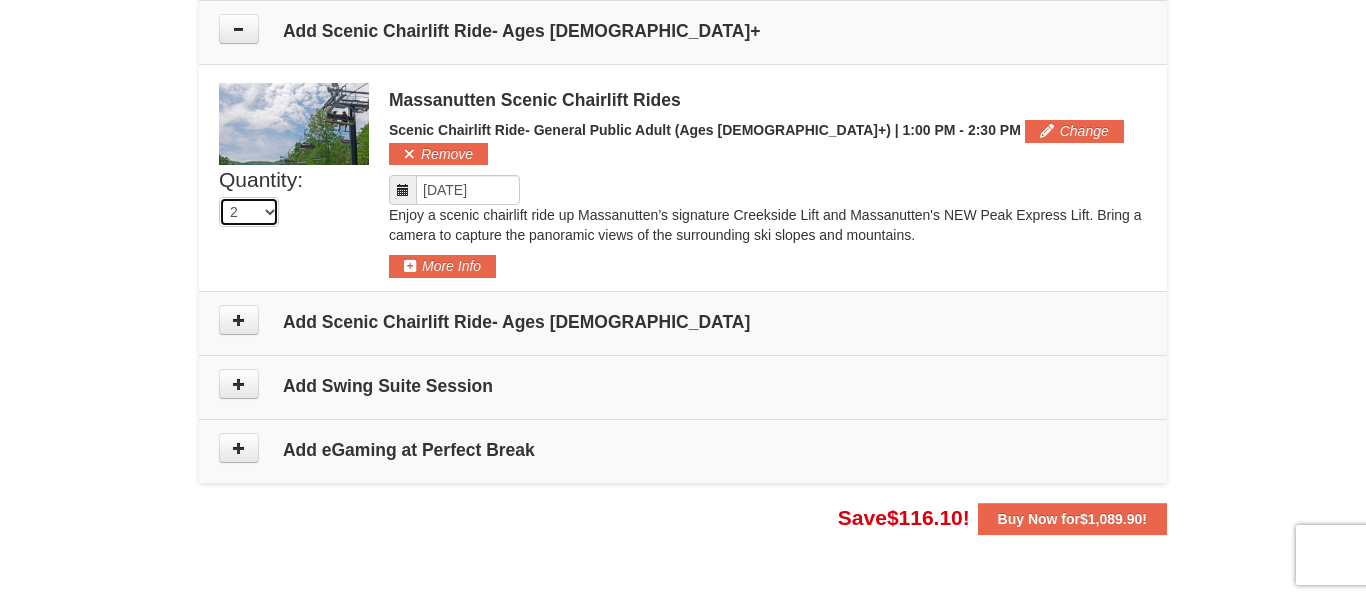 click on "0
1
2
3
4
5
6
7
8
9
10
11 12 13 14 15 16" at bounding box center [249, 212] 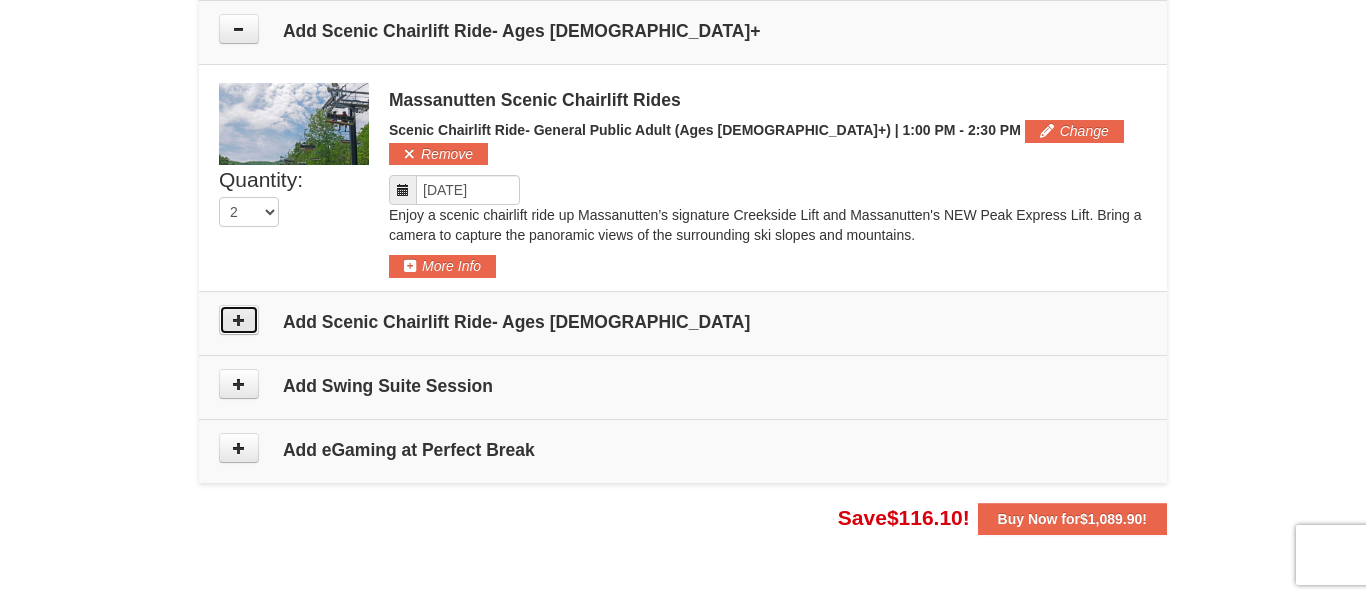 click at bounding box center [239, 320] 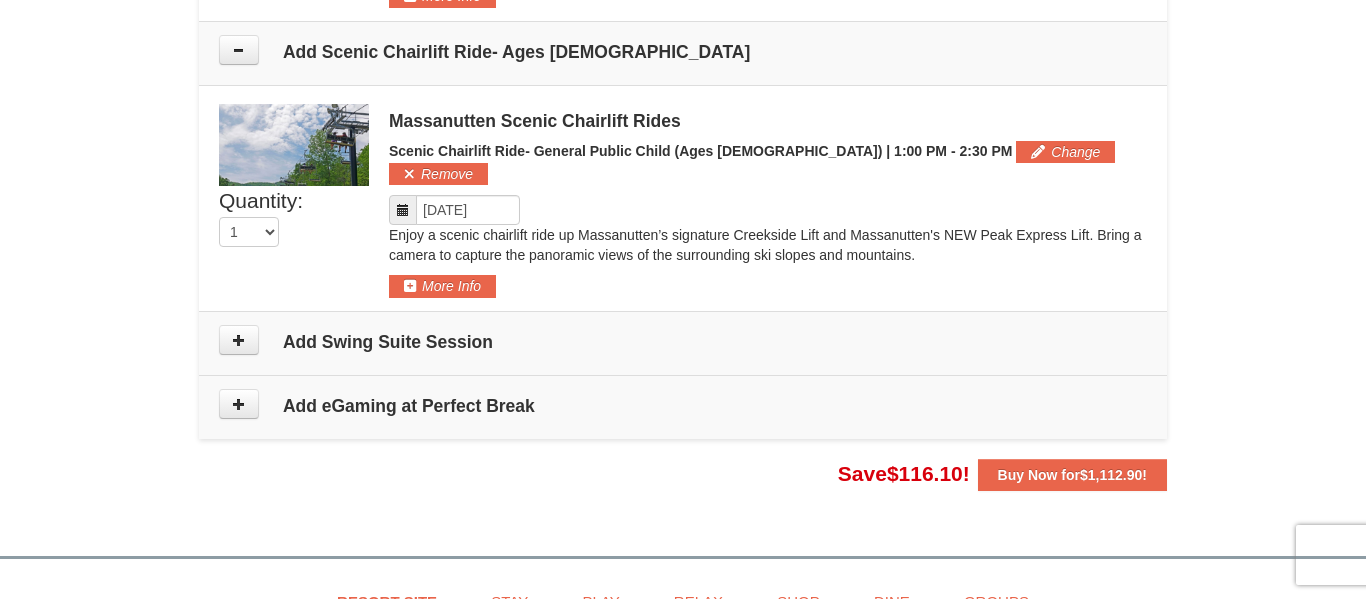 scroll, scrollTop: 3131, scrollLeft: 0, axis: vertical 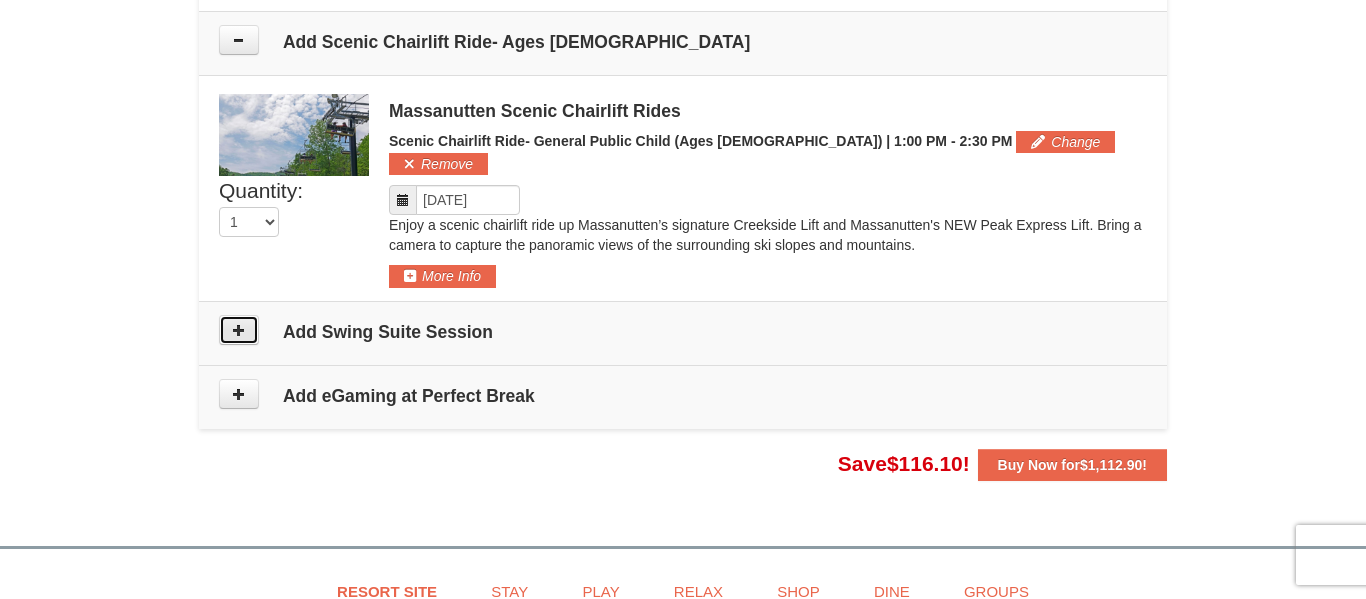click at bounding box center (239, 330) 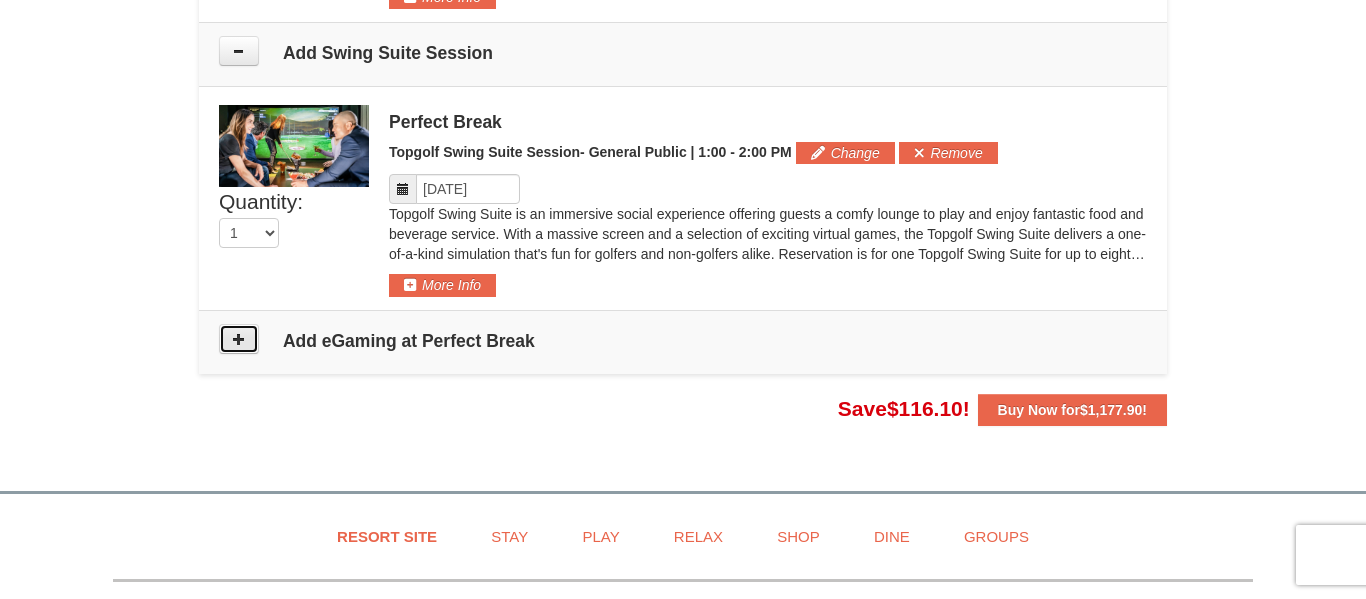 click at bounding box center (239, 339) 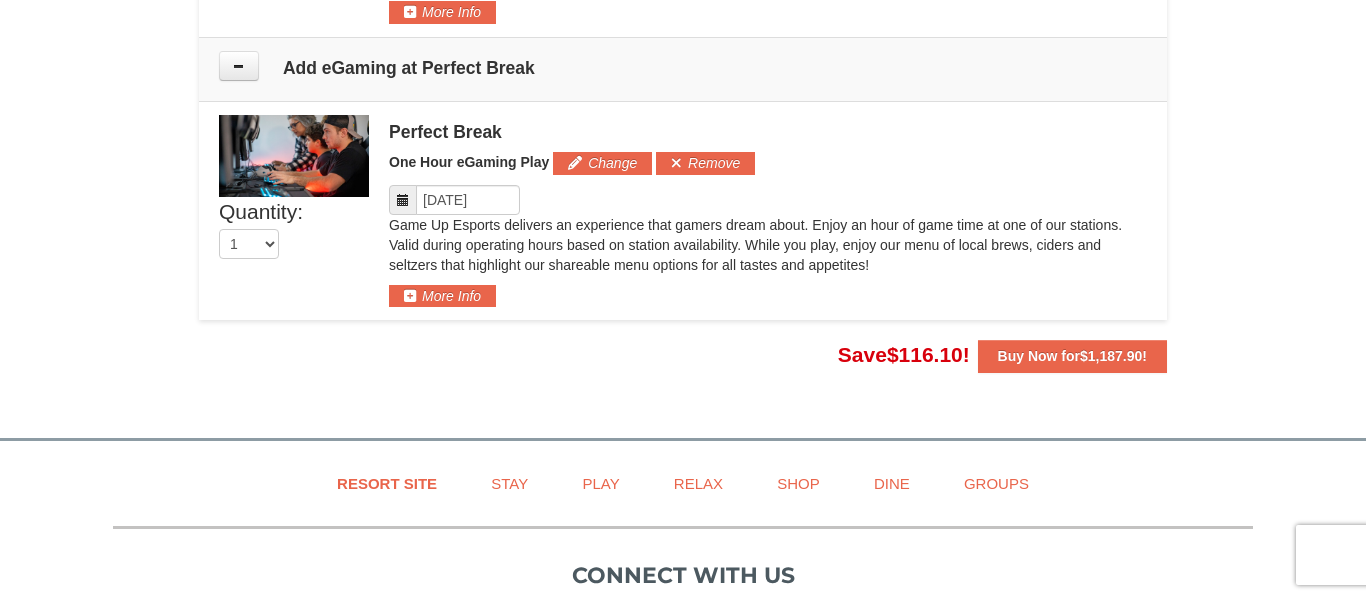 scroll, scrollTop: 3698, scrollLeft: 0, axis: vertical 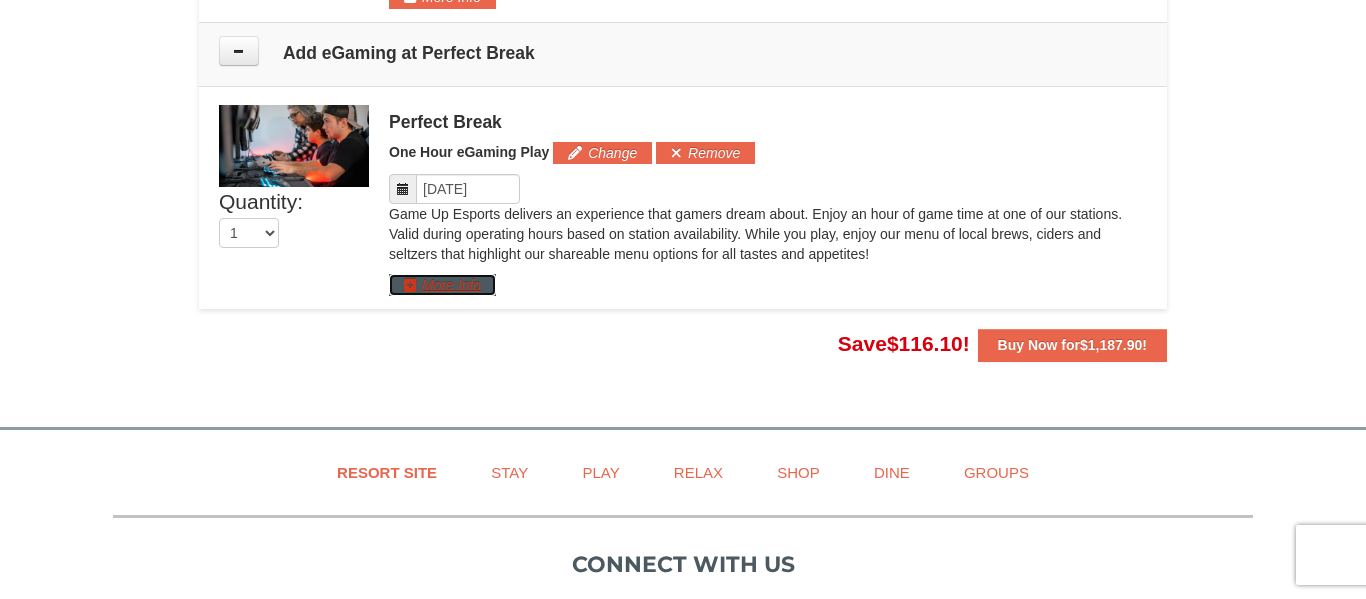 click on "More Info" at bounding box center [442, 285] 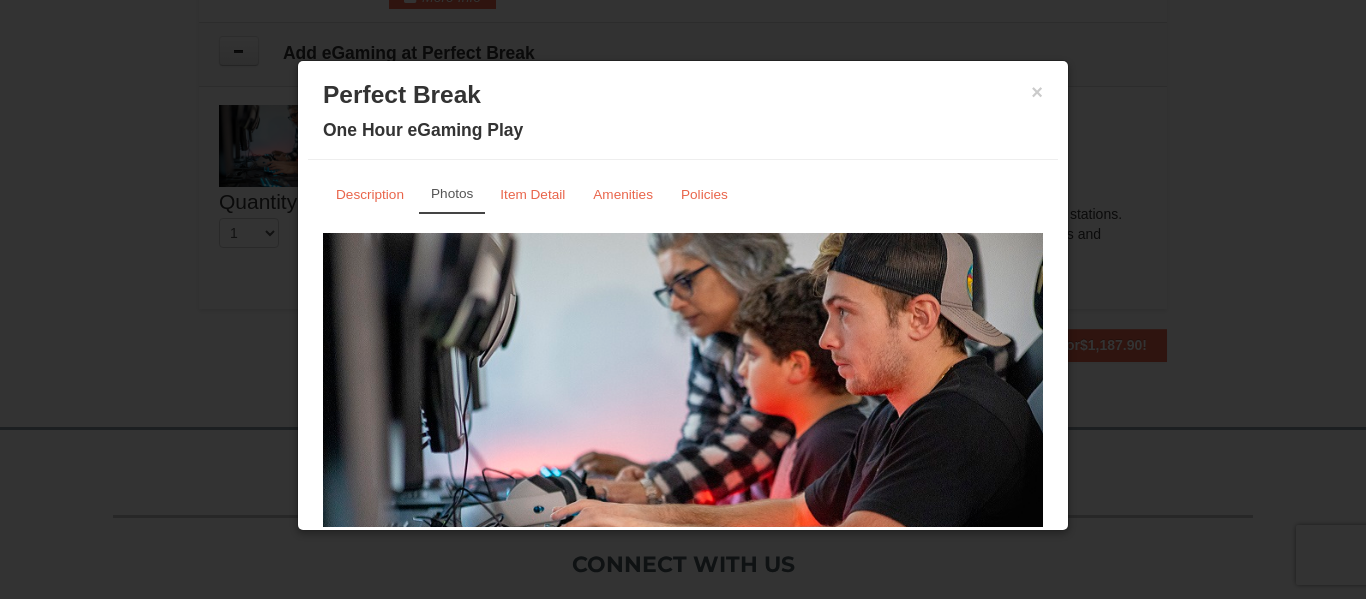 scroll, scrollTop: 0, scrollLeft: 0, axis: both 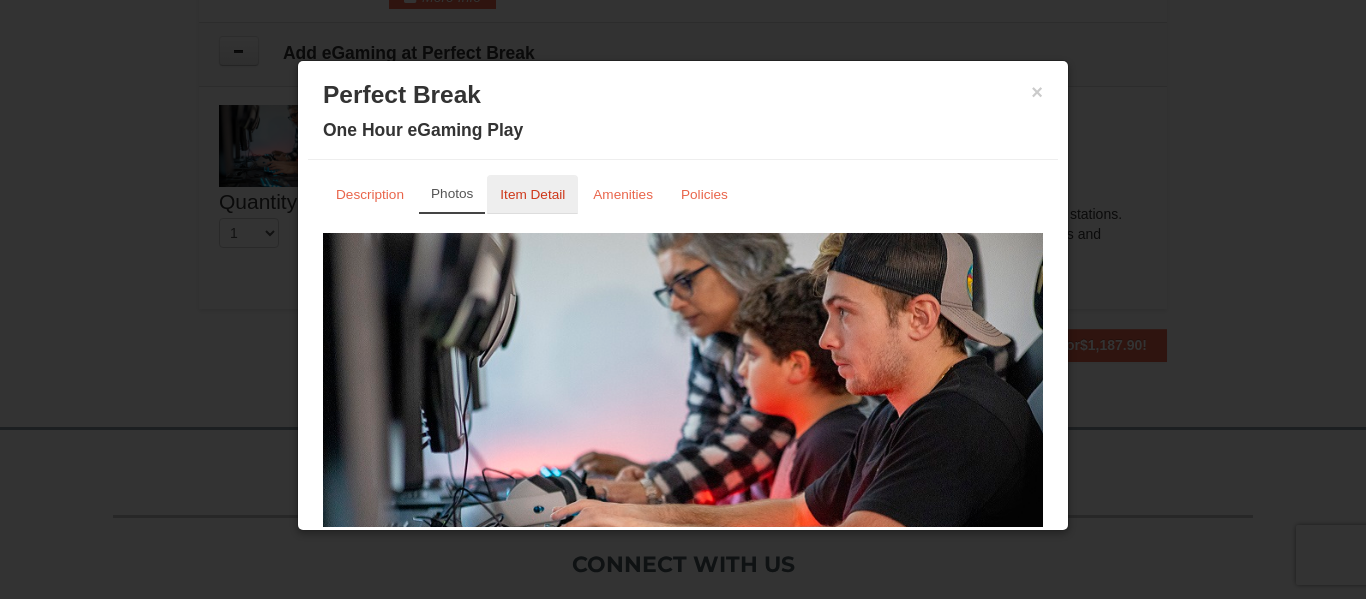 click on "Item Detail" at bounding box center (532, 194) 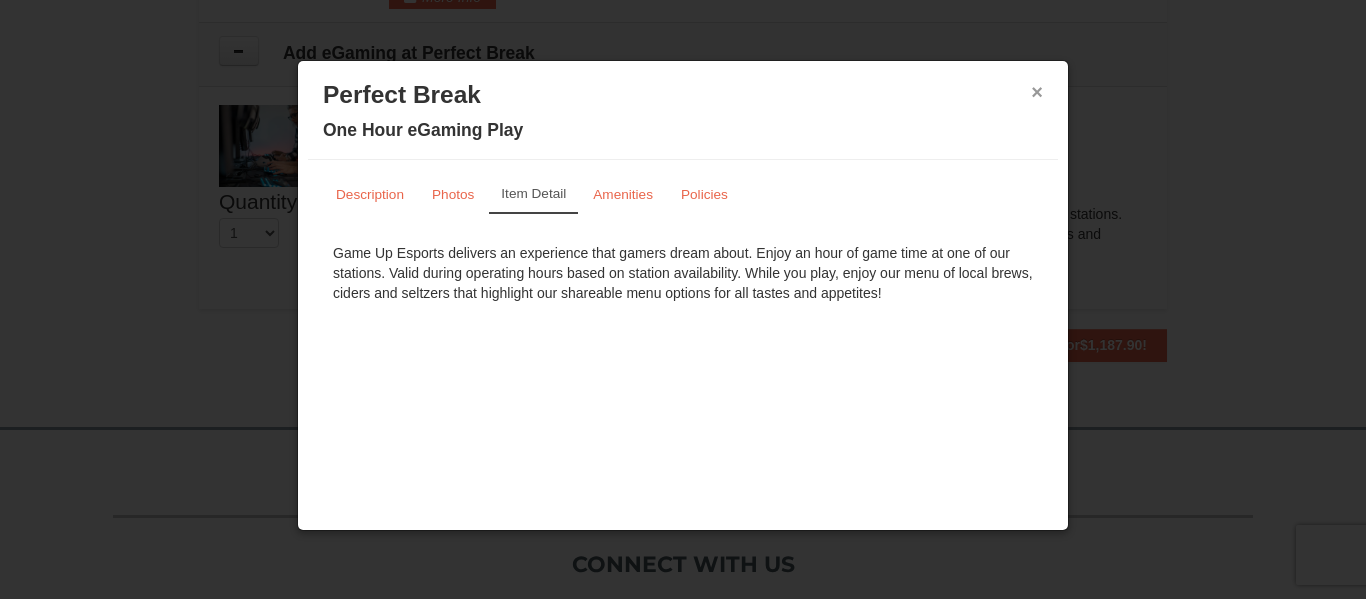 click on "×" at bounding box center [1037, 92] 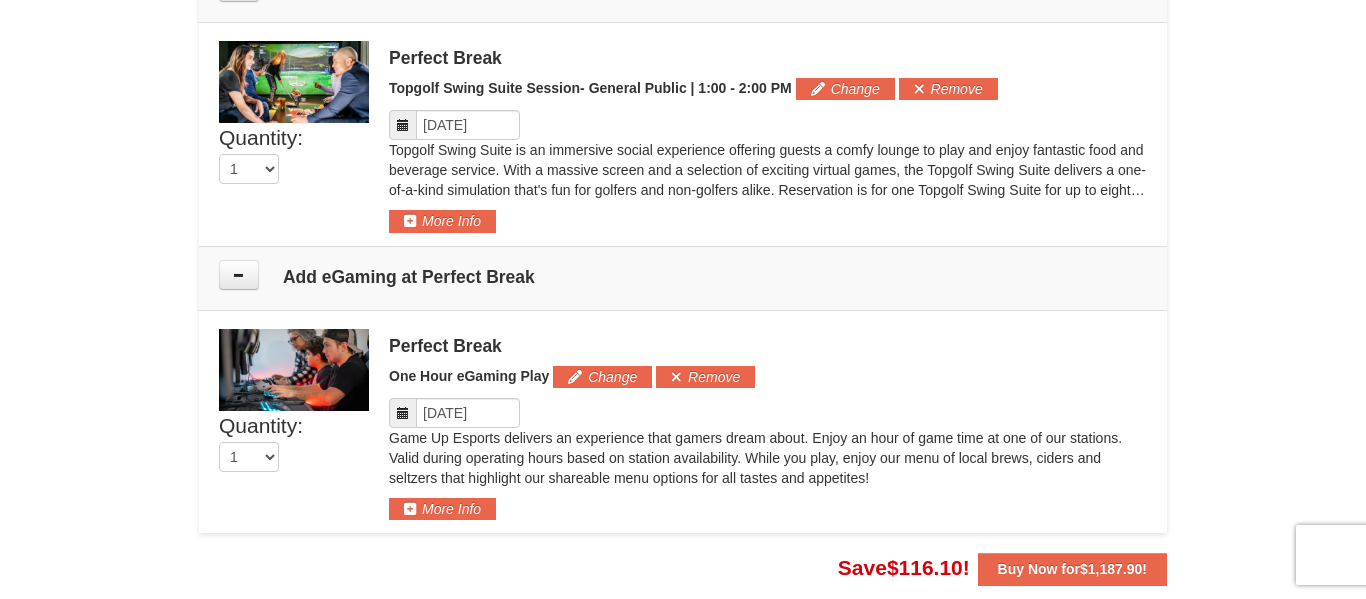 scroll, scrollTop: 3473, scrollLeft: 0, axis: vertical 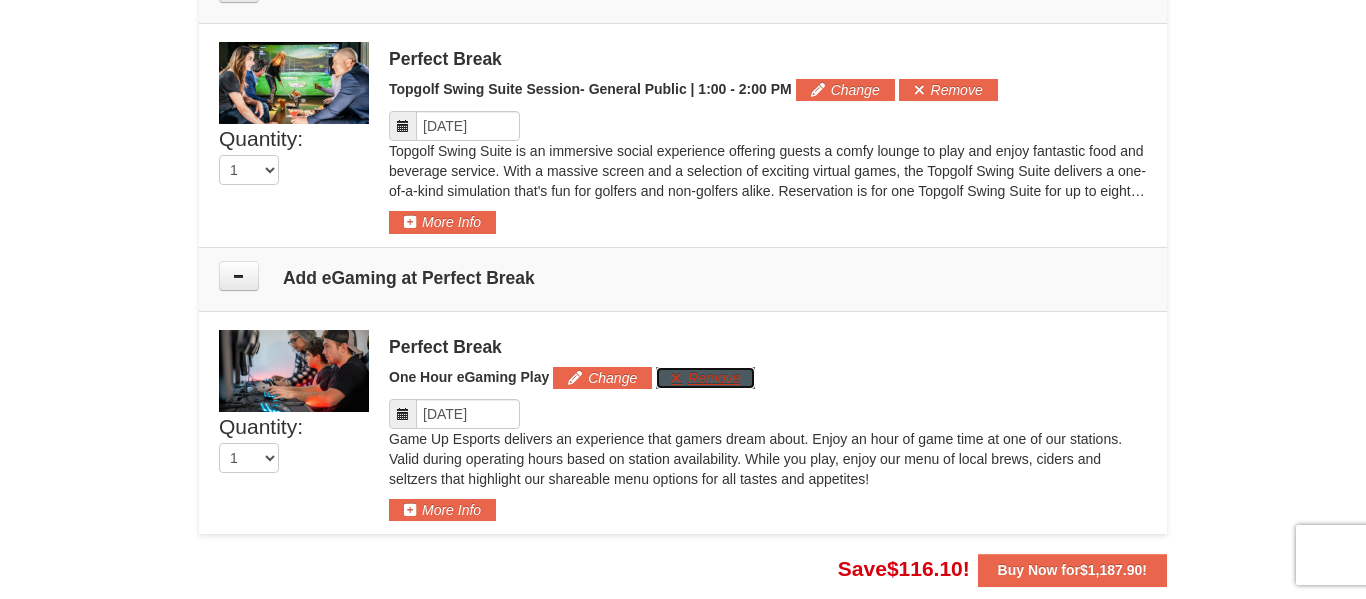 click on "Remove" at bounding box center [705, 378] 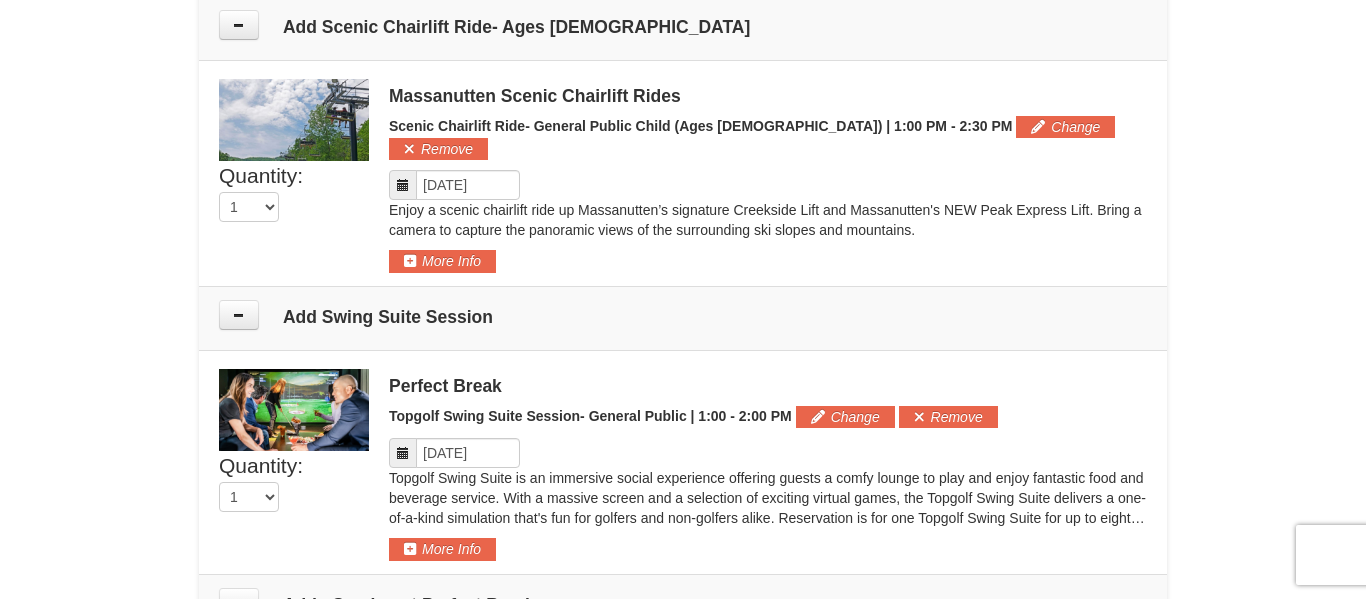 scroll, scrollTop: 3144, scrollLeft: 0, axis: vertical 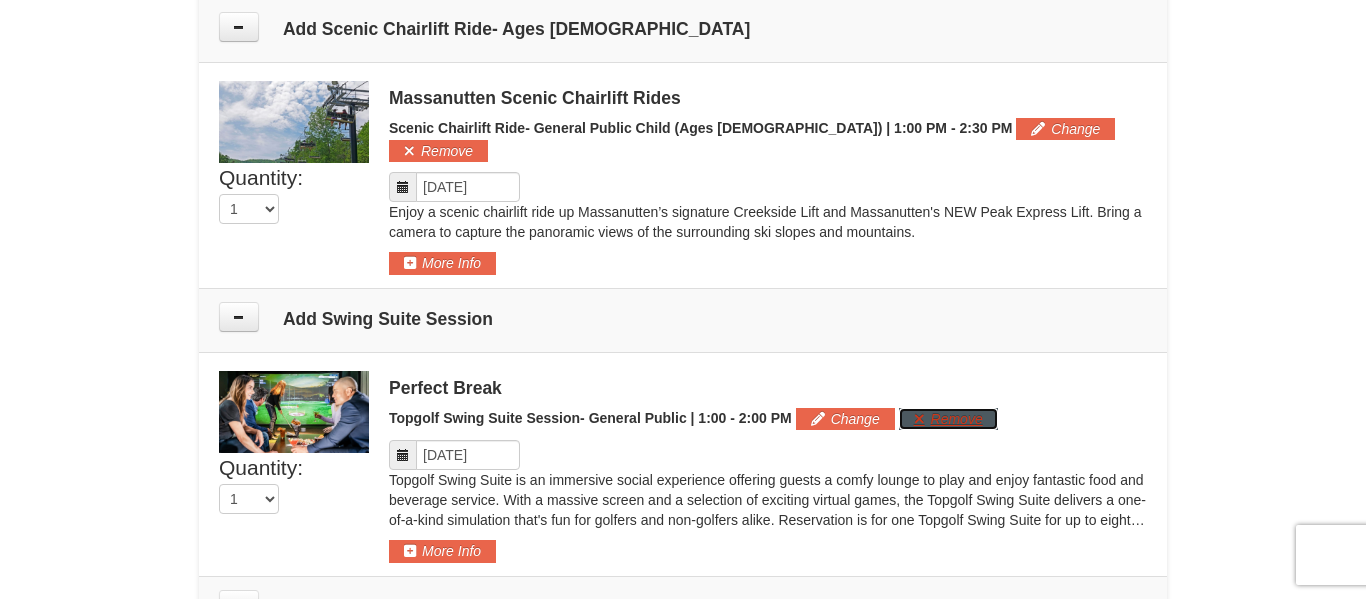 click on "Remove" at bounding box center (948, 419) 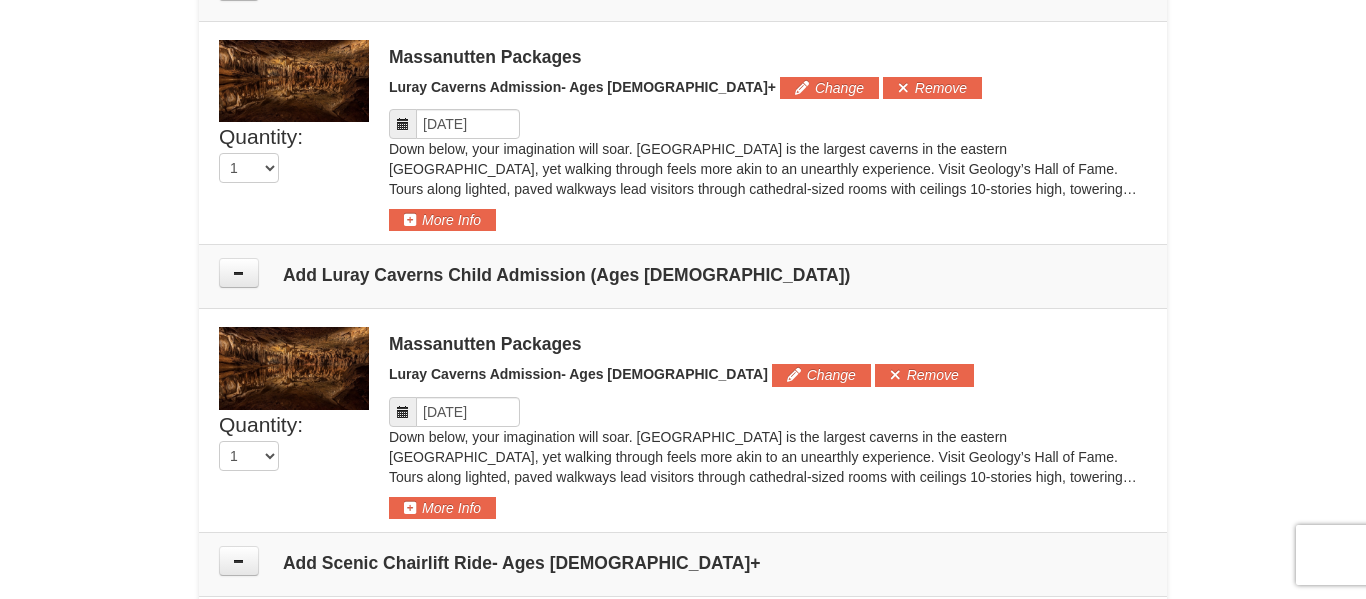 scroll, scrollTop: 2316, scrollLeft: 0, axis: vertical 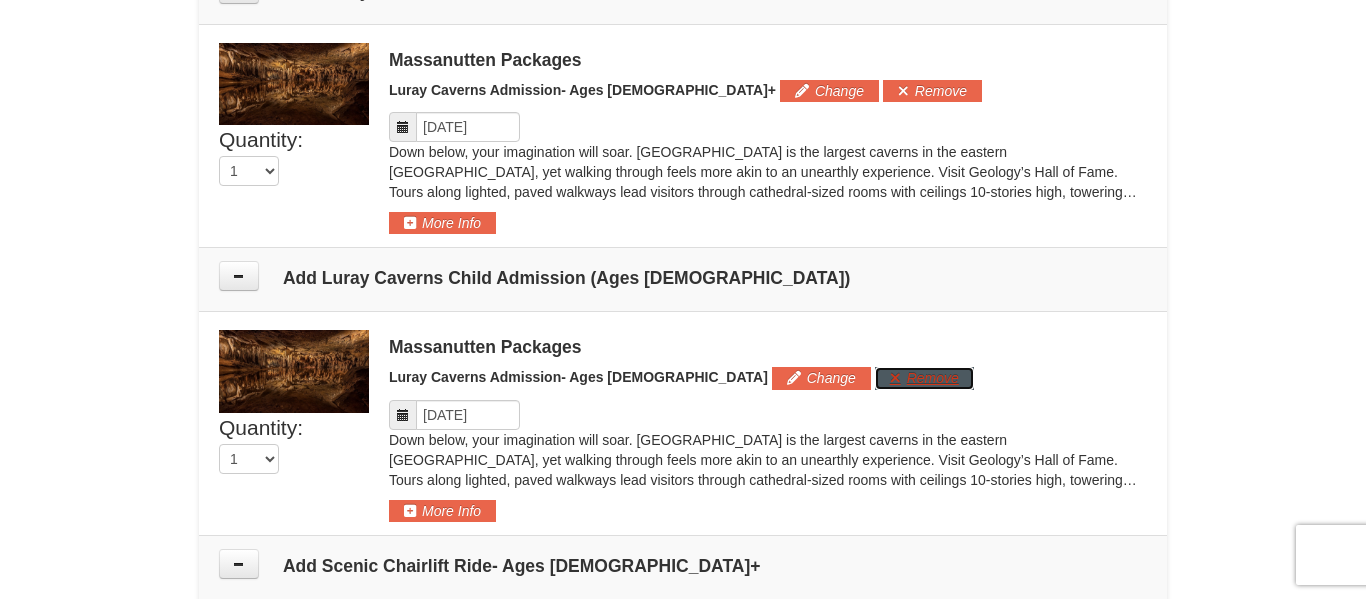 click on "Remove" at bounding box center (924, 378) 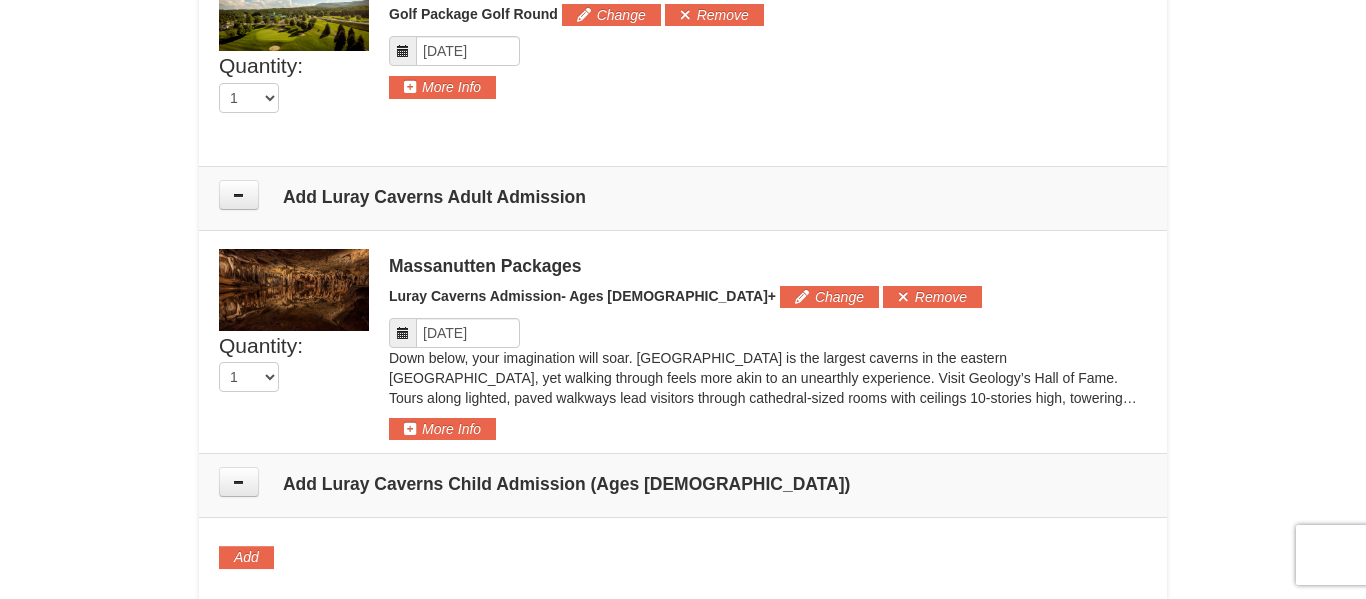scroll, scrollTop: 2106, scrollLeft: 0, axis: vertical 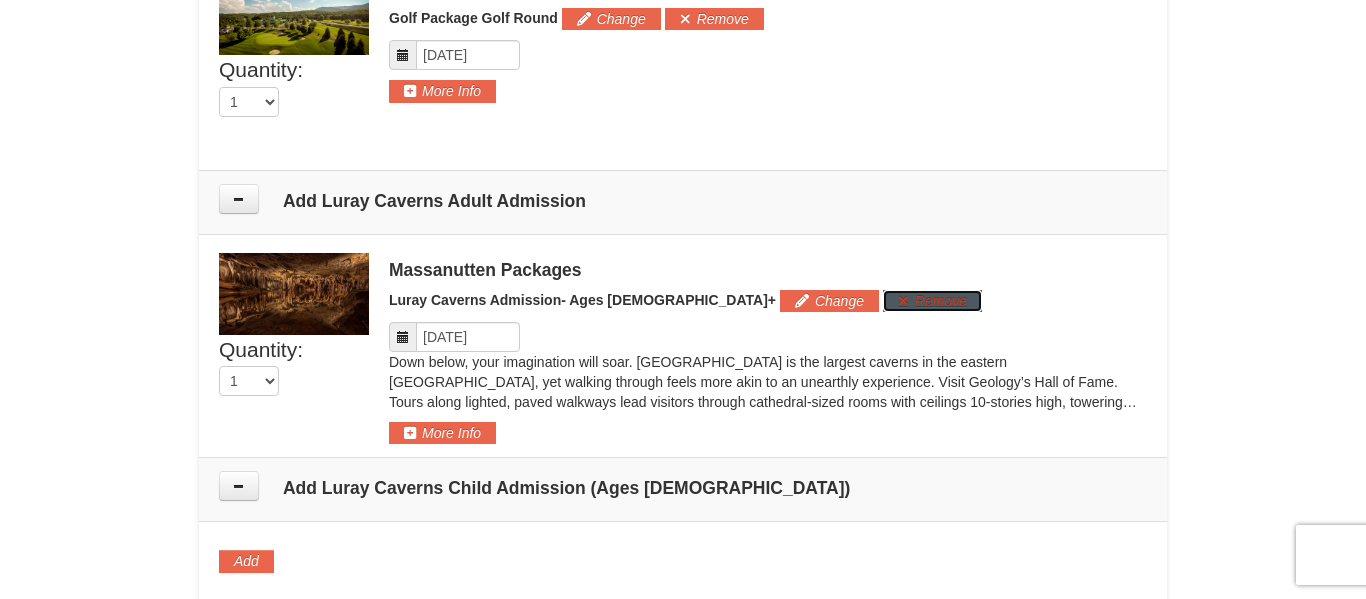 click on "Remove" at bounding box center (932, 301) 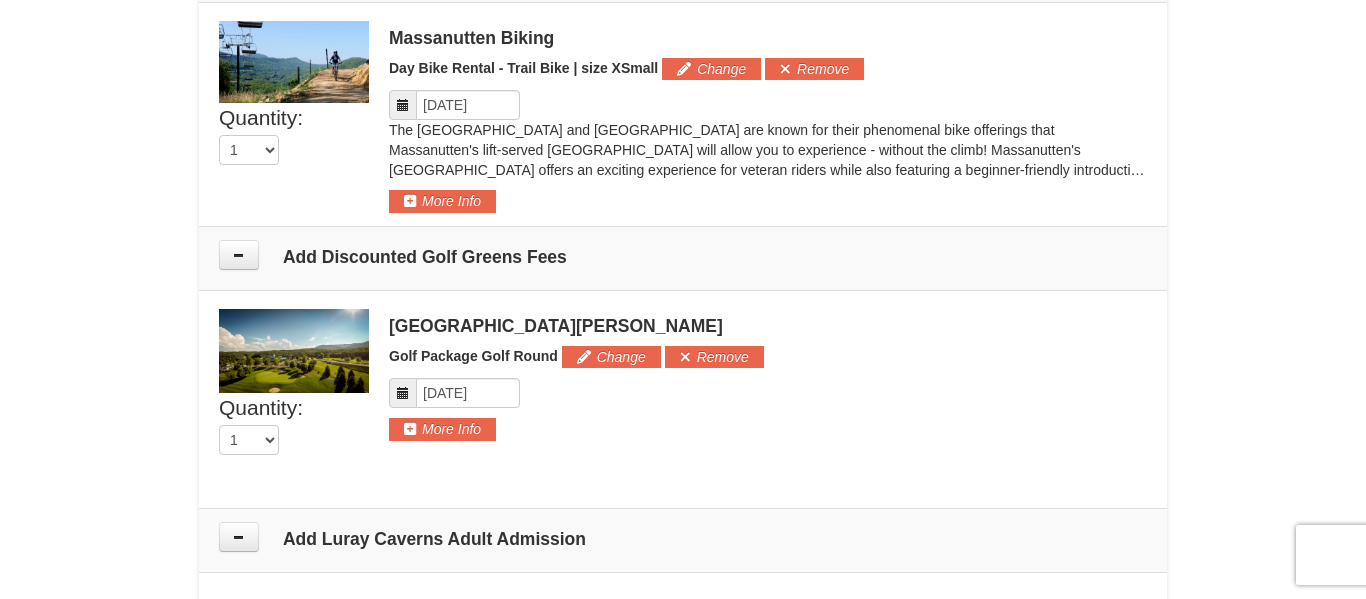 scroll, scrollTop: 1765, scrollLeft: 0, axis: vertical 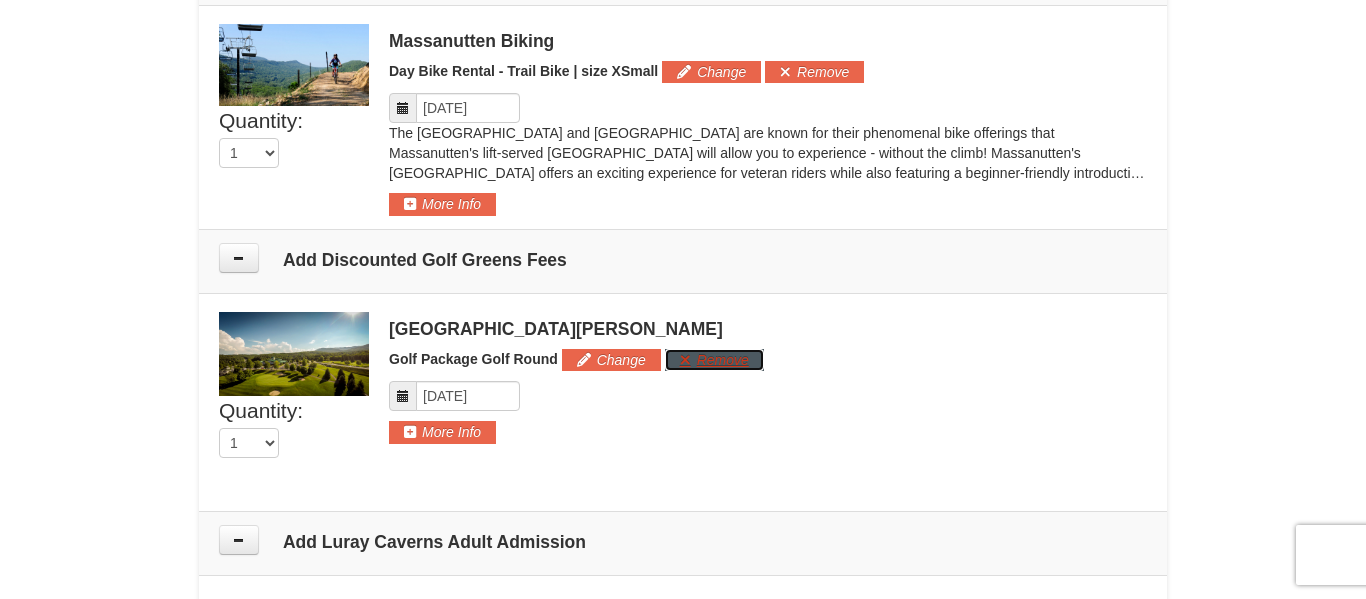 click on "Remove" at bounding box center (714, 360) 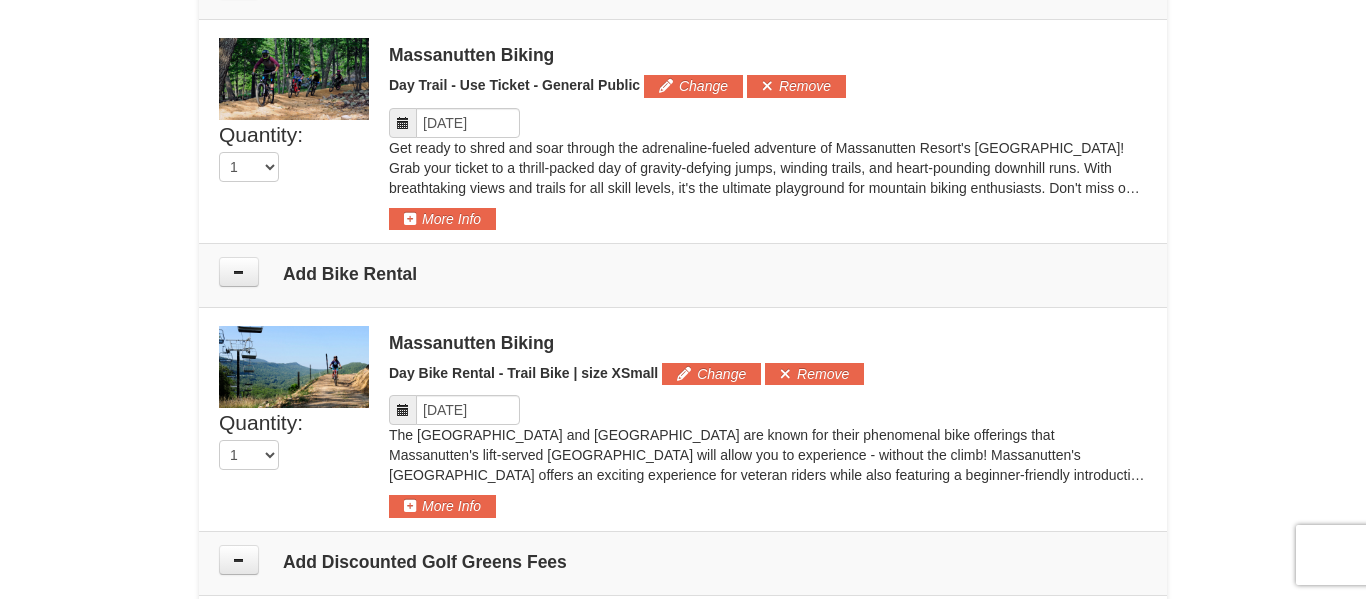 scroll, scrollTop: 1462, scrollLeft: 0, axis: vertical 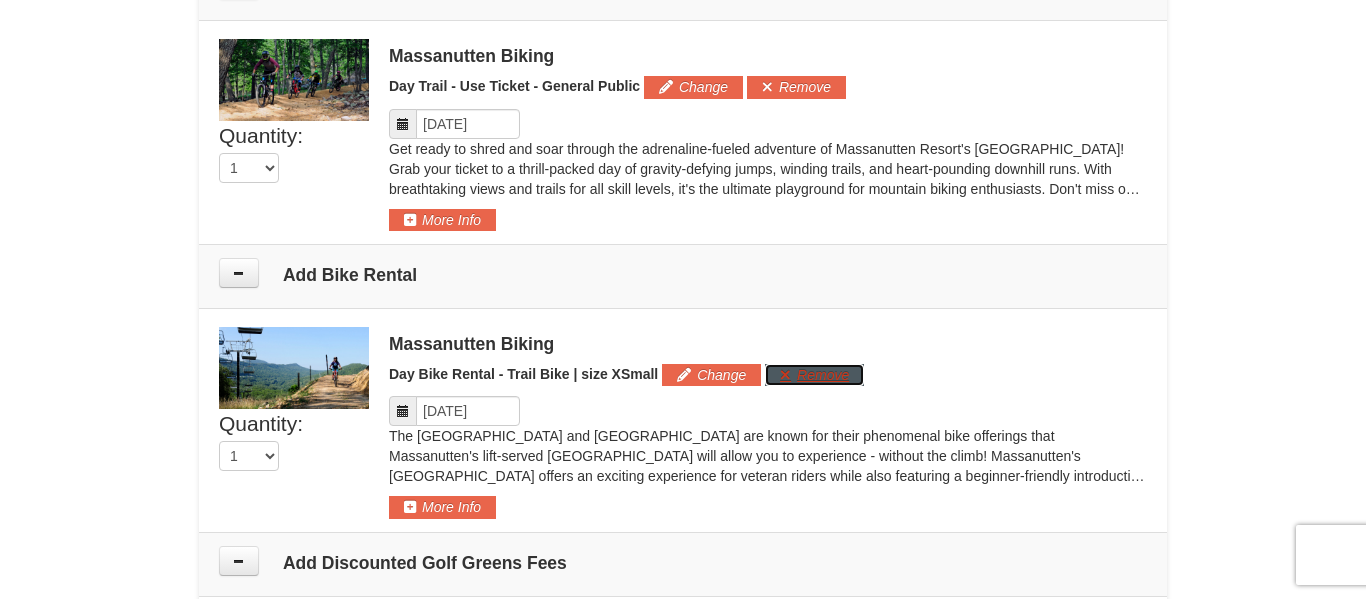 click on "Remove" at bounding box center [814, 375] 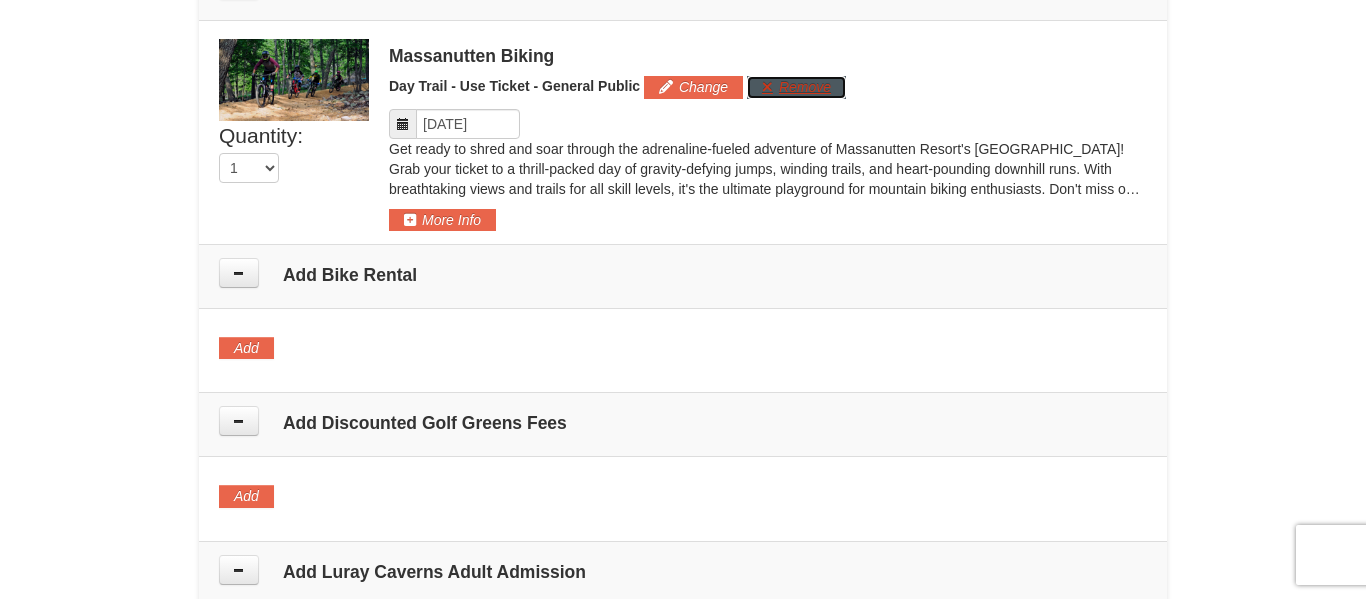 click on "Remove" at bounding box center (796, 87) 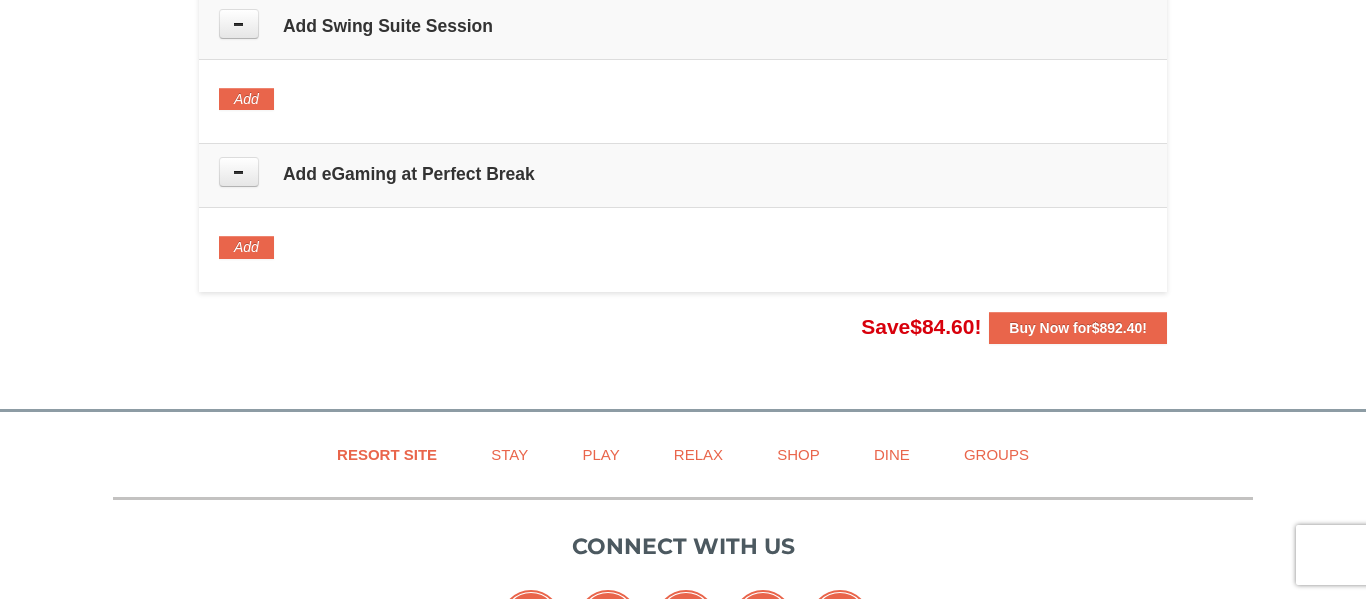 scroll, scrollTop: 2748, scrollLeft: 0, axis: vertical 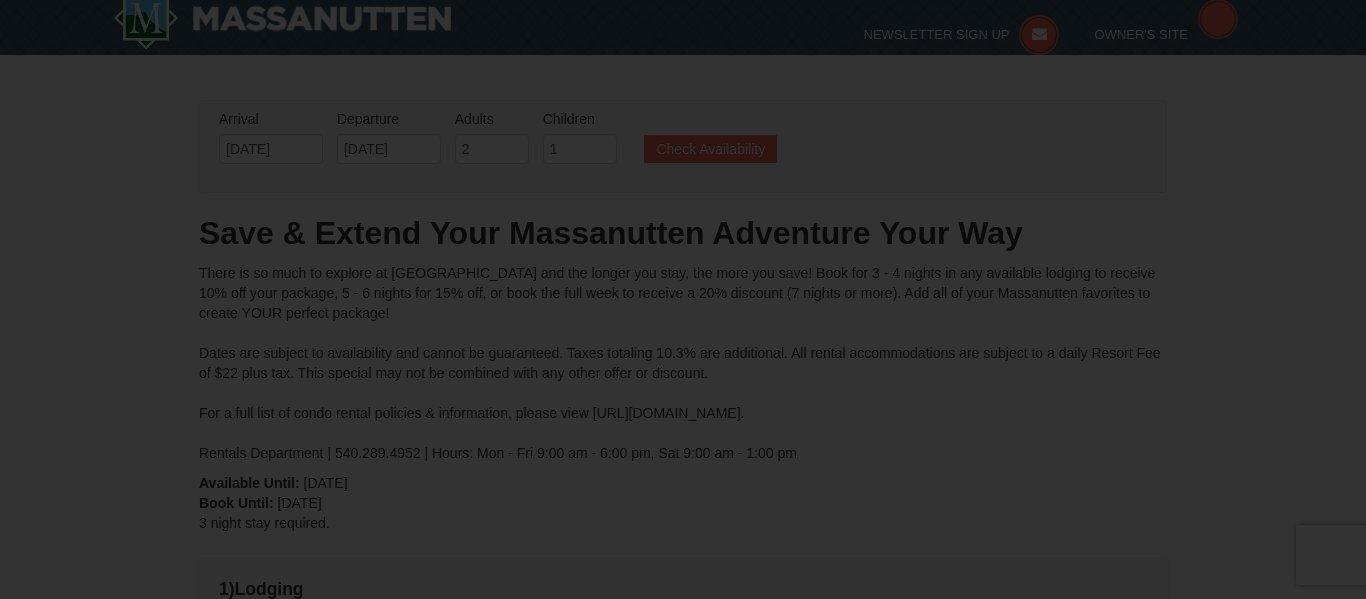 type on "[DATE]" 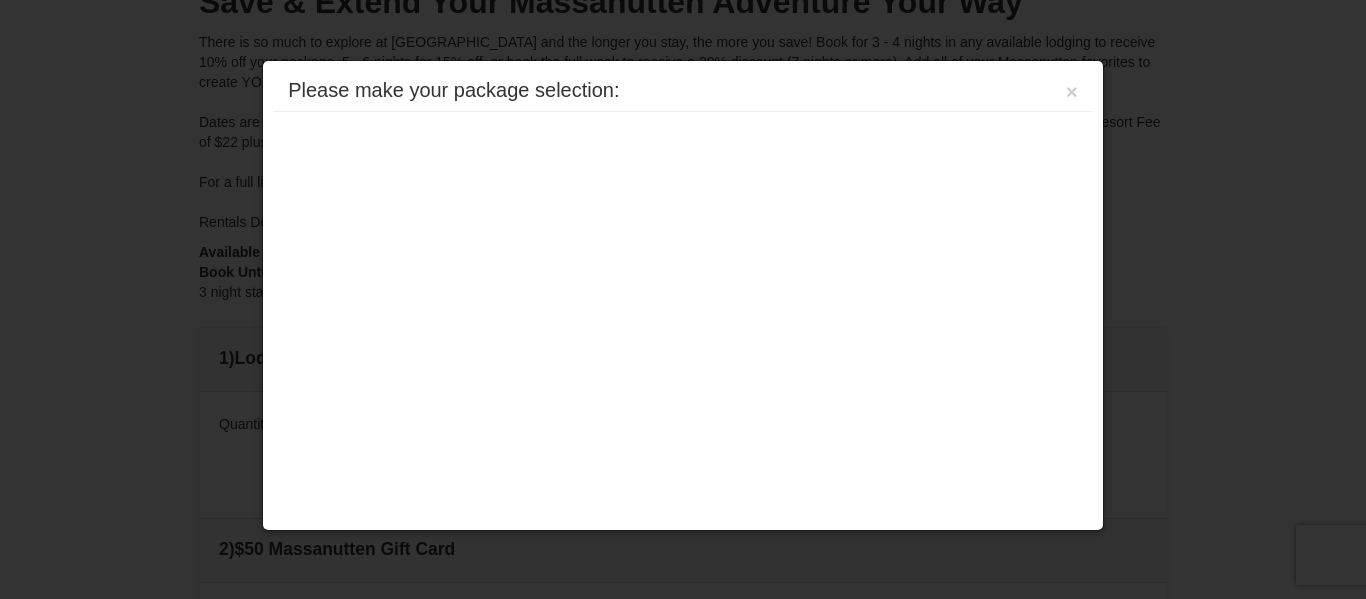 scroll, scrollTop: 652, scrollLeft: 0, axis: vertical 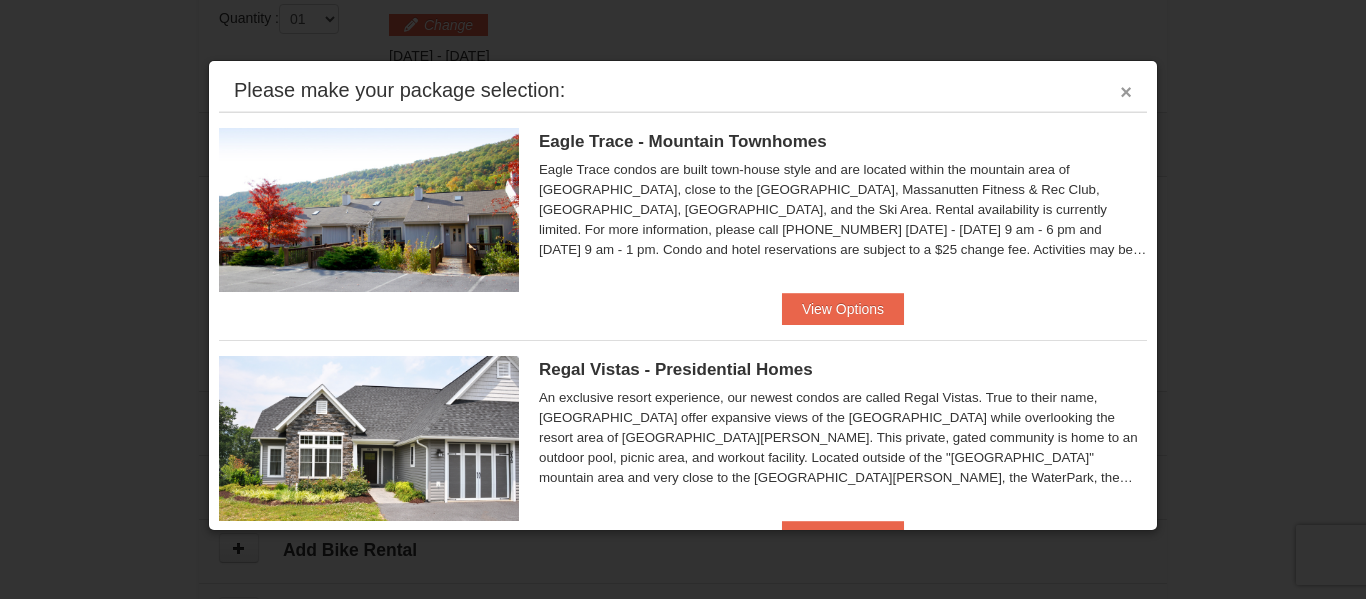 click on "×" at bounding box center (1126, 92) 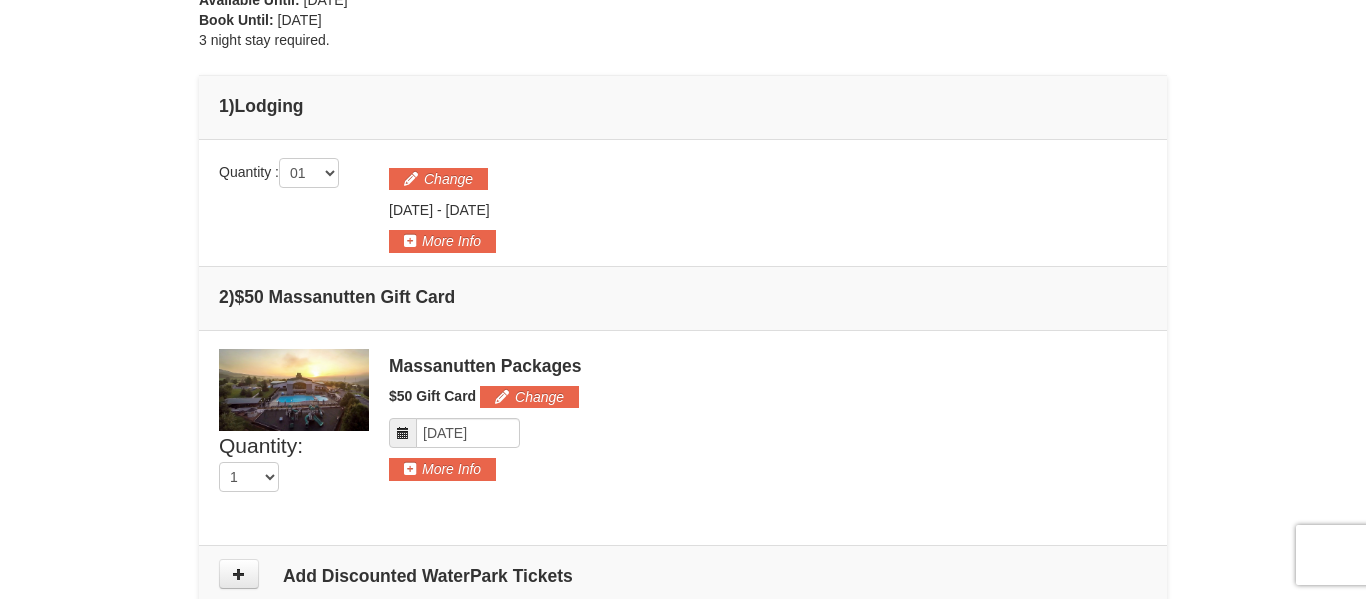 scroll, scrollTop: 496, scrollLeft: 0, axis: vertical 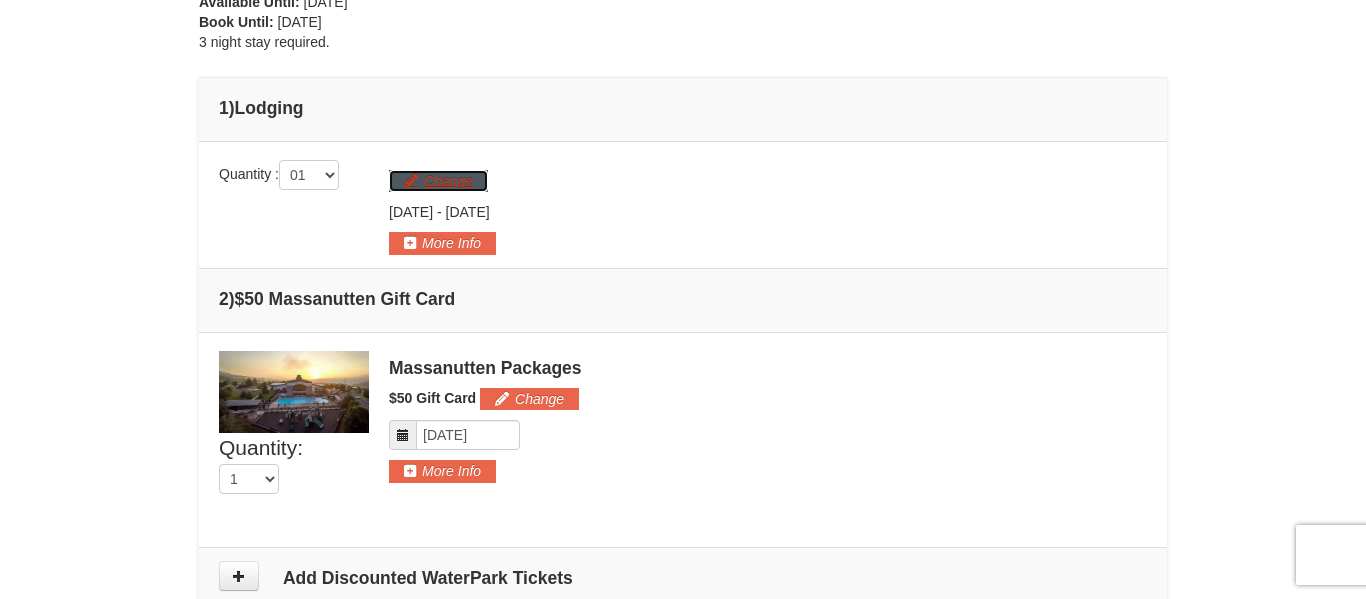 click on "Change" at bounding box center [438, 181] 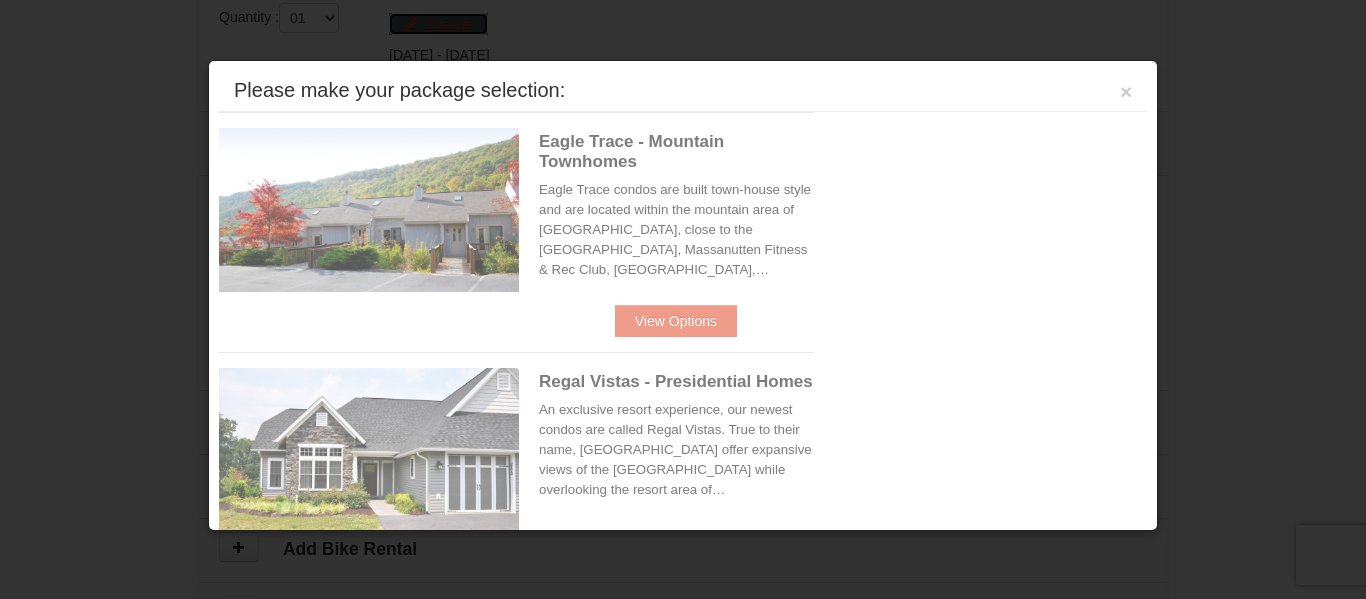 scroll, scrollTop: 656, scrollLeft: 0, axis: vertical 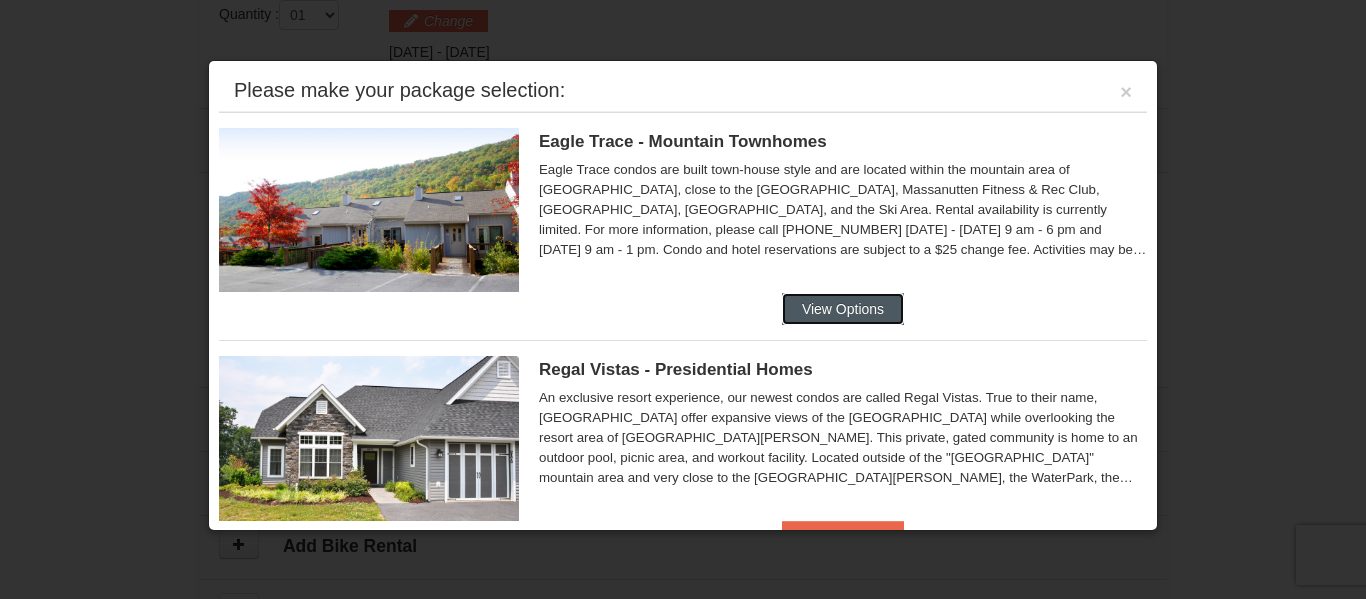 click on "View Options" at bounding box center (843, 309) 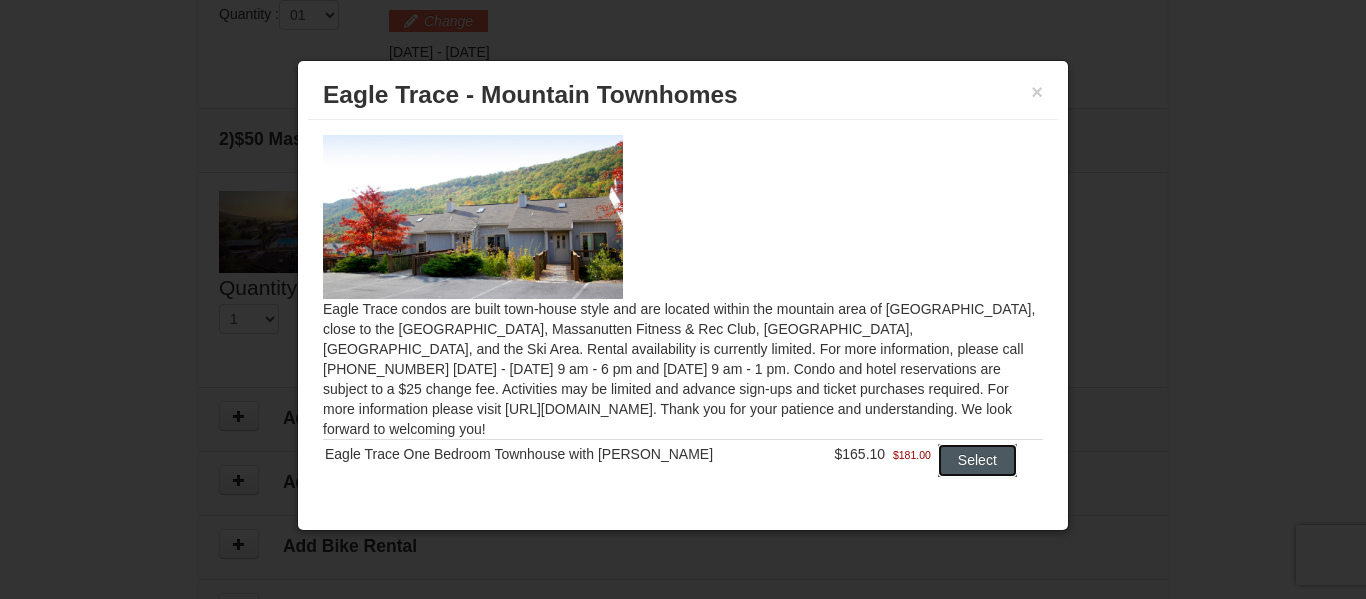 click on "Select" at bounding box center (977, 460) 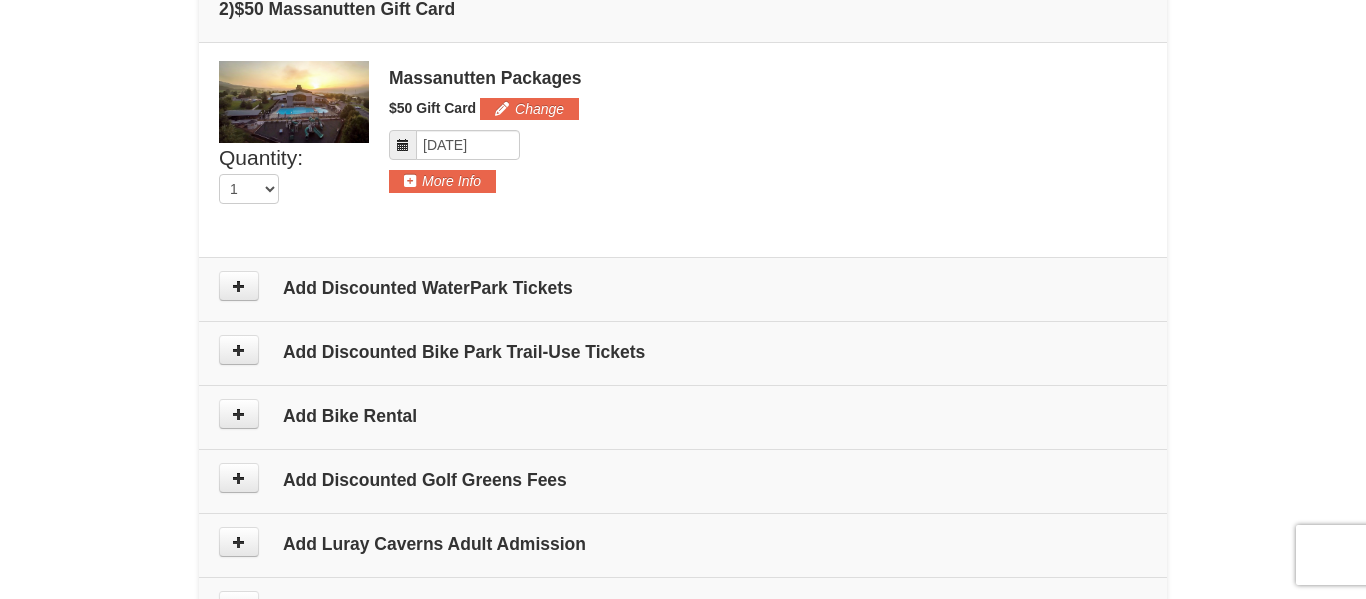 scroll, scrollTop: 880, scrollLeft: 0, axis: vertical 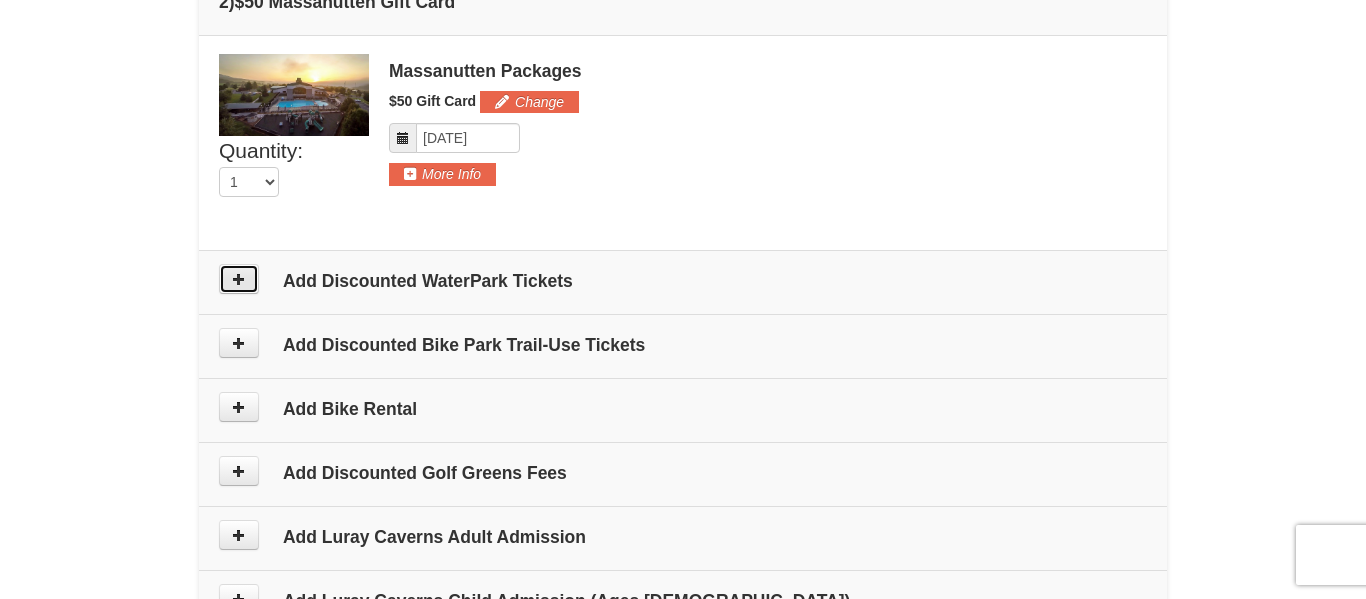 click at bounding box center [239, 279] 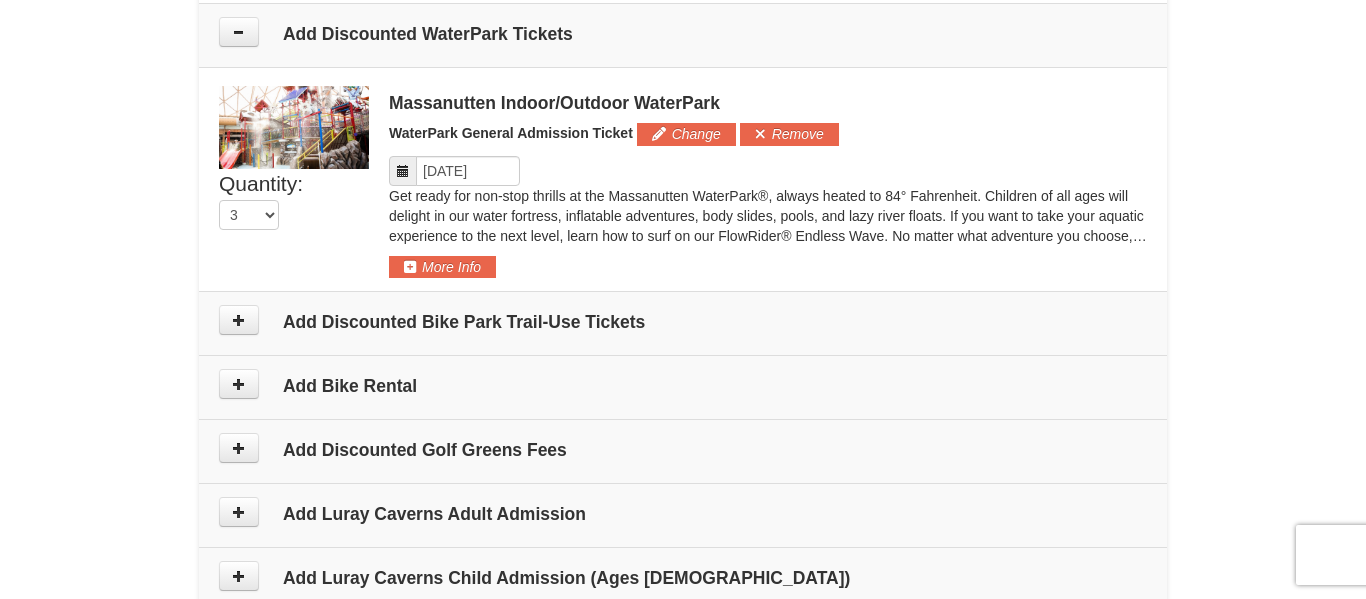 scroll, scrollTop: 1130, scrollLeft: 0, axis: vertical 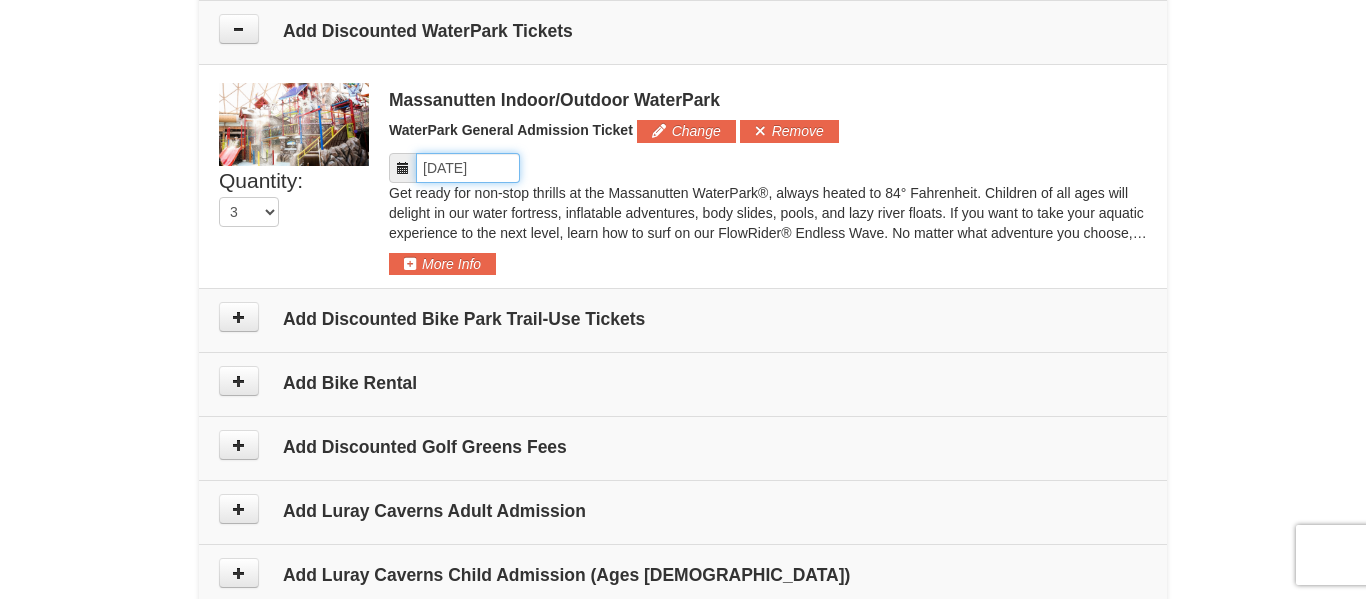 click on "Please format dates MM/DD/YYYY" at bounding box center (468, 168) 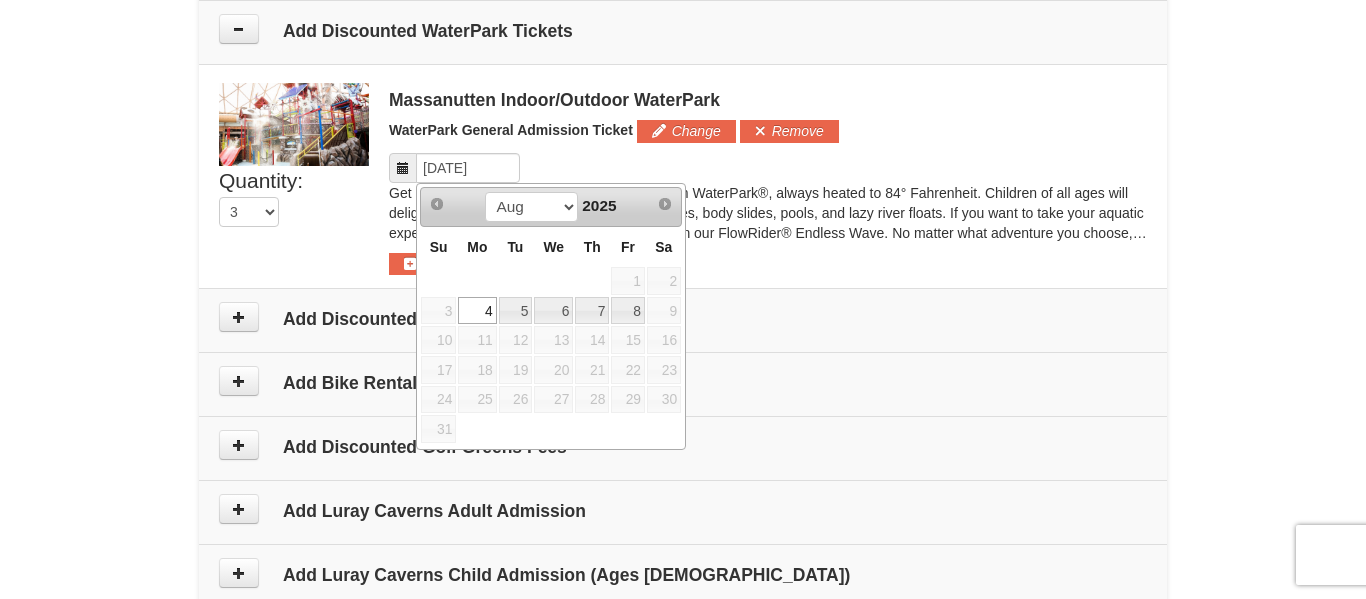 click on "6" at bounding box center [553, 311] 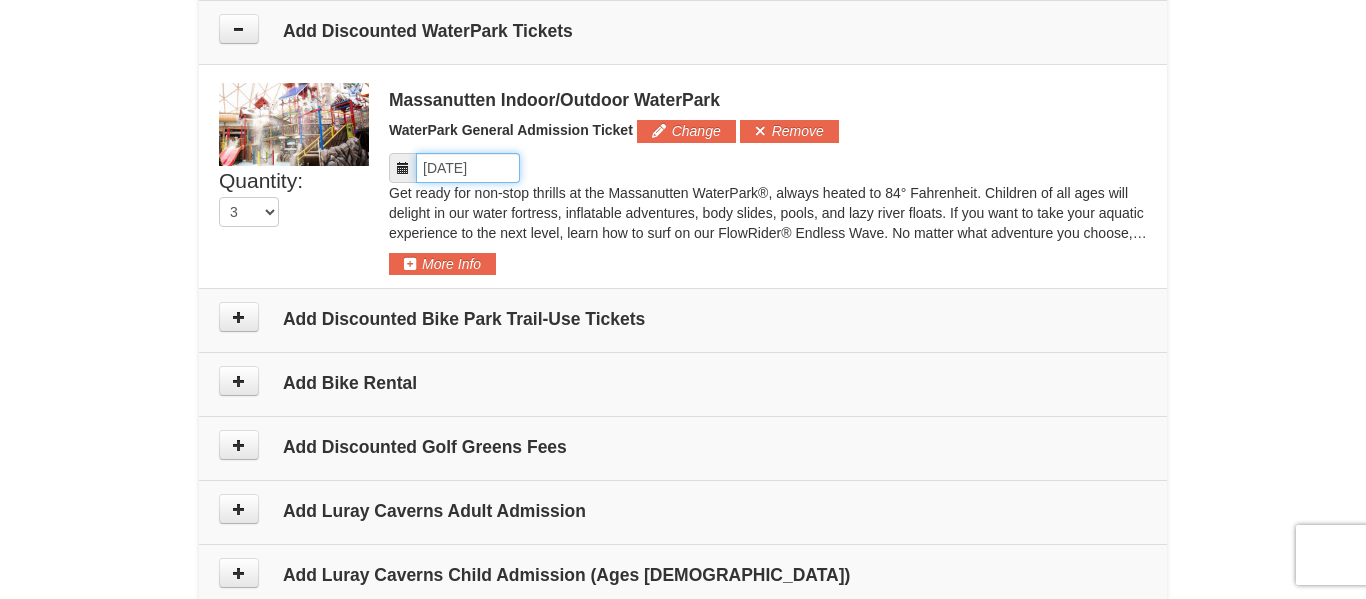 click on "Please format dates MM/DD/YYYY" at bounding box center (468, 168) 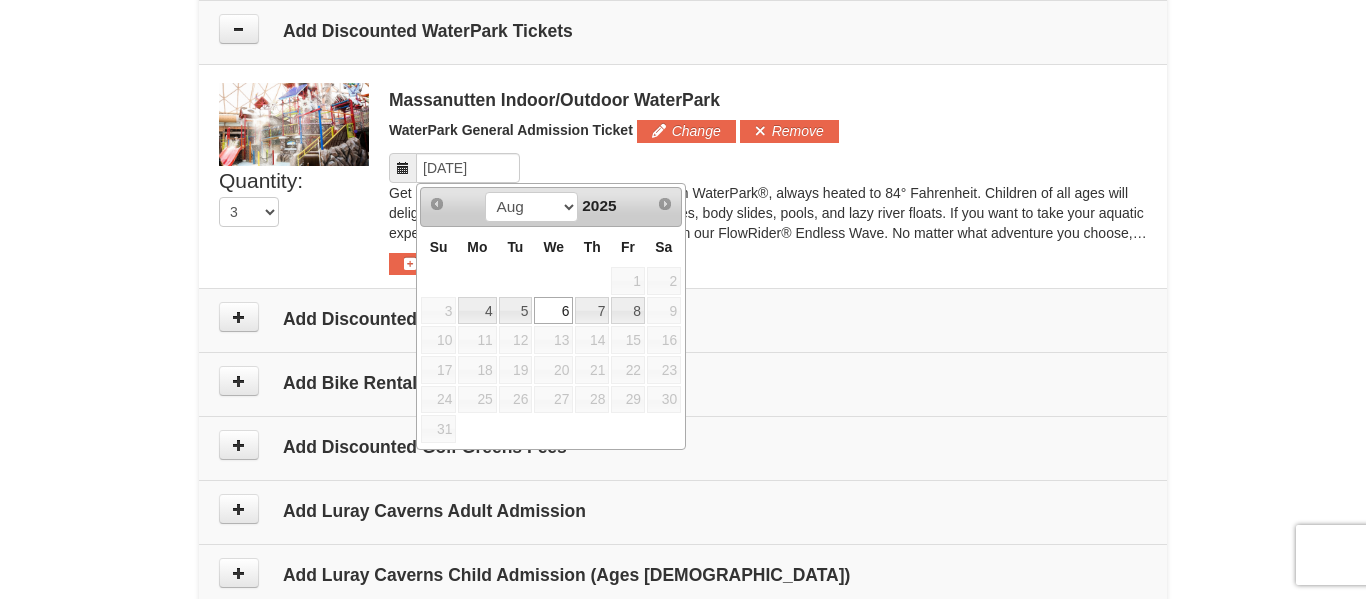 click on "5" at bounding box center (516, 311) 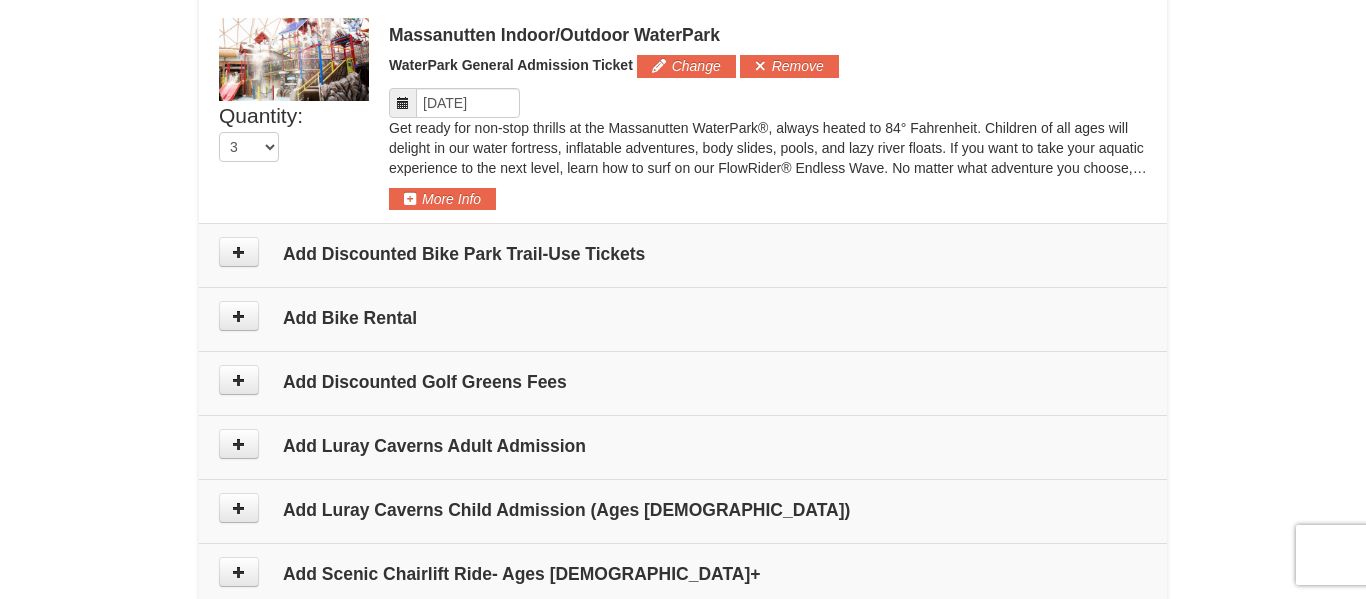 scroll, scrollTop: 1222, scrollLeft: 0, axis: vertical 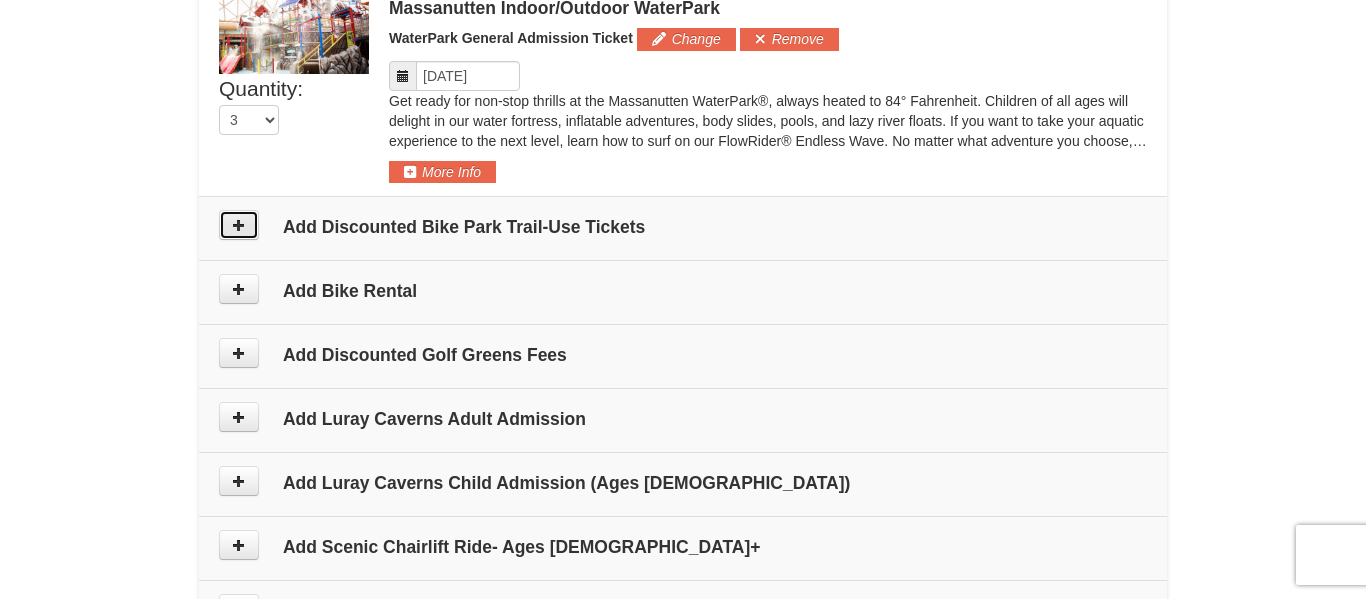 click at bounding box center [239, 225] 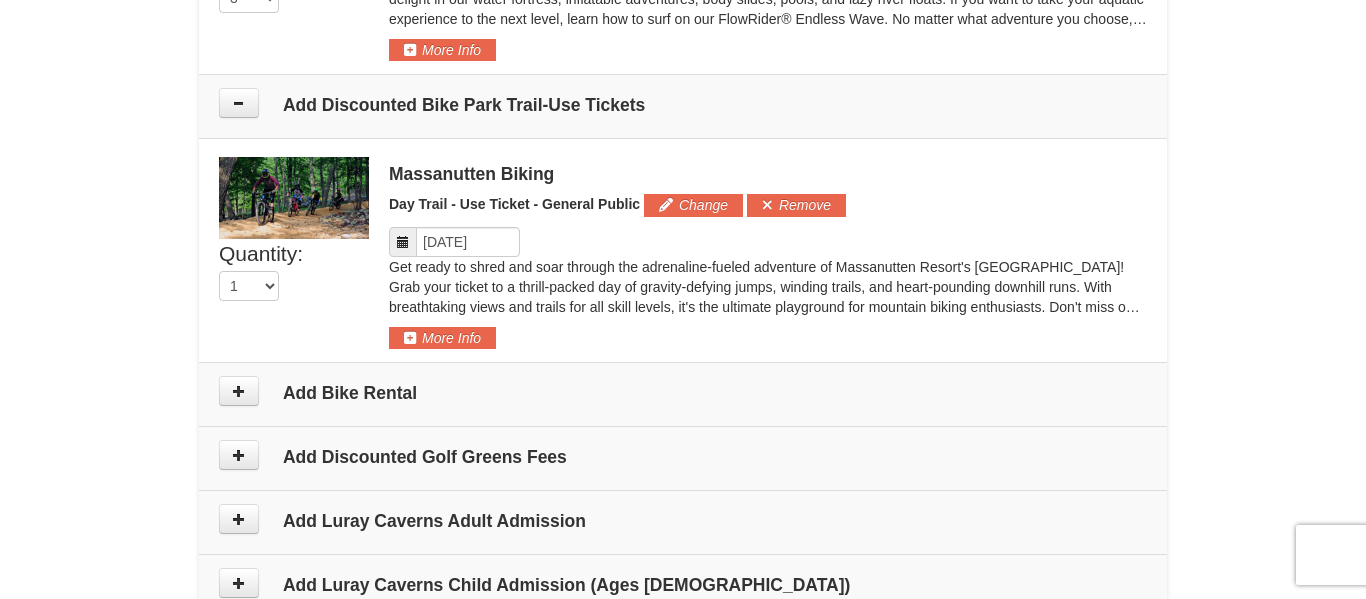 scroll, scrollTop: 1327, scrollLeft: 0, axis: vertical 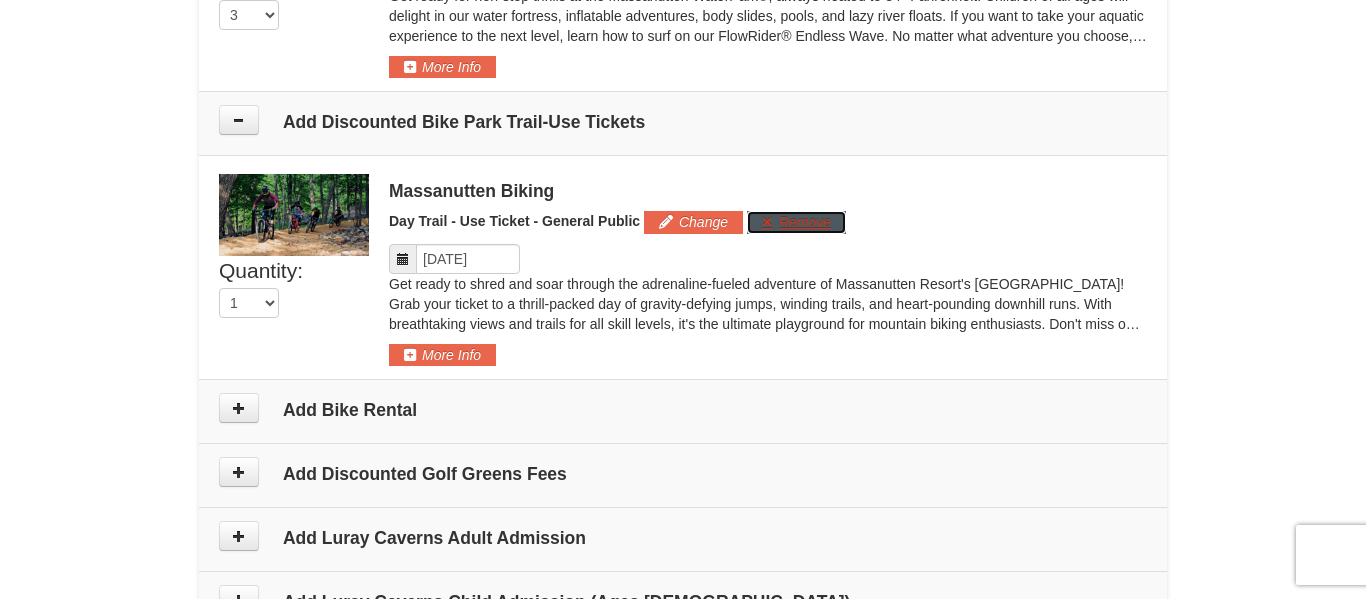 click on "Remove" at bounding box center (796, 222) 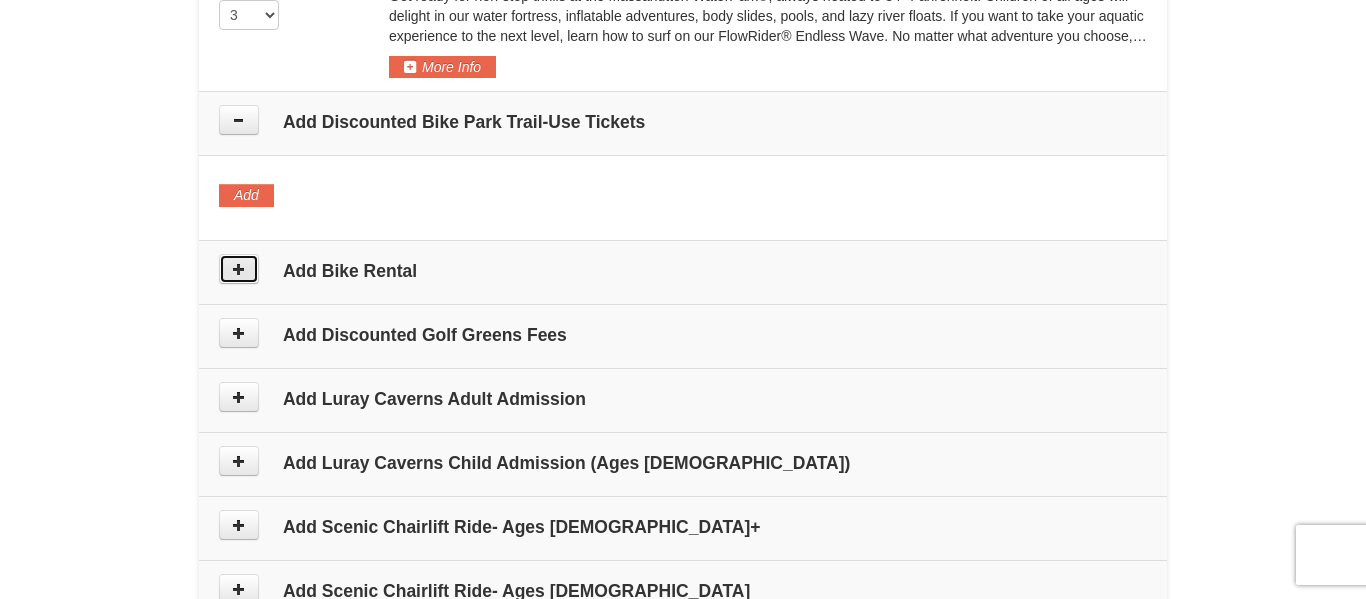 click at bounding box center (239, 269) 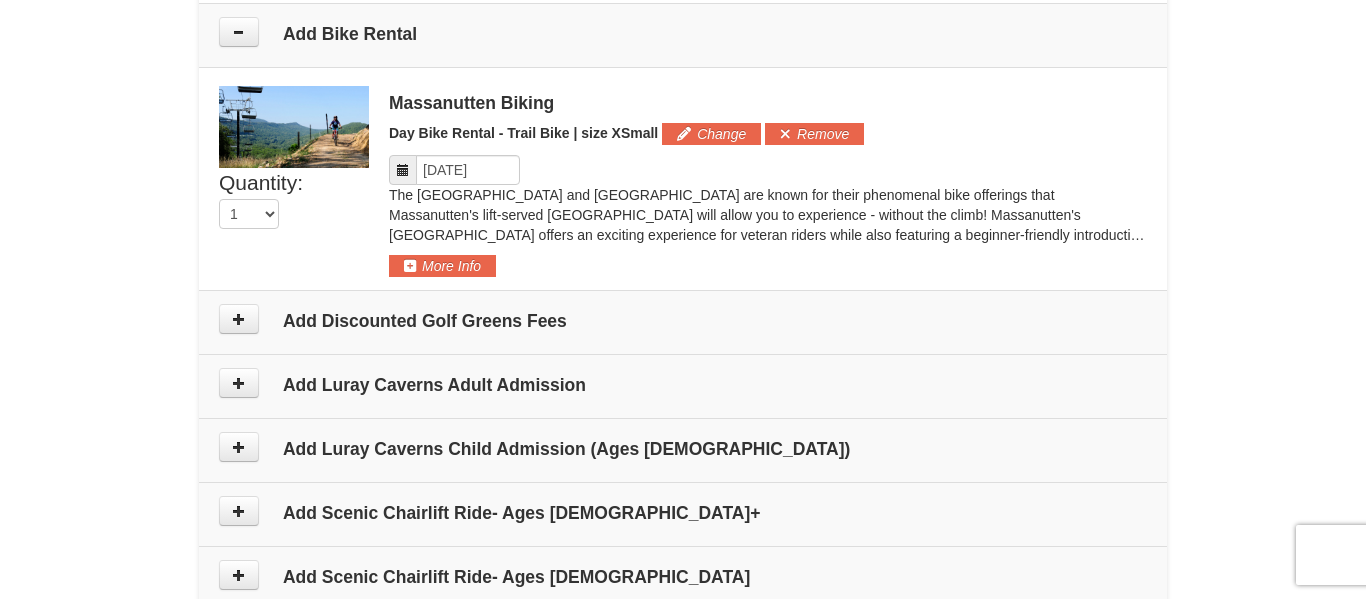 scroll, scrollTop: 1567, scrollLeft: 0, axis: vertical 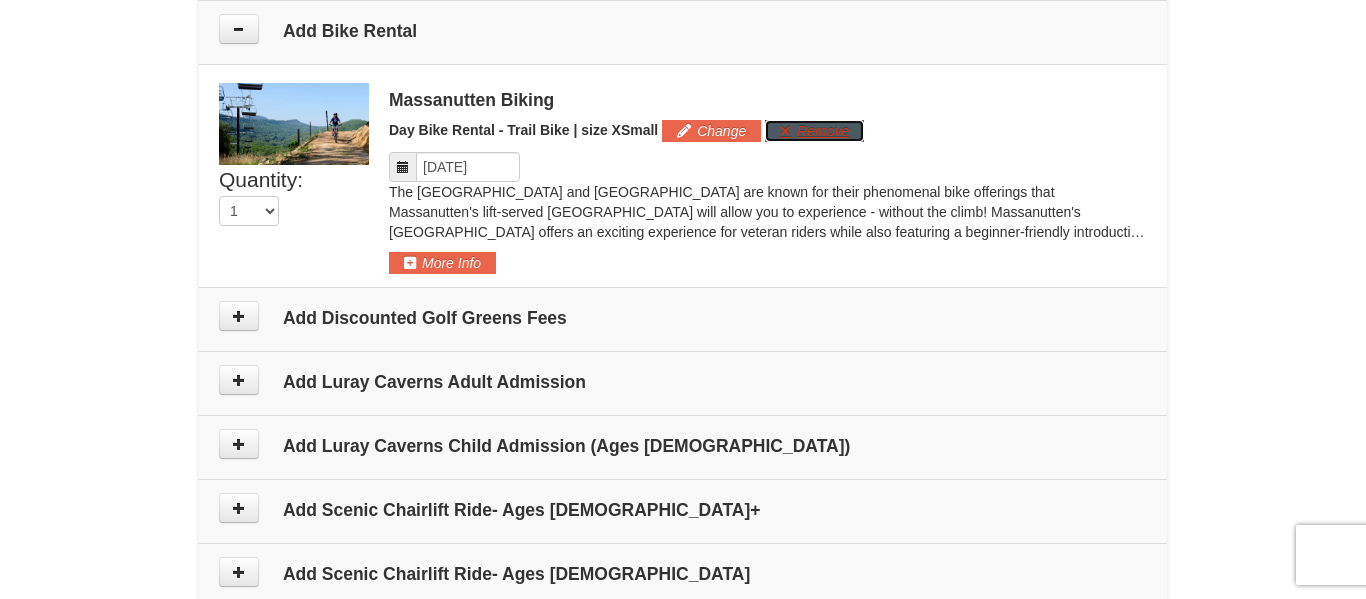 click on "Remove" at bounding box center (814, 131) 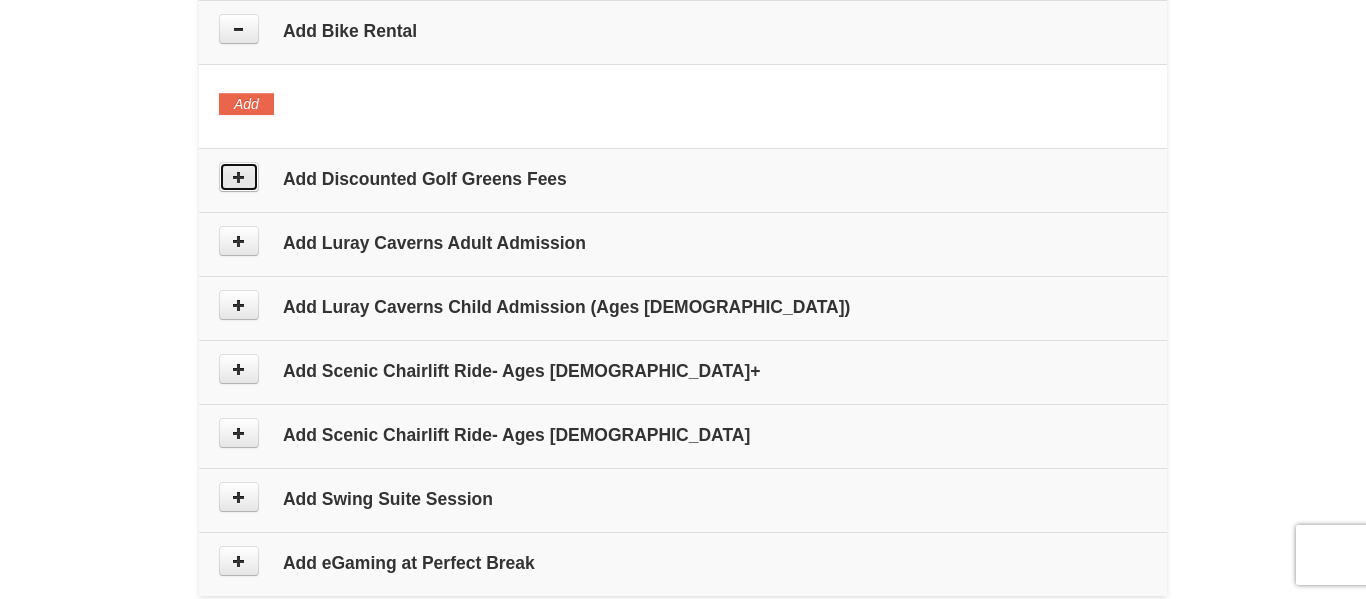 click at bounding box center (239, 177) 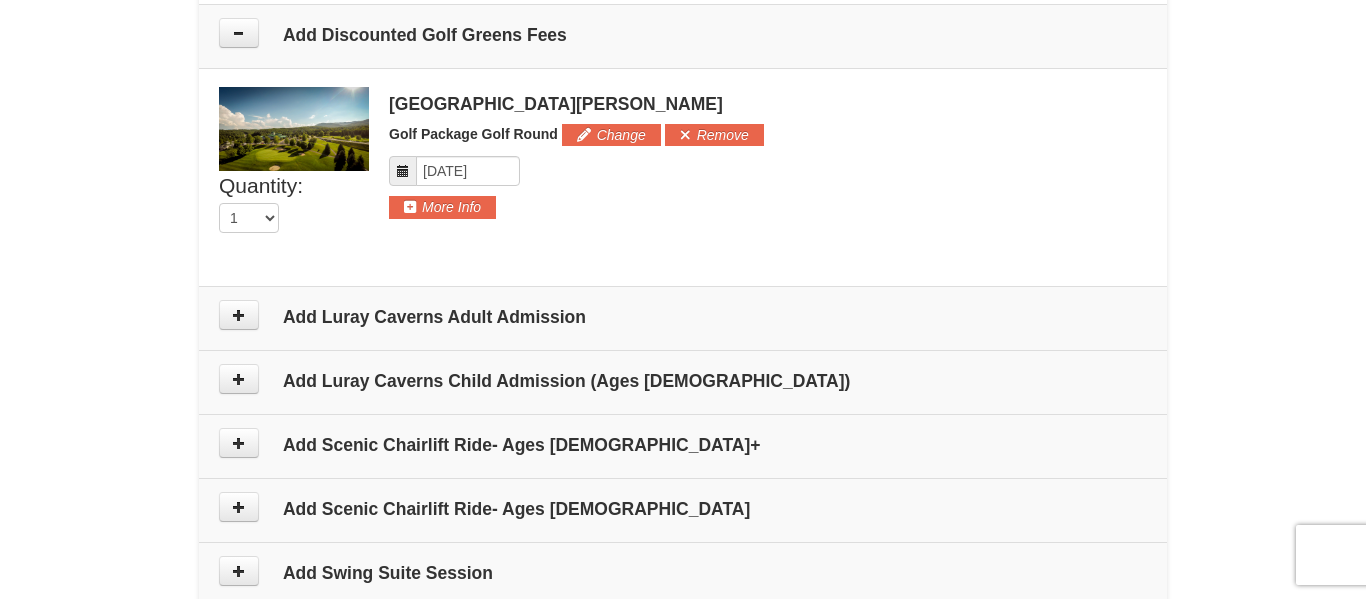 scroll, scrollTop: 1715, scrollLeft: 0, axis: vertical 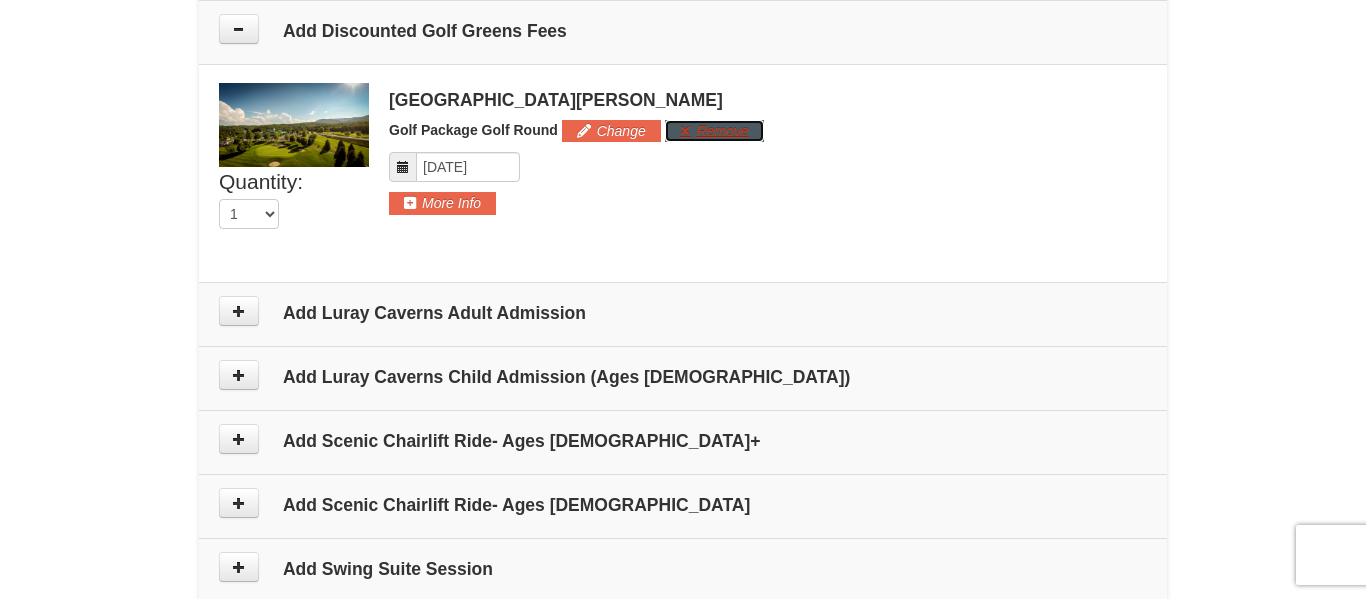 click on "Remove" at bounding box center [714, 131] 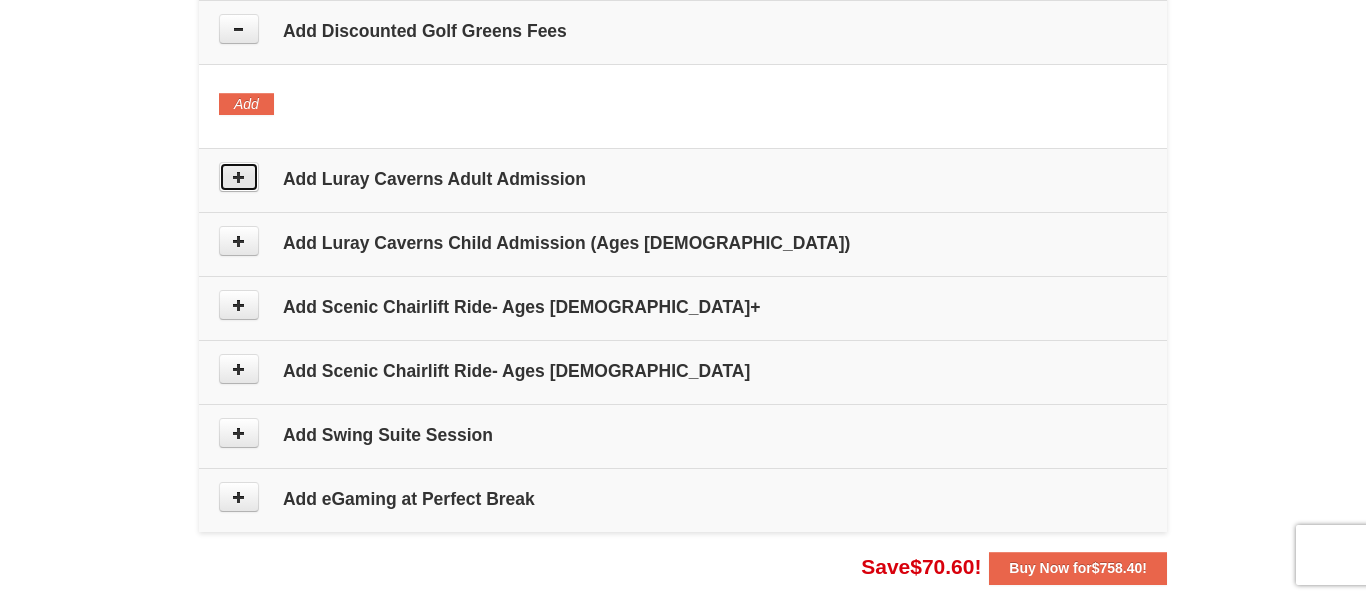 click at bounding box center (239, 177) 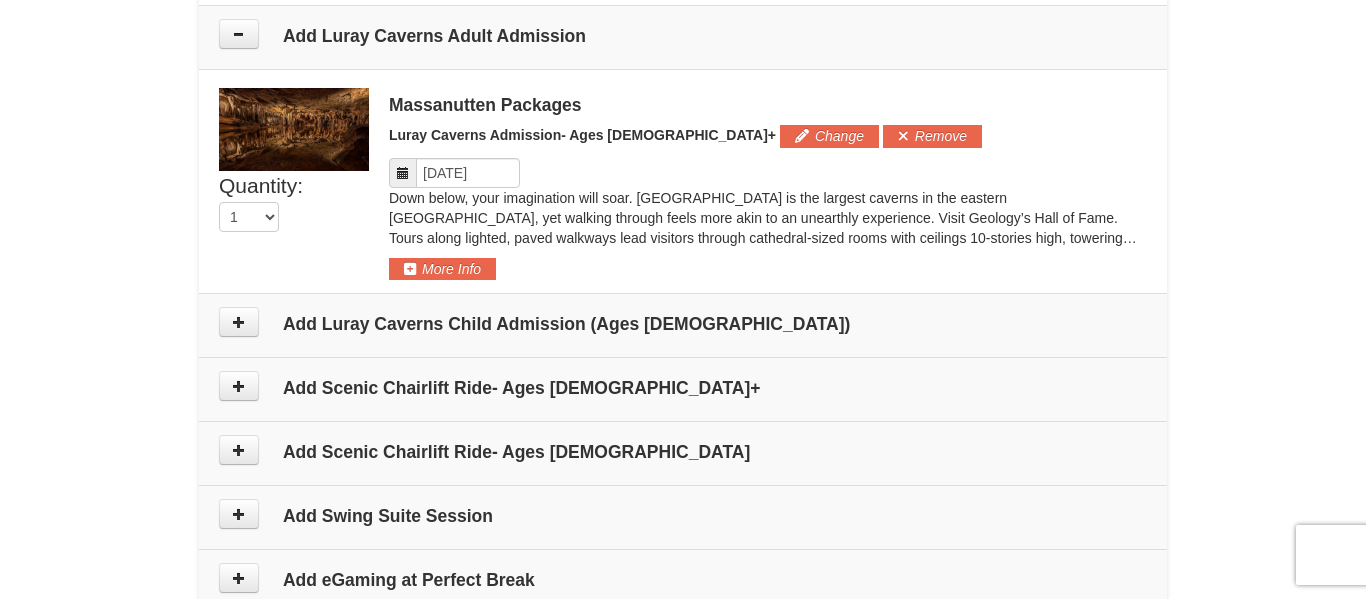 scroll, scrollTop: 1863, scrollLeft: 0, axis: vertical 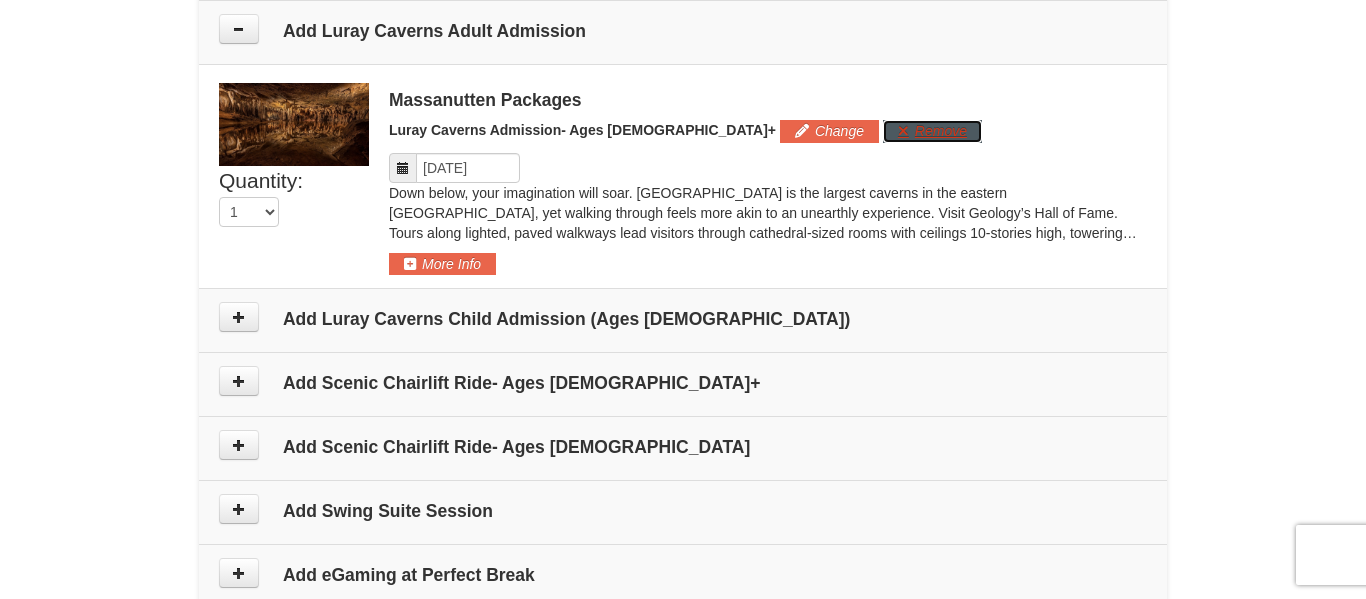 click on "Remove" at bounding box center [932, 131] 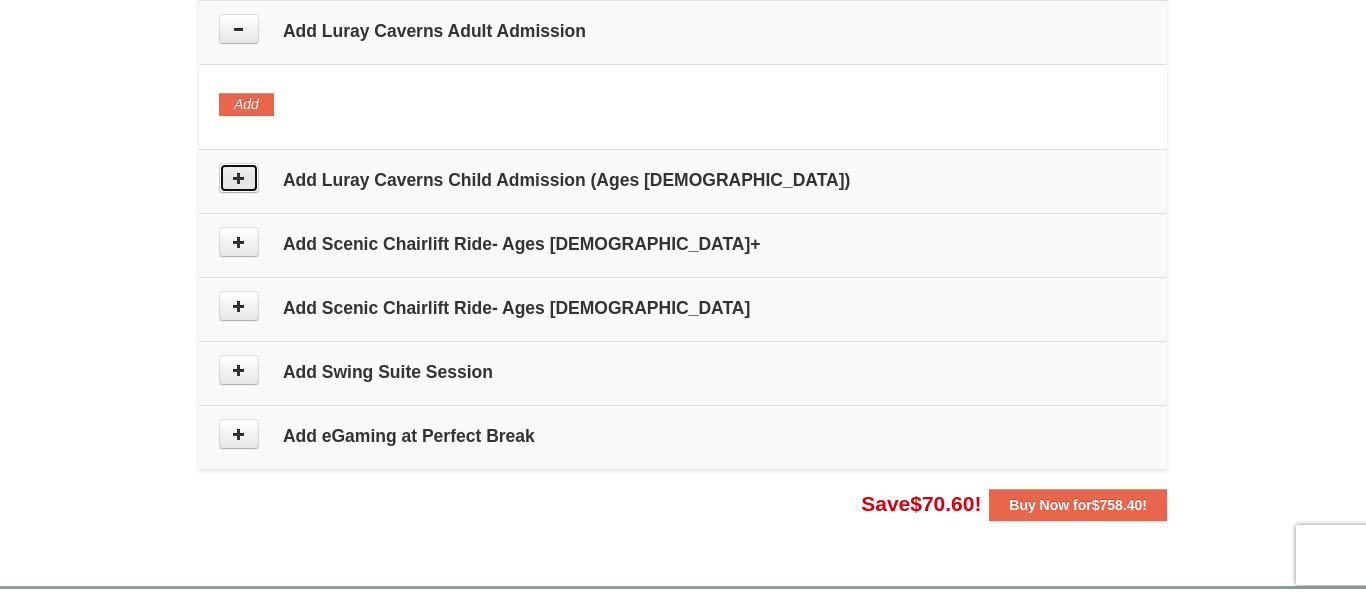 click at bounding box center [239, 178] 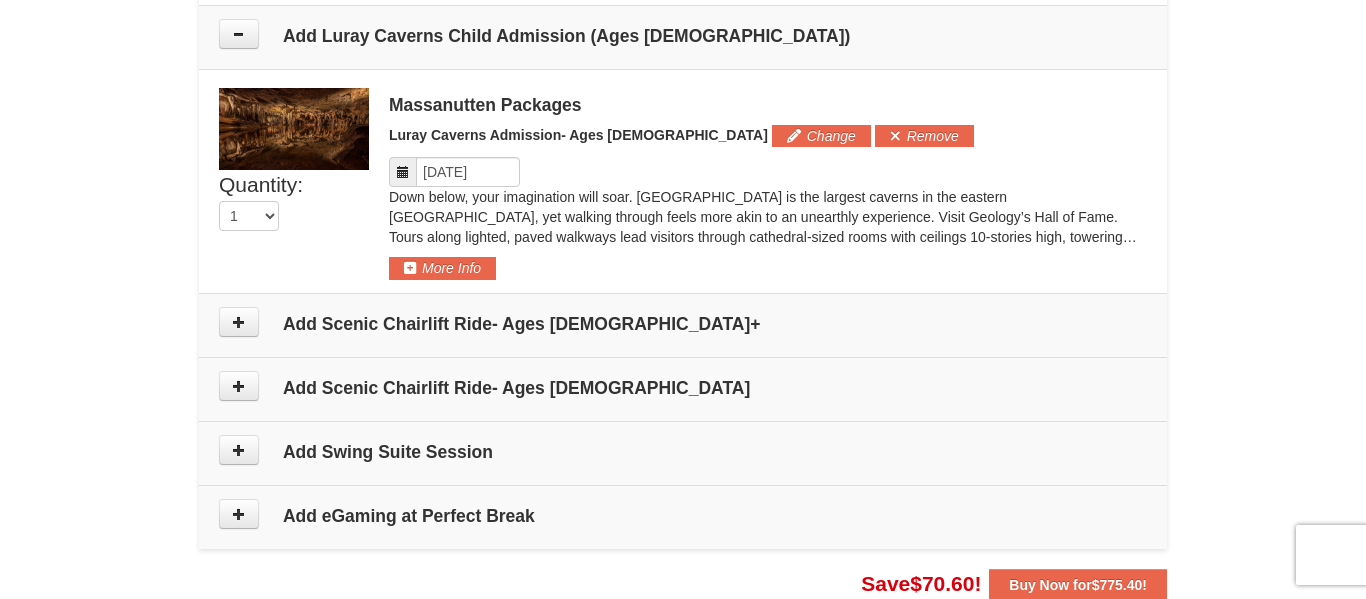 scroll, scrollTop: 2012, scrollLeft: 0, axis: vertical 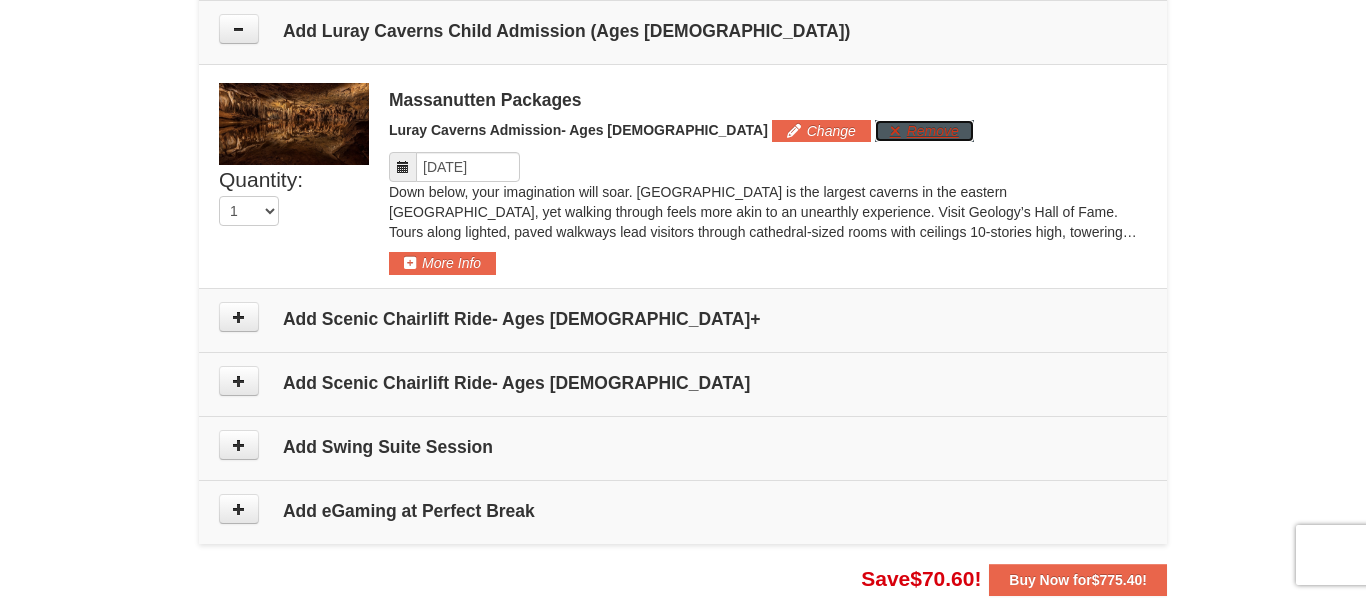 click on "Remove" at bounding box center (924, 131) 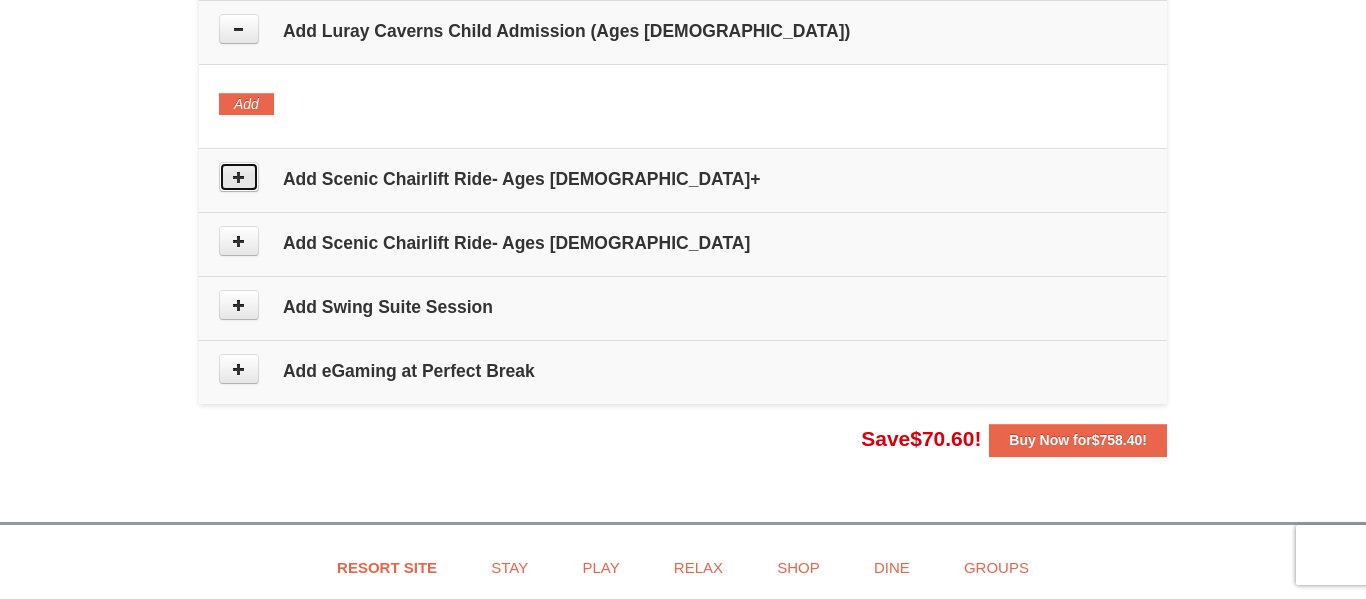 click at bounding box center (239, 177) 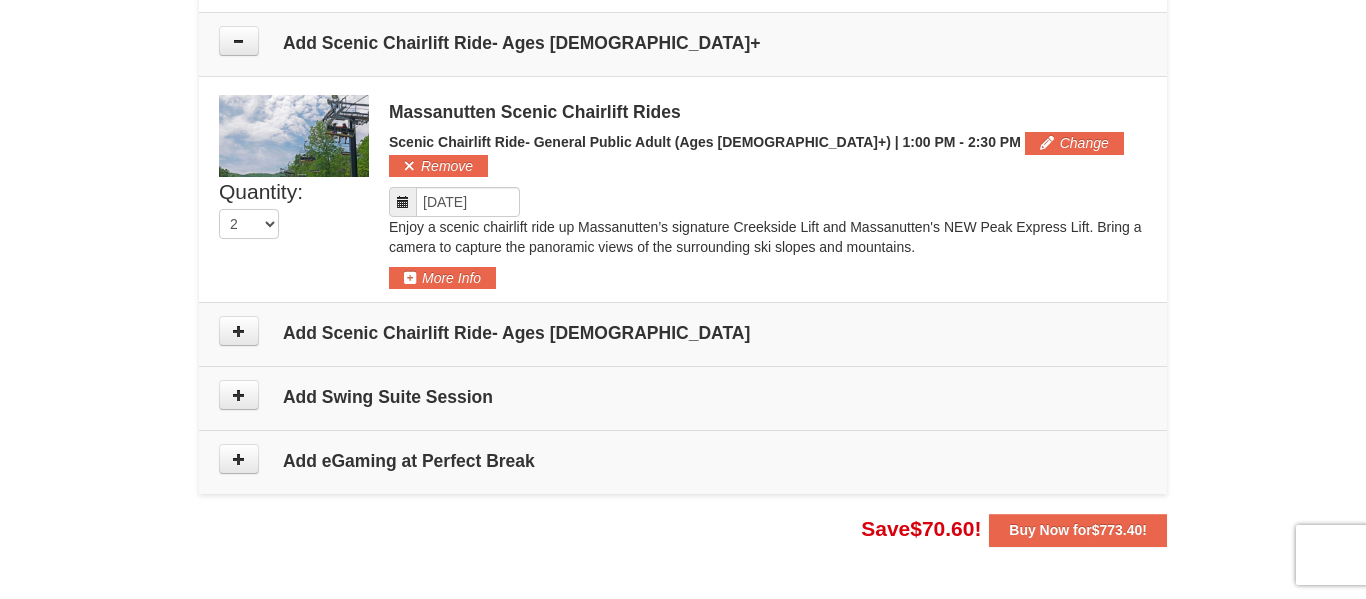 scroll, scrollTop: 2160, scrollLeft: 0, axis: vertical 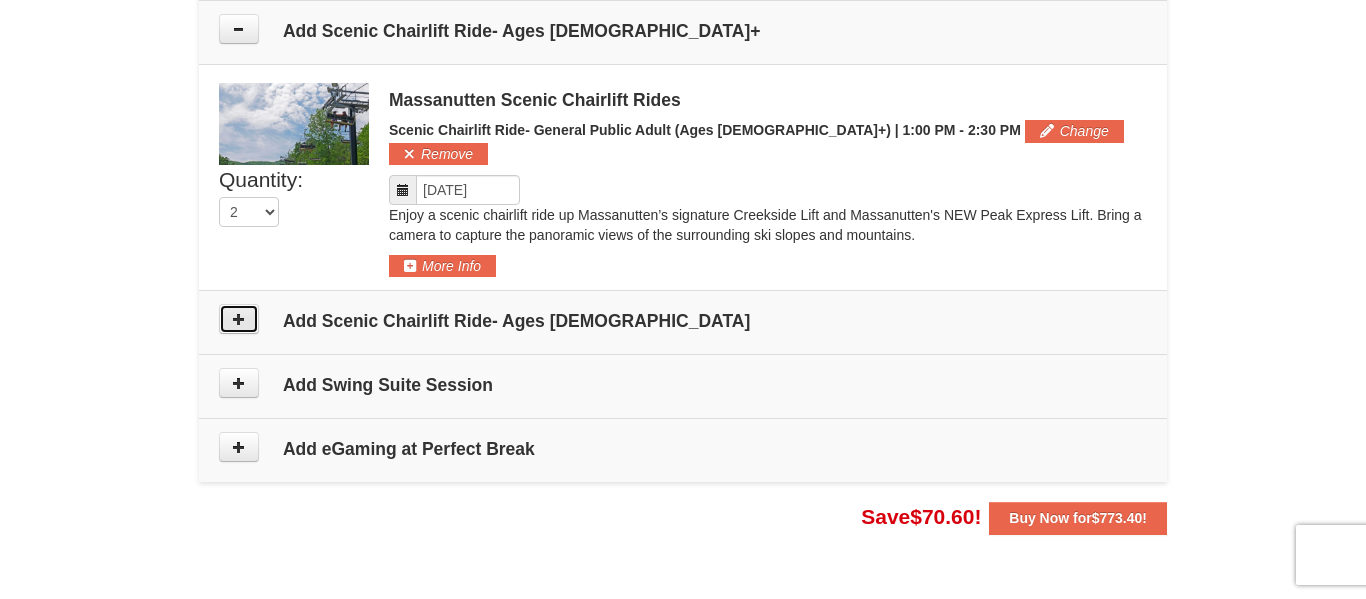 click at bounding box center (239, 319) 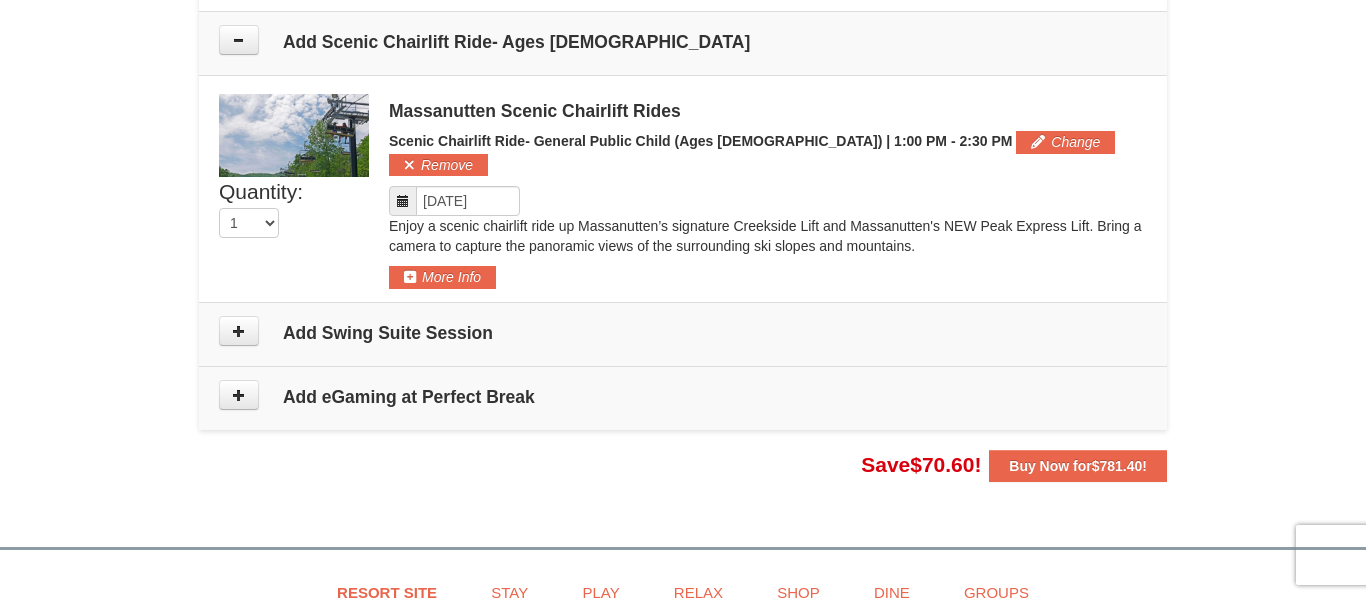 scroll, scrollTop: 2440, scrollLeft: 0, axis: vertical 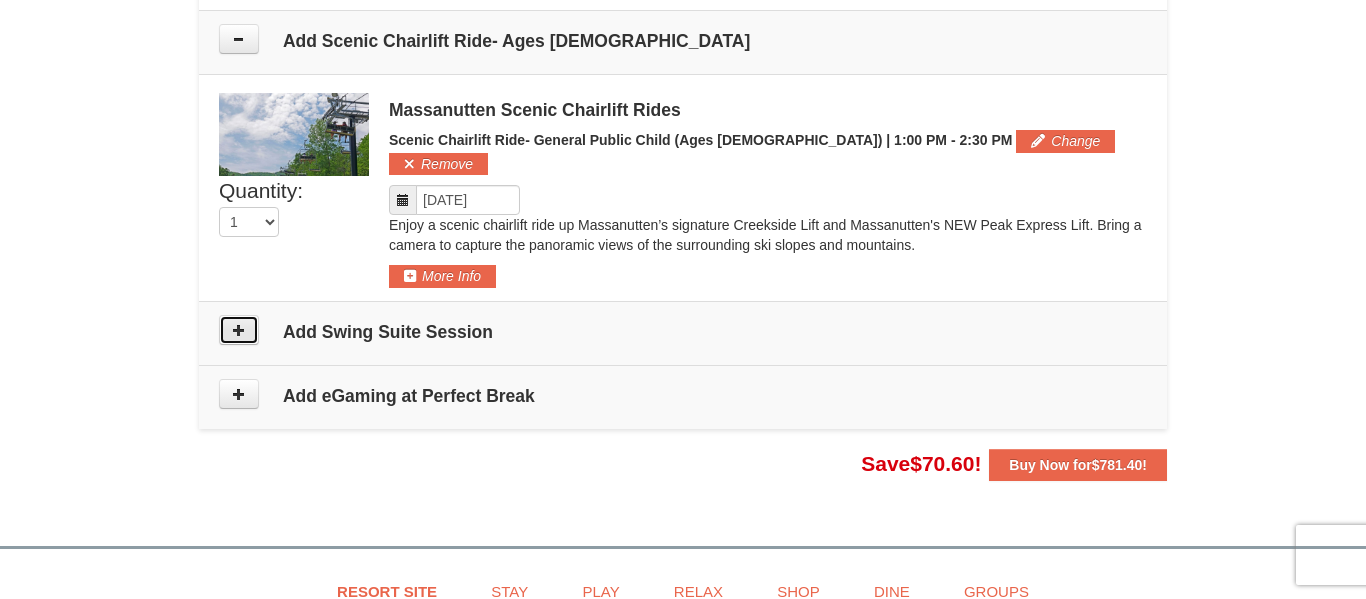 click at bounding box center (239, 330) 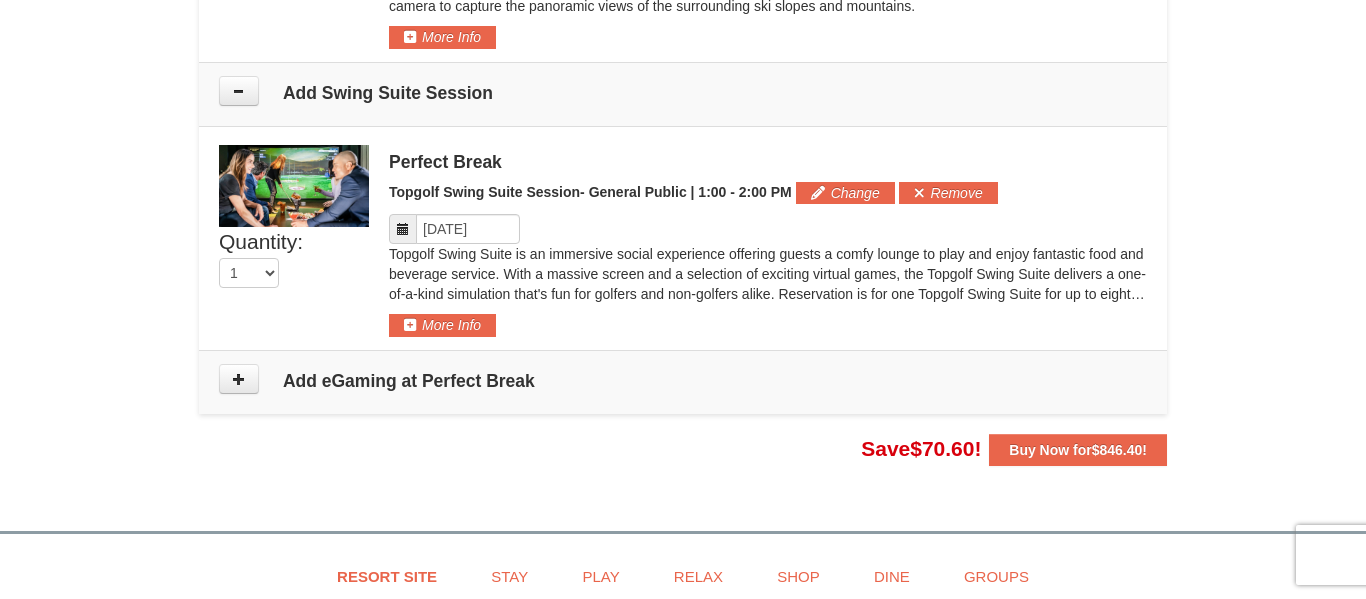 scroll, scrollTop: 2719, scrollLeft: 0, axis: vertical 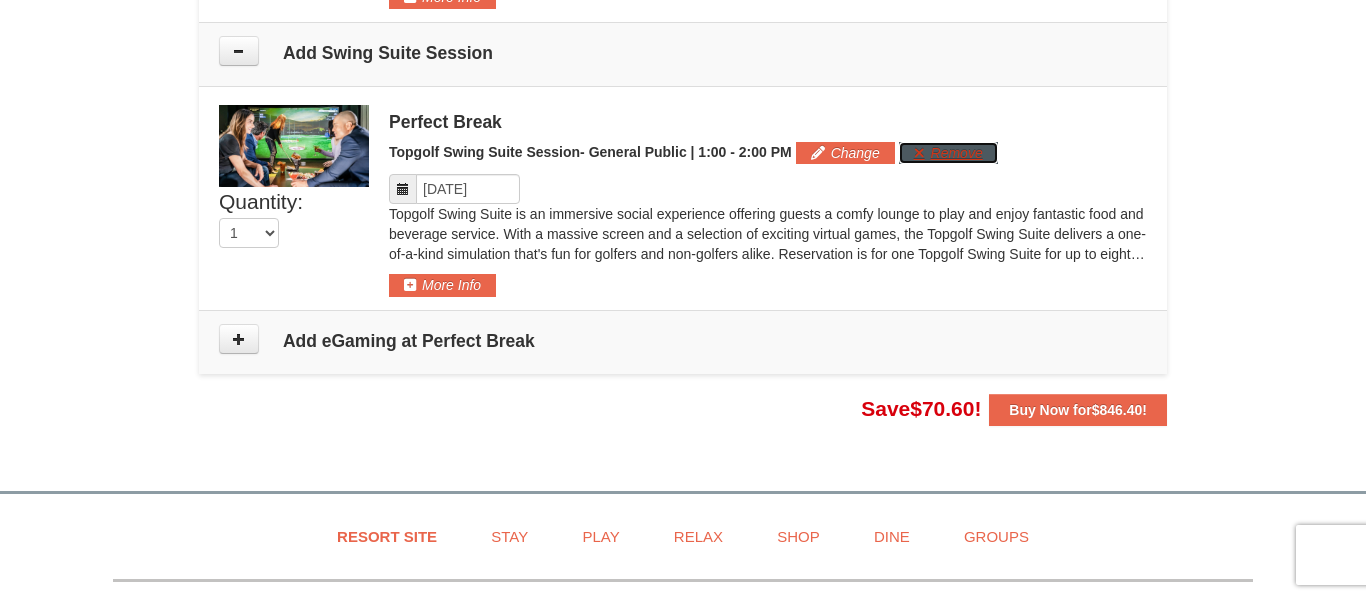 click on "Remove" at bounding box center [948, 153] 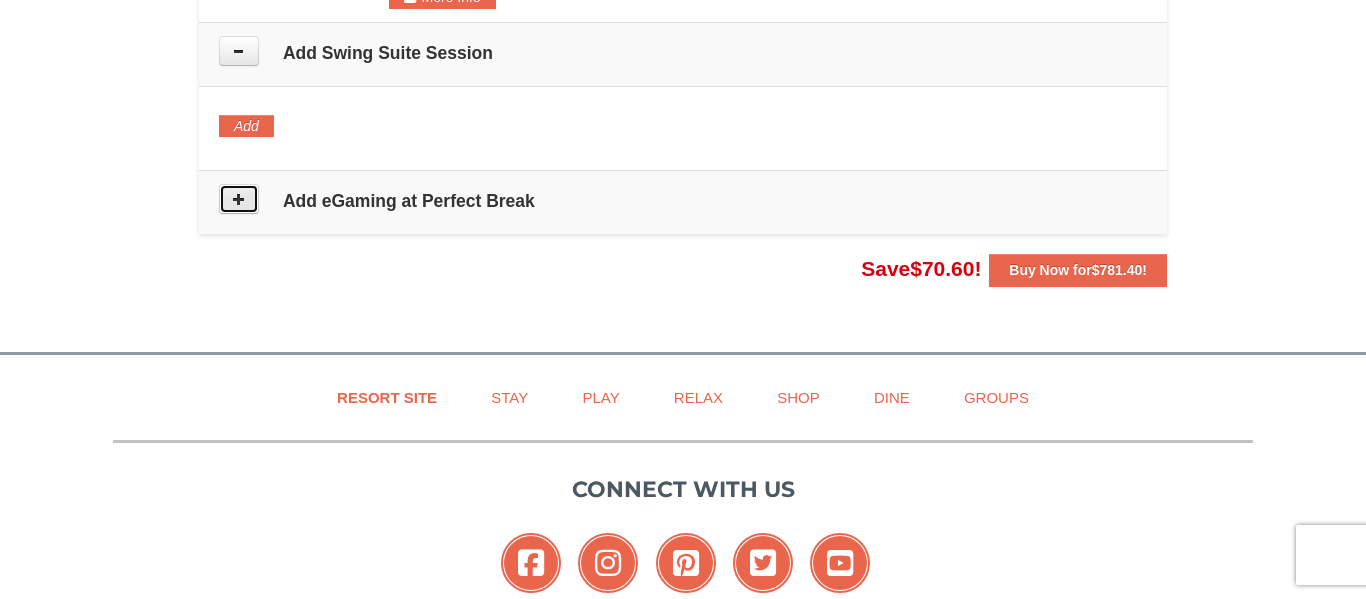 click at bounding box center (239, 199) 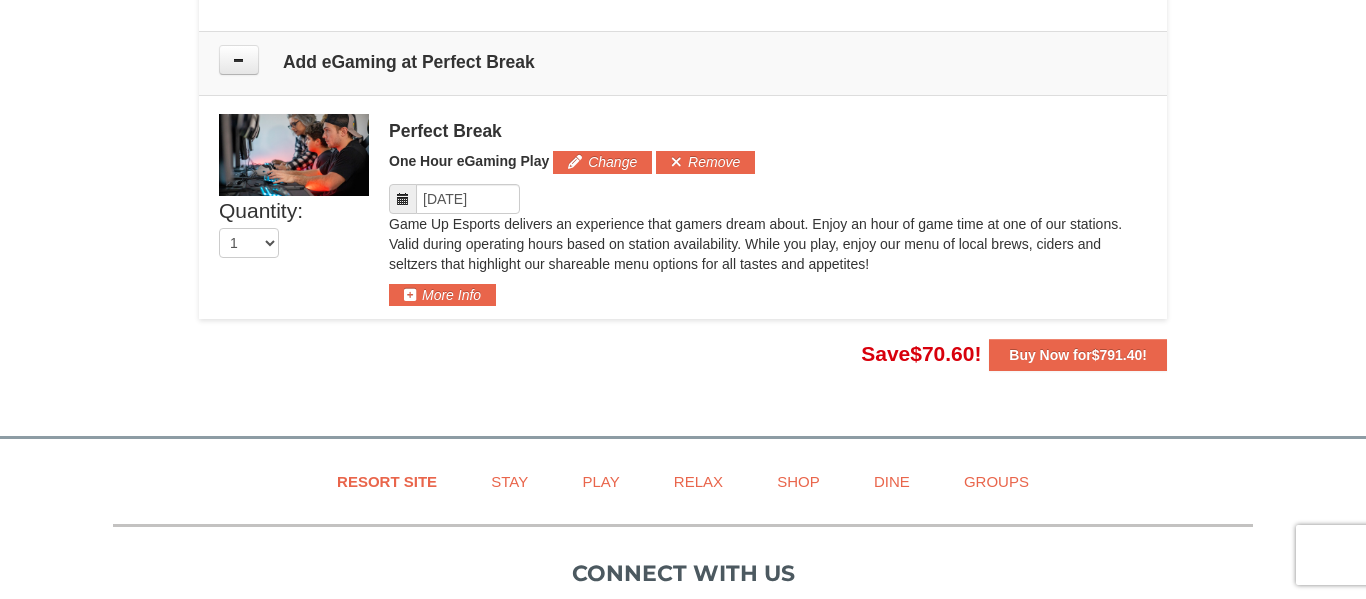 scroll, scrollTop: 2868, scrollLeft: 0, axis: vertical 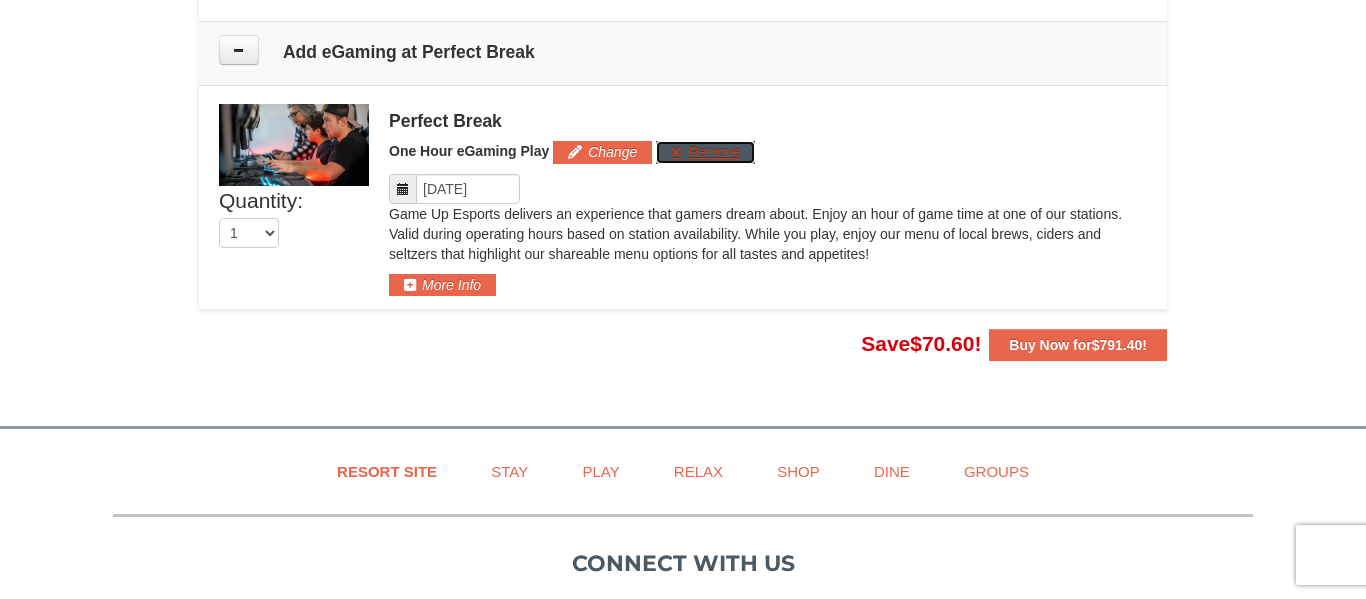 click on "Remove" at bounding box center [705, 152] 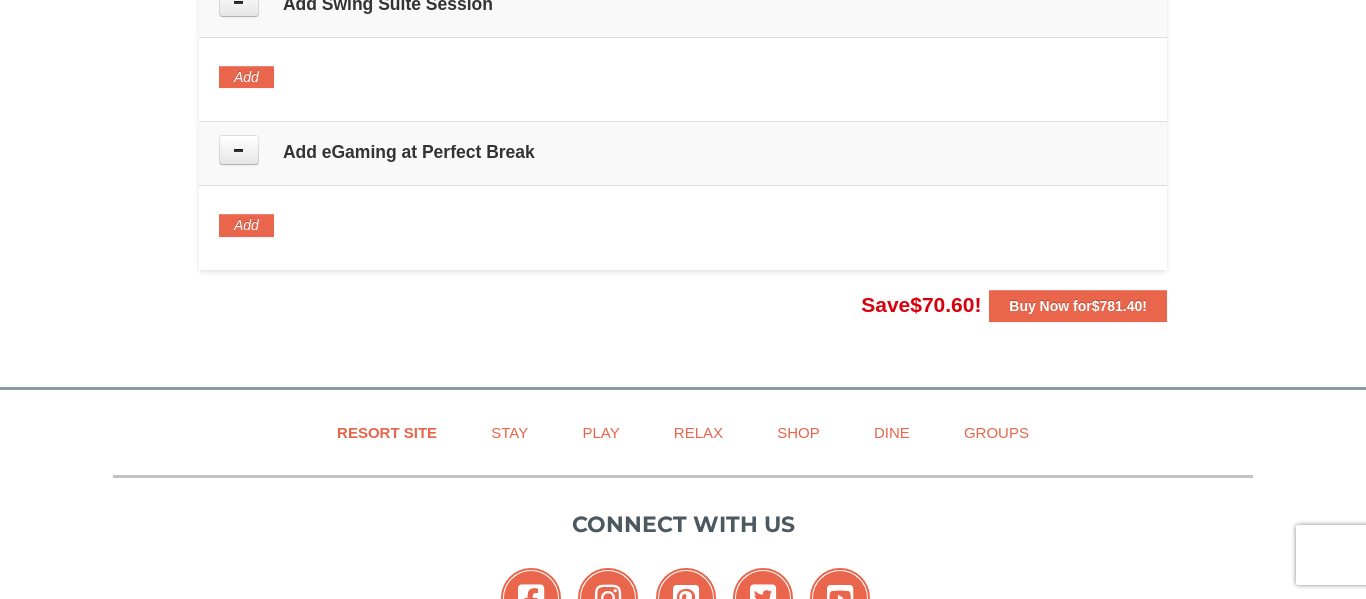 scroll, scrollTop: 2786, scrollLeft: 0, axis: vertical 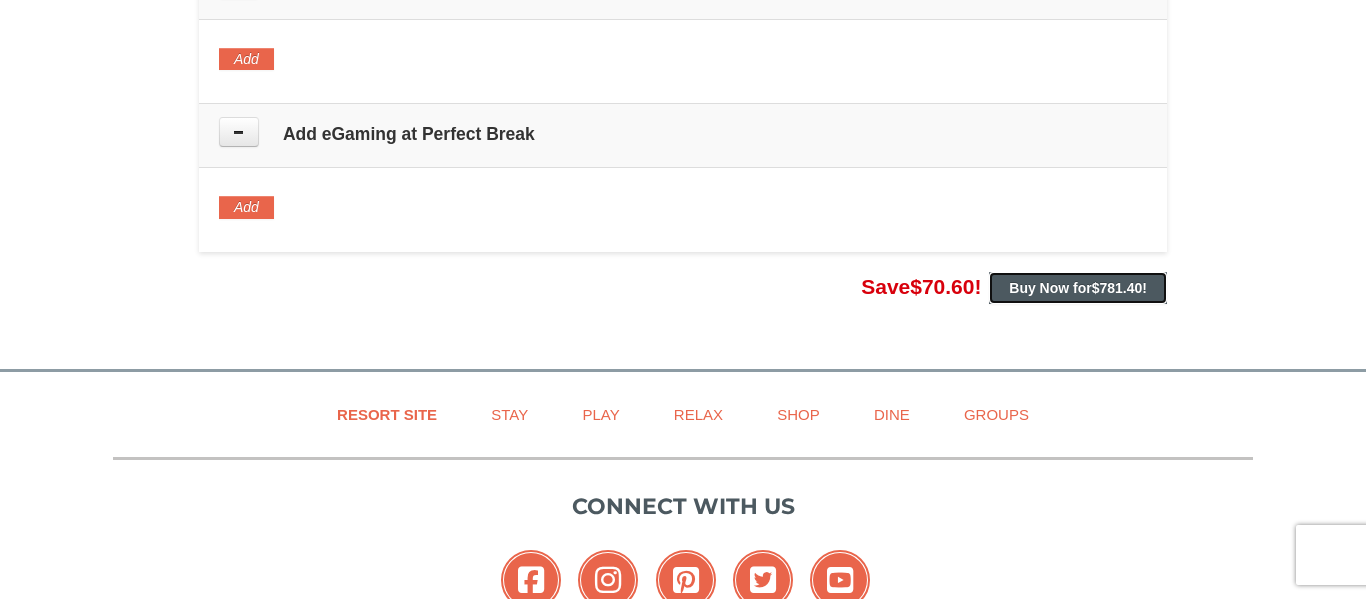 click on "$781.40" at bounding box center [1117, 288] 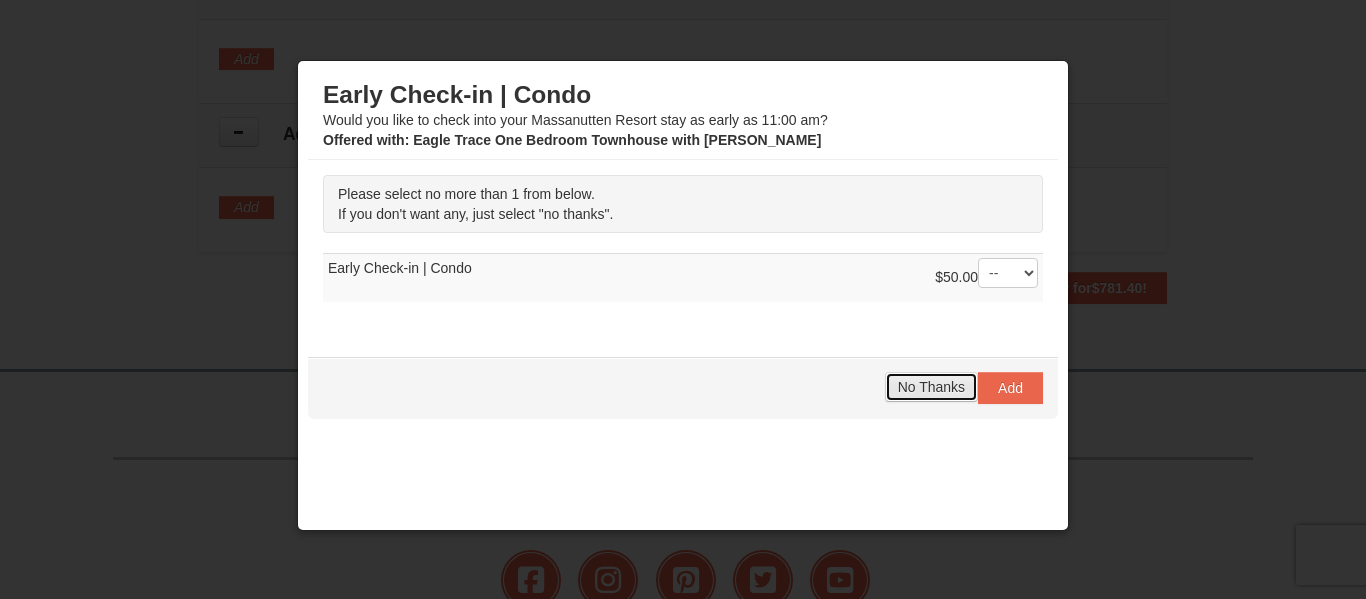 click on "No Thanks" at bounding box center [931, 387] 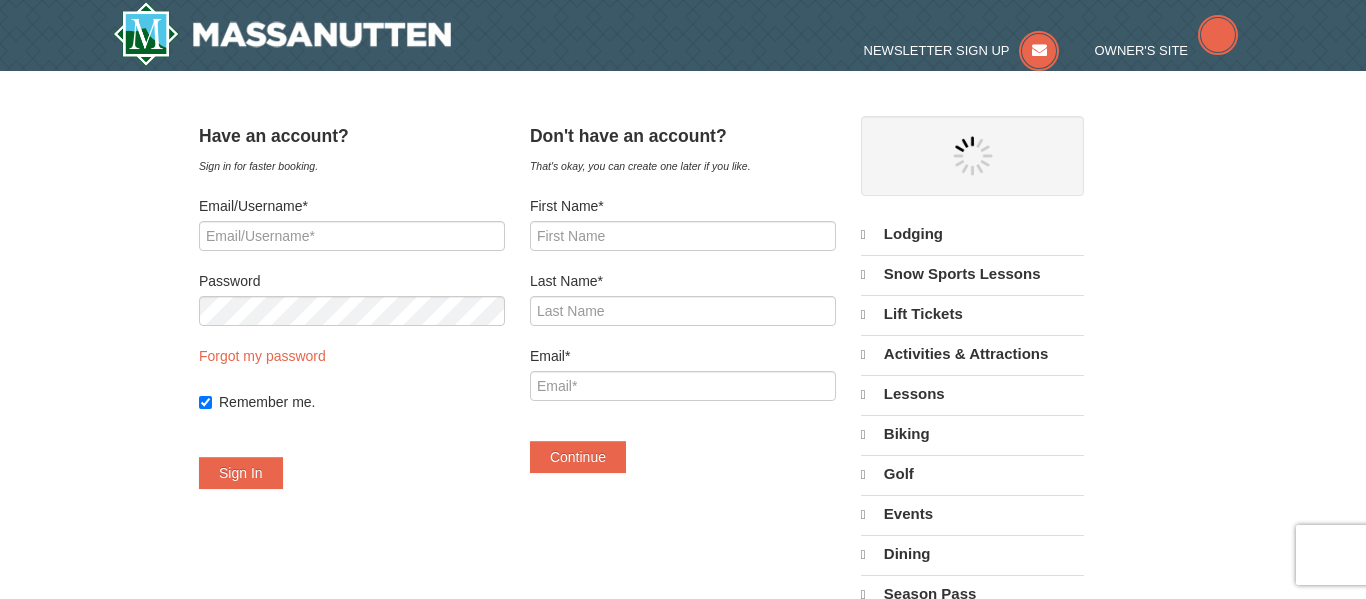 scroll, scrollTop: 0, scrollLeft: 0, axis: both 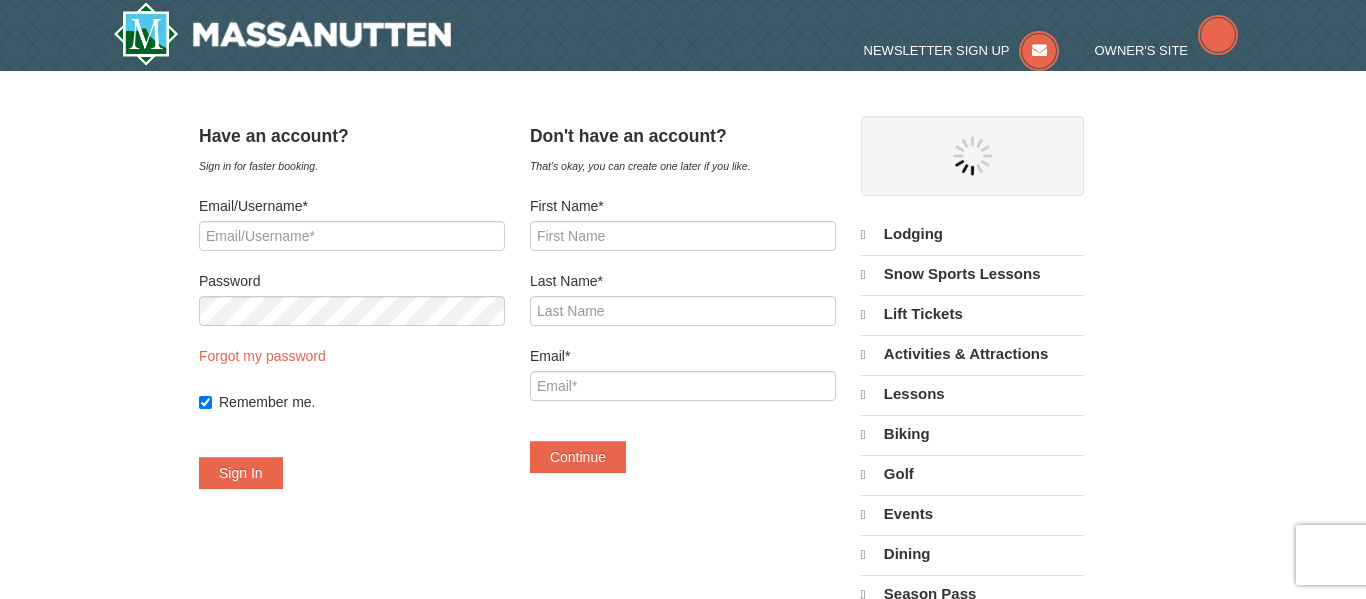 select on "7" 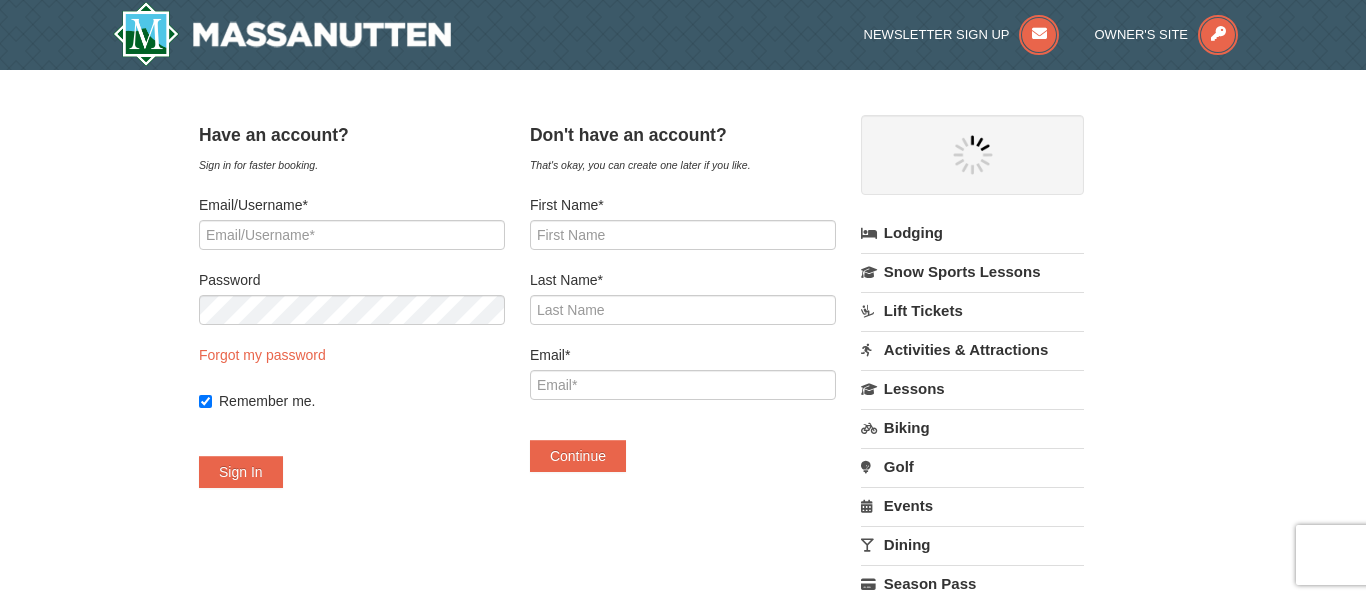 scroll, scrollTop: 0, scrollLeft: 0, axis: both 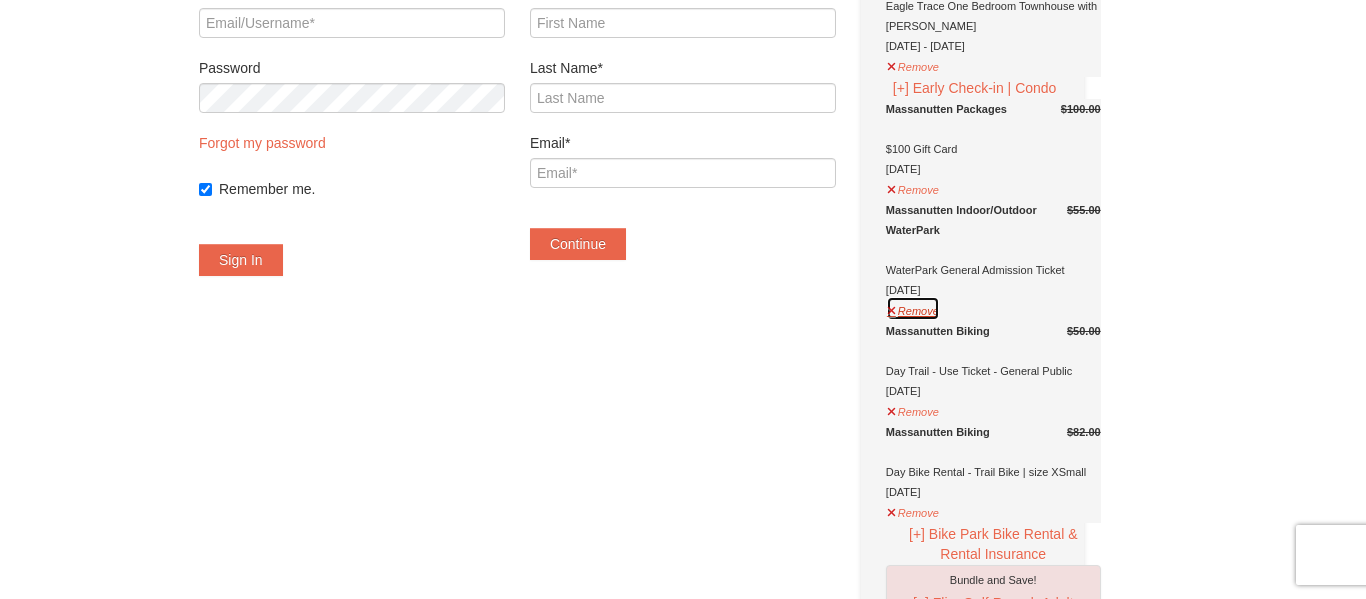 click on "Remove" at bounding box center (913, 308) 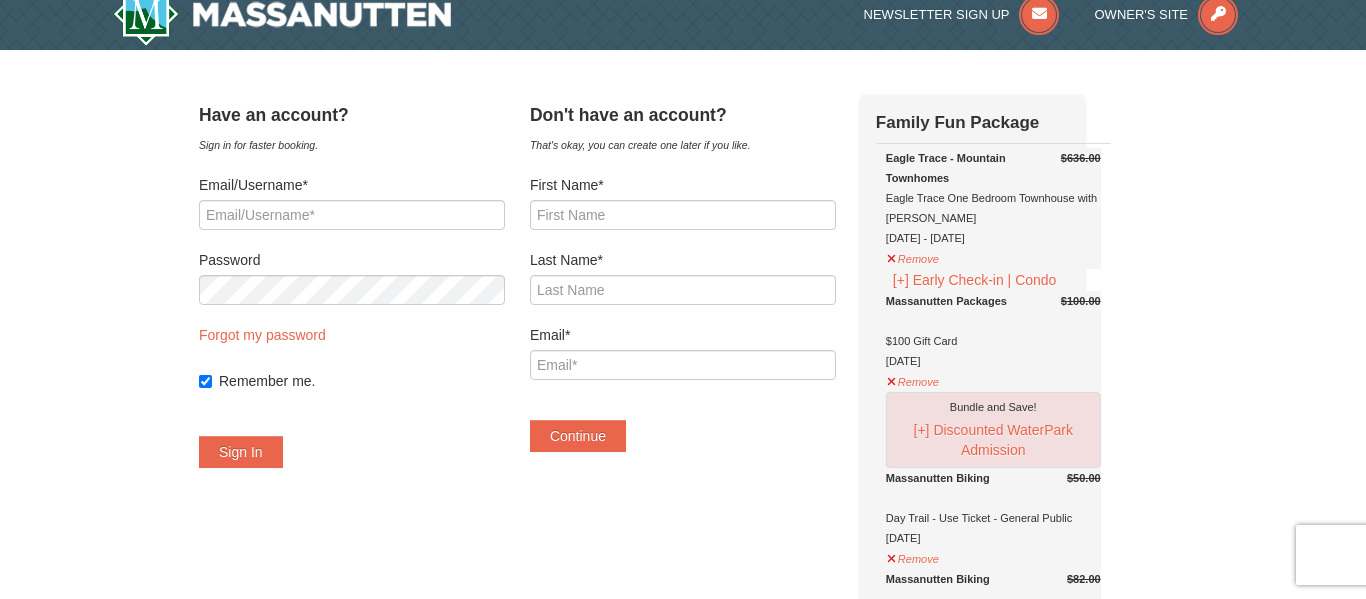 scroll, scrollTop: 41, scrollLeft: 0, axis: vertical 